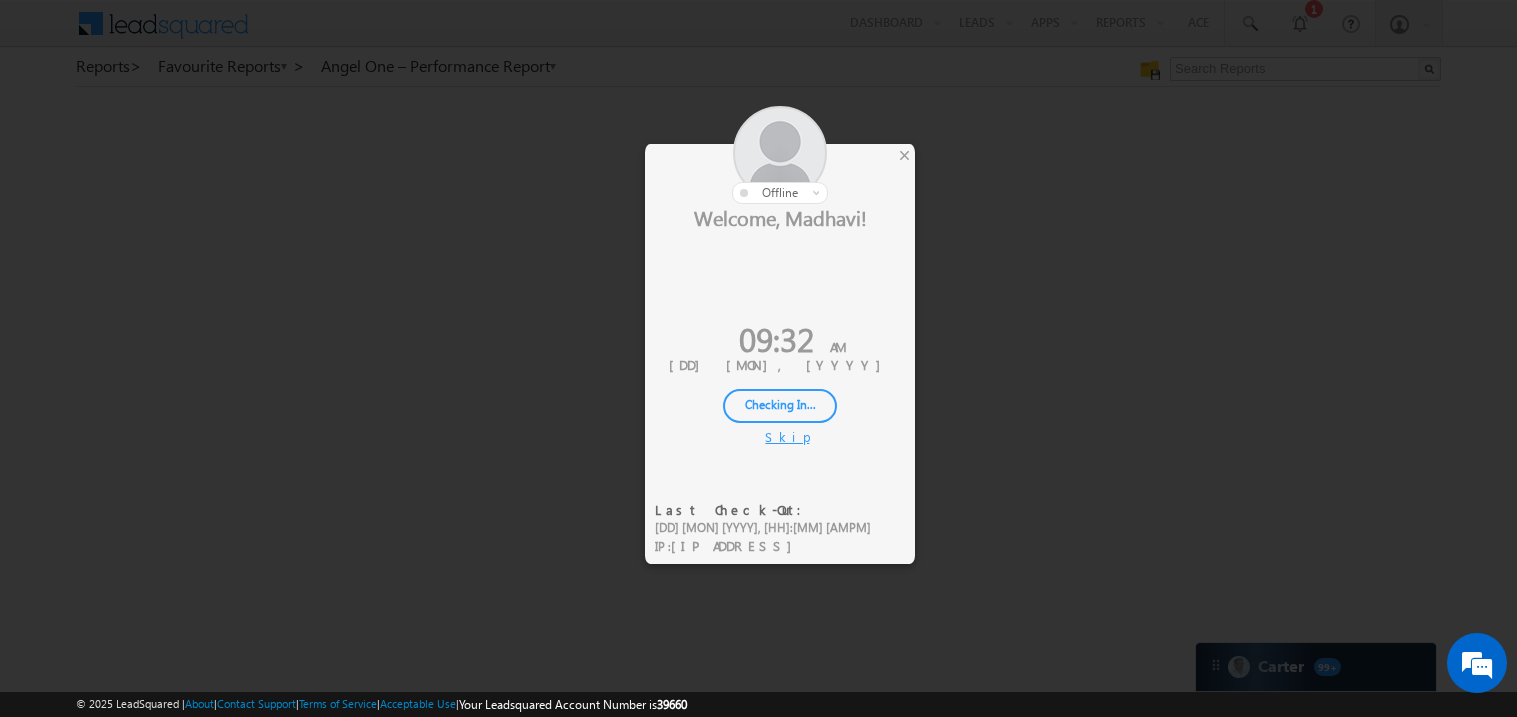 scroll, scrollTop: 0, scrollLeft: 0, axis: both 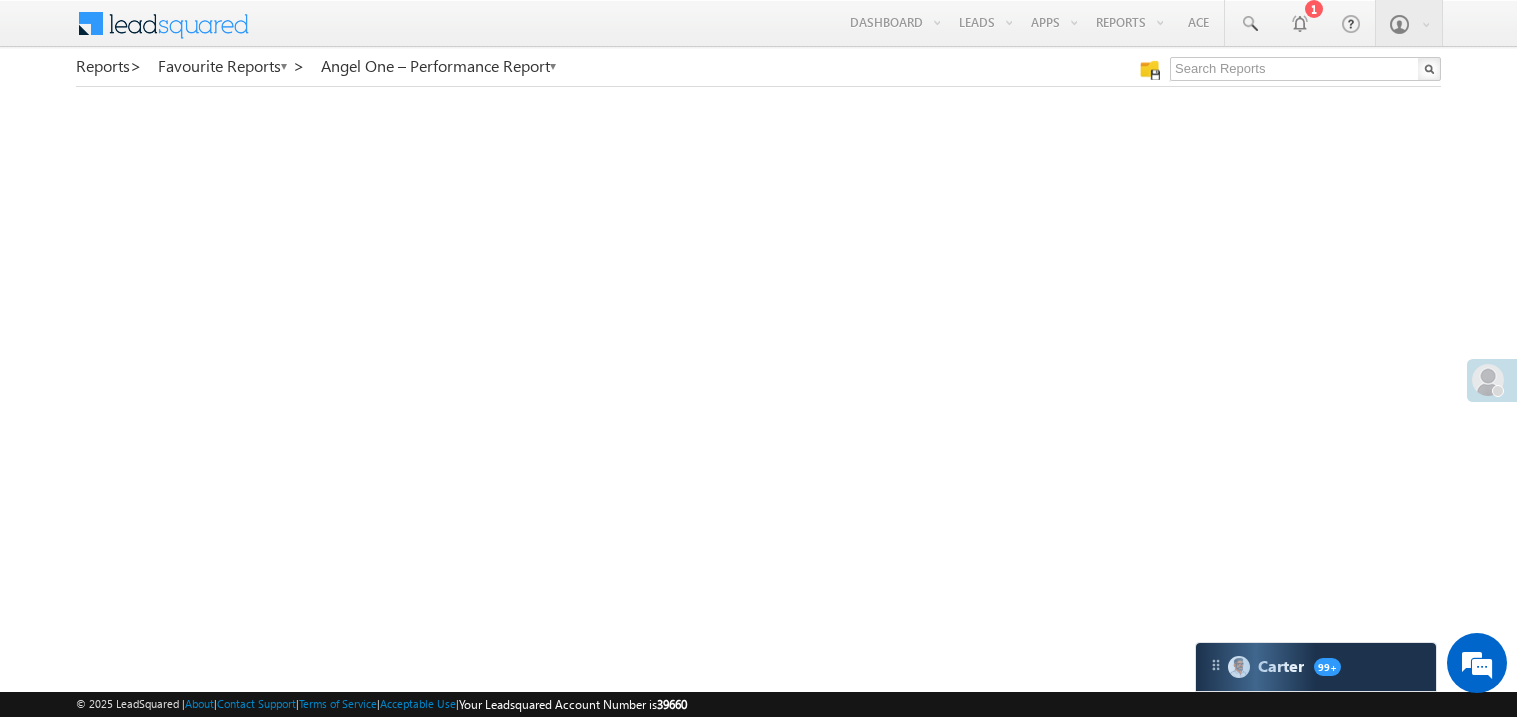 click at bounding box center [1488, 380] 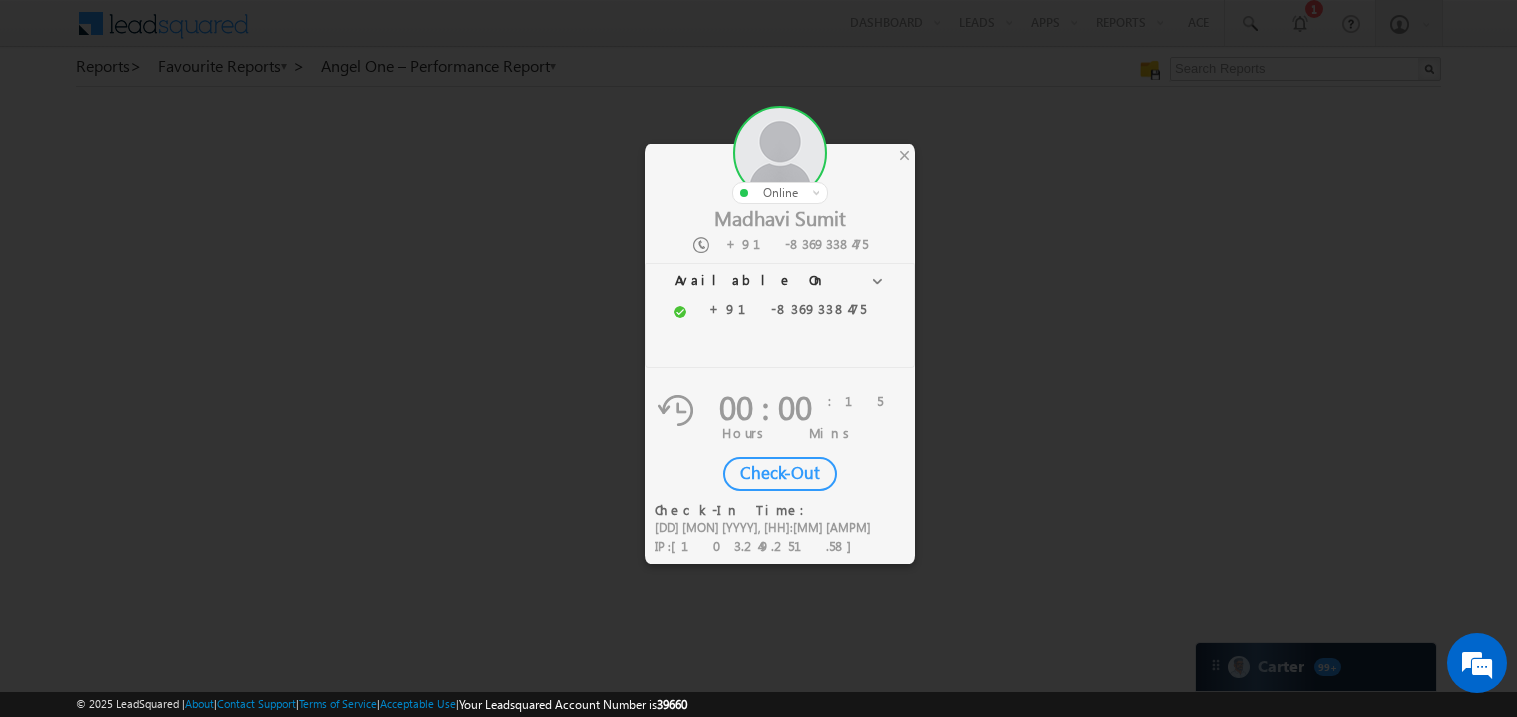 click on "Check-Out" at bounding box center (780, 474) 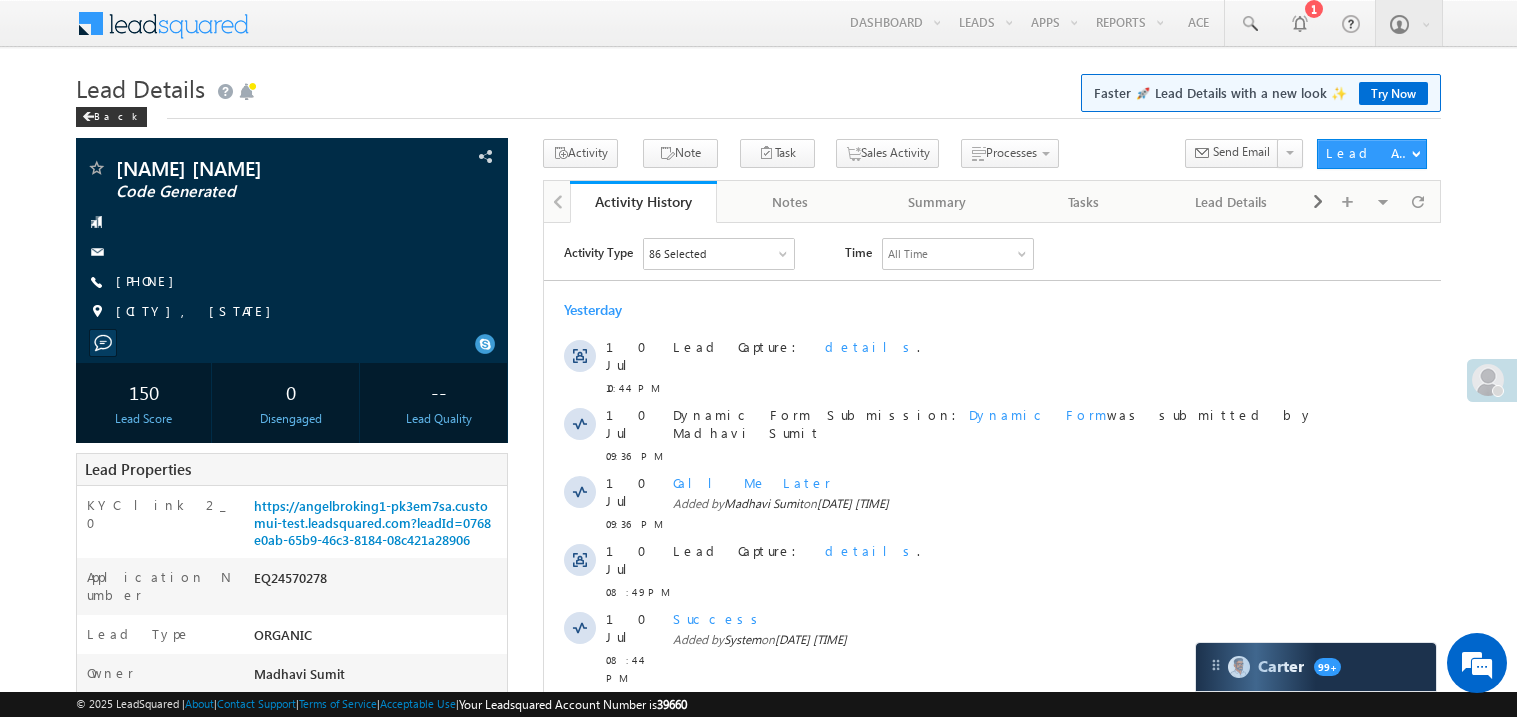 scroll, scrollTop: 0, scrollLeft: 0, axis: both 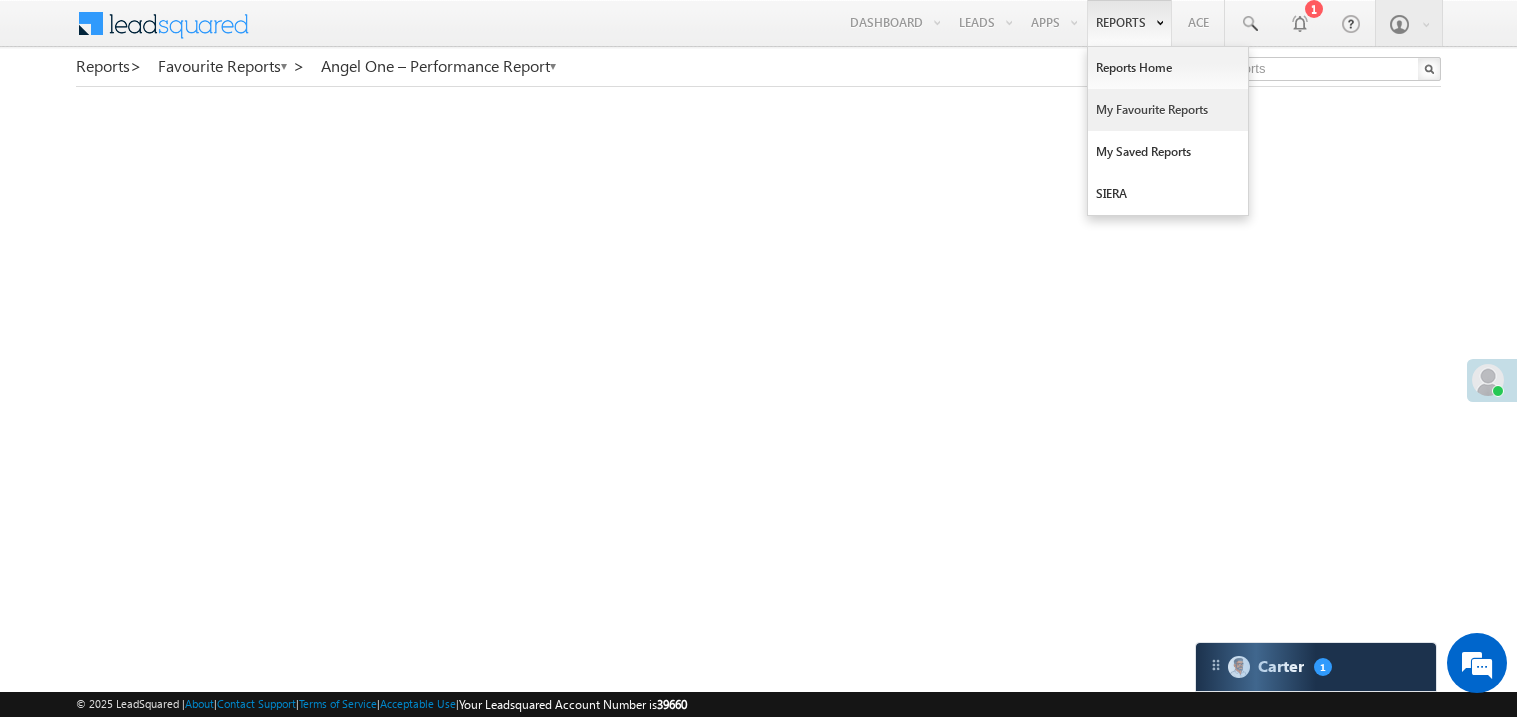 click on "My Favourite Reports" at bounding box center [1168, 110] 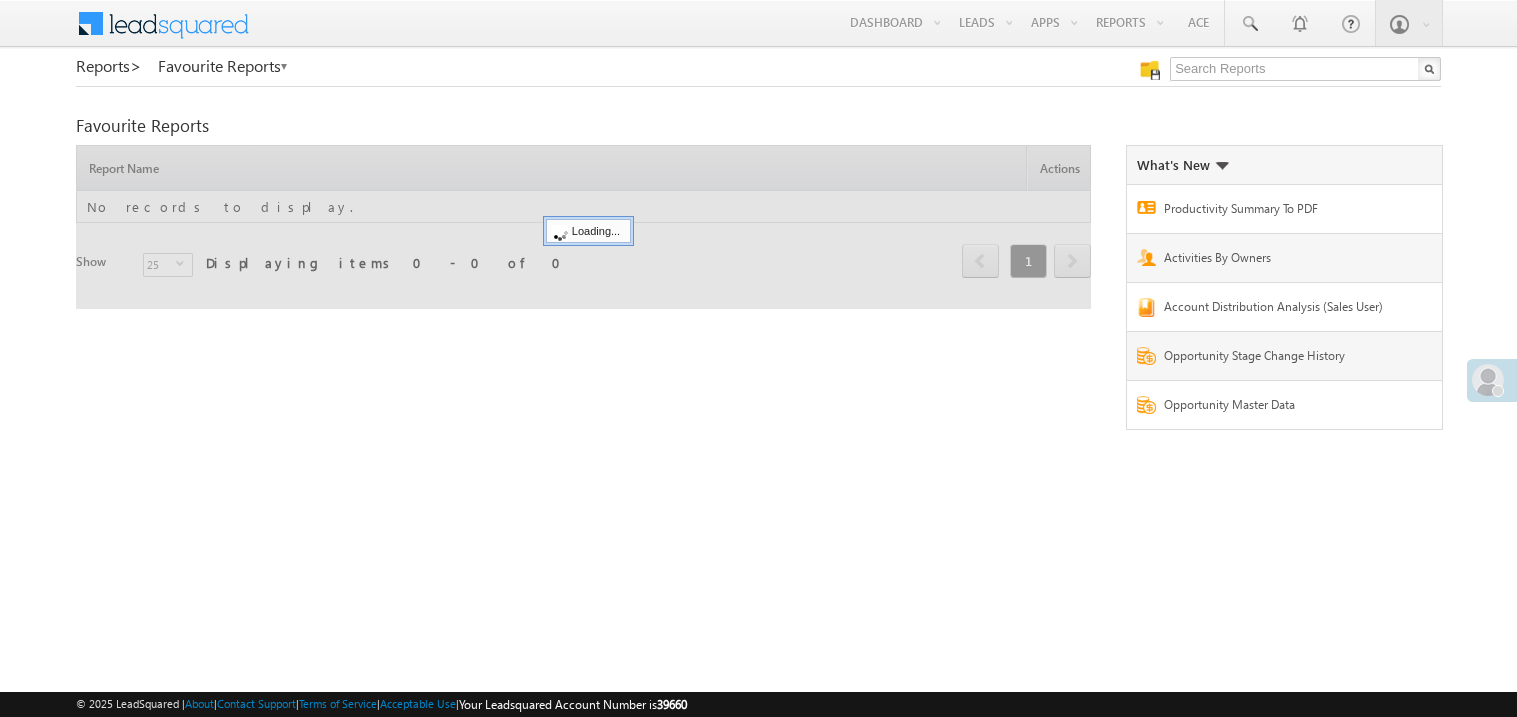 scroll, scrollTop: 0, scrollLeft: 0, axis: both 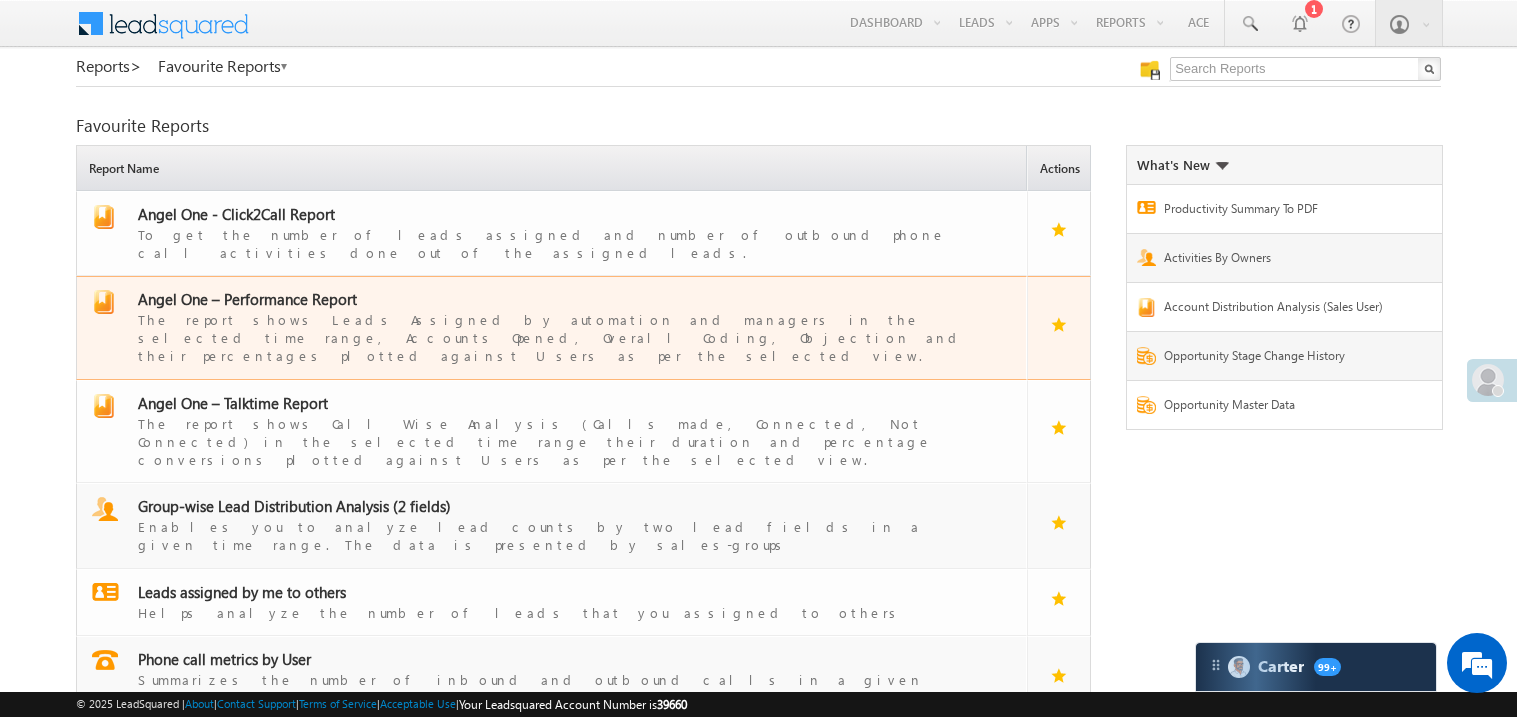 click on "Angel One – Performance Report" at bounding box center (247, 299) 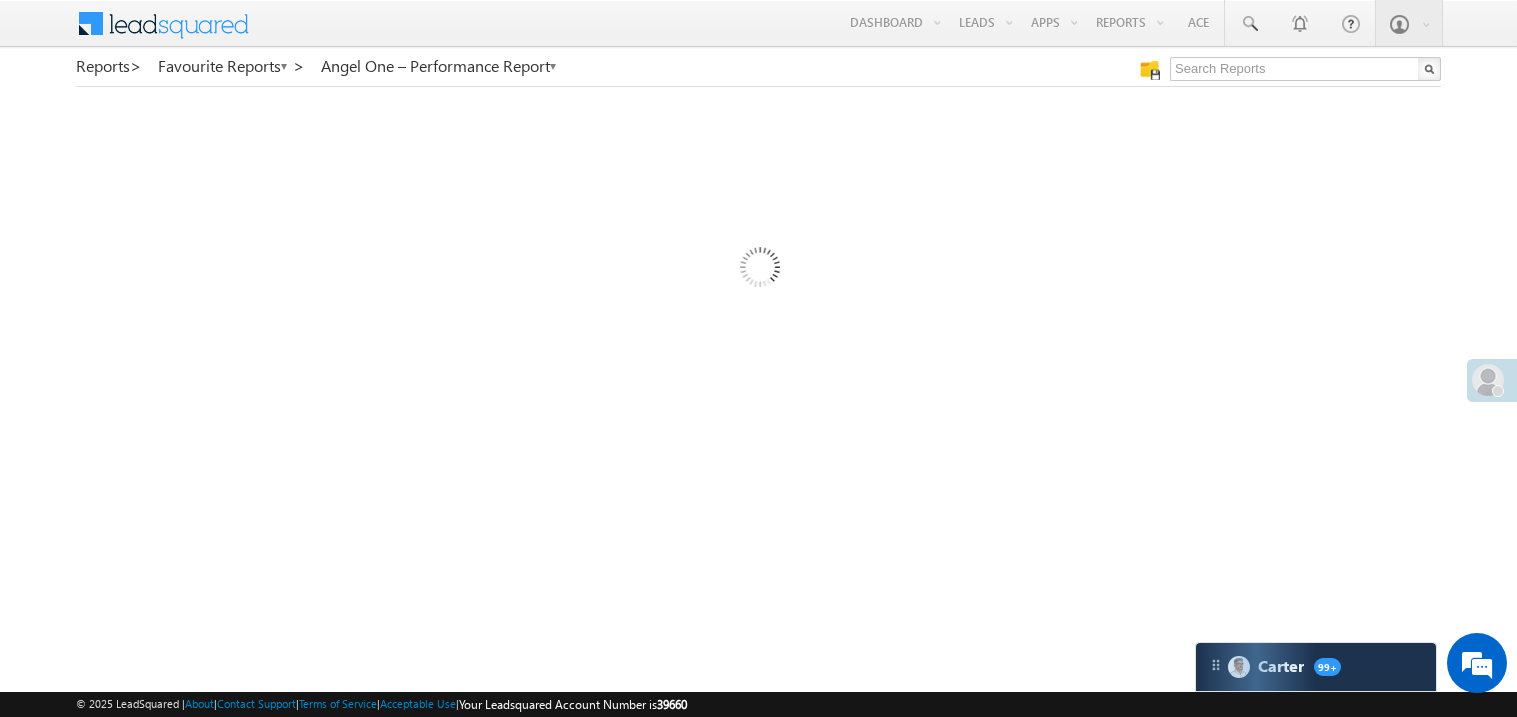 scroll, scrollTop: 0, scrollLeft: 0, axis: both 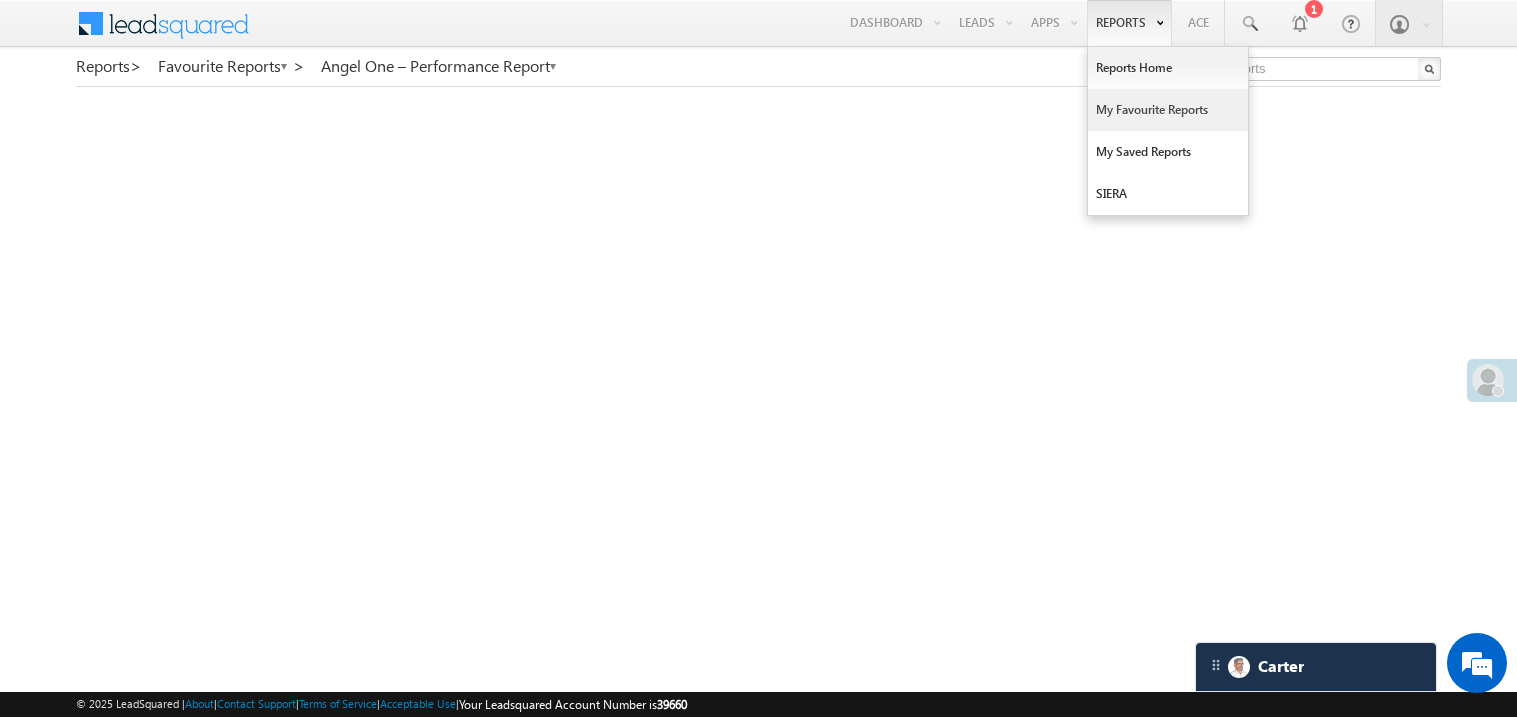 click on "My Favourite Reports" at bounding box center (1168, 110) 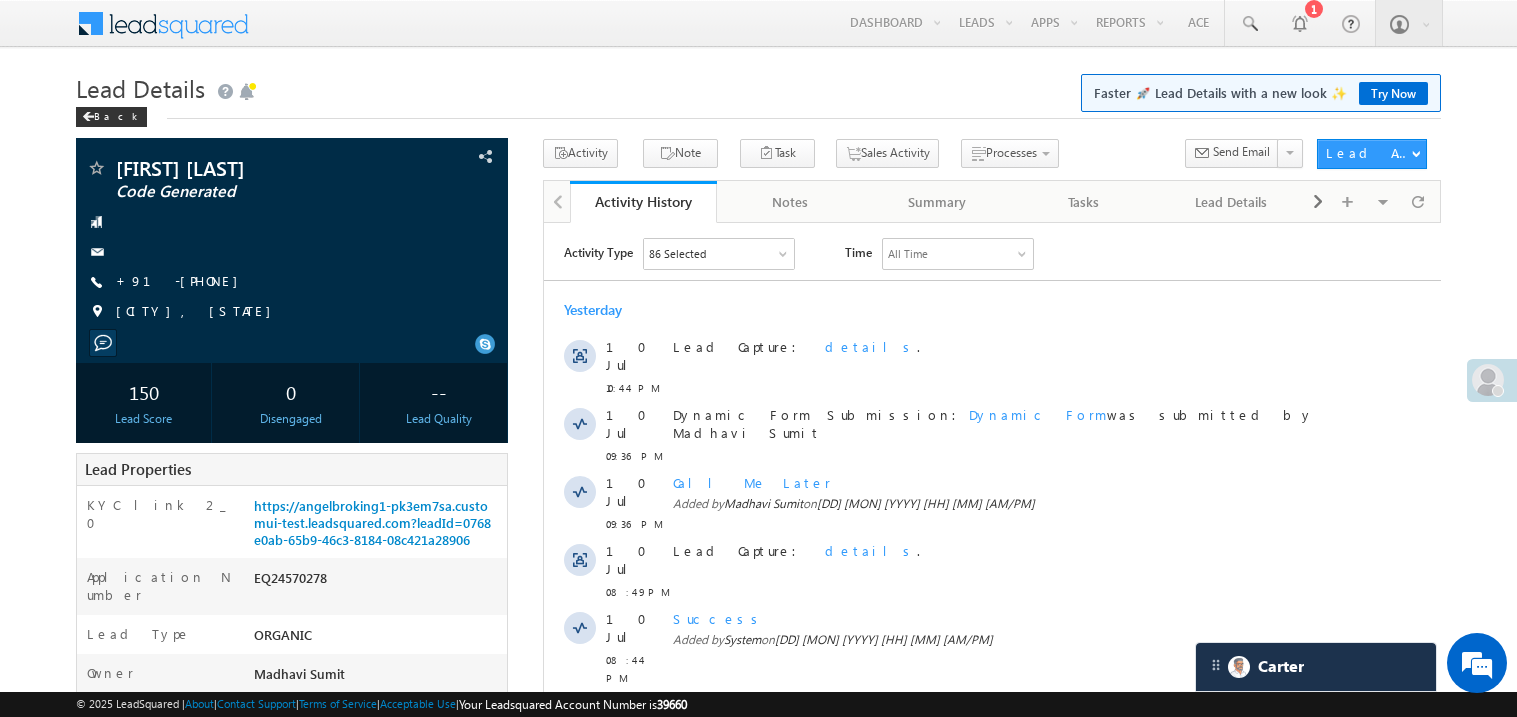 scroll, scrollTop: 0, scrollLeft: 0, axis: both 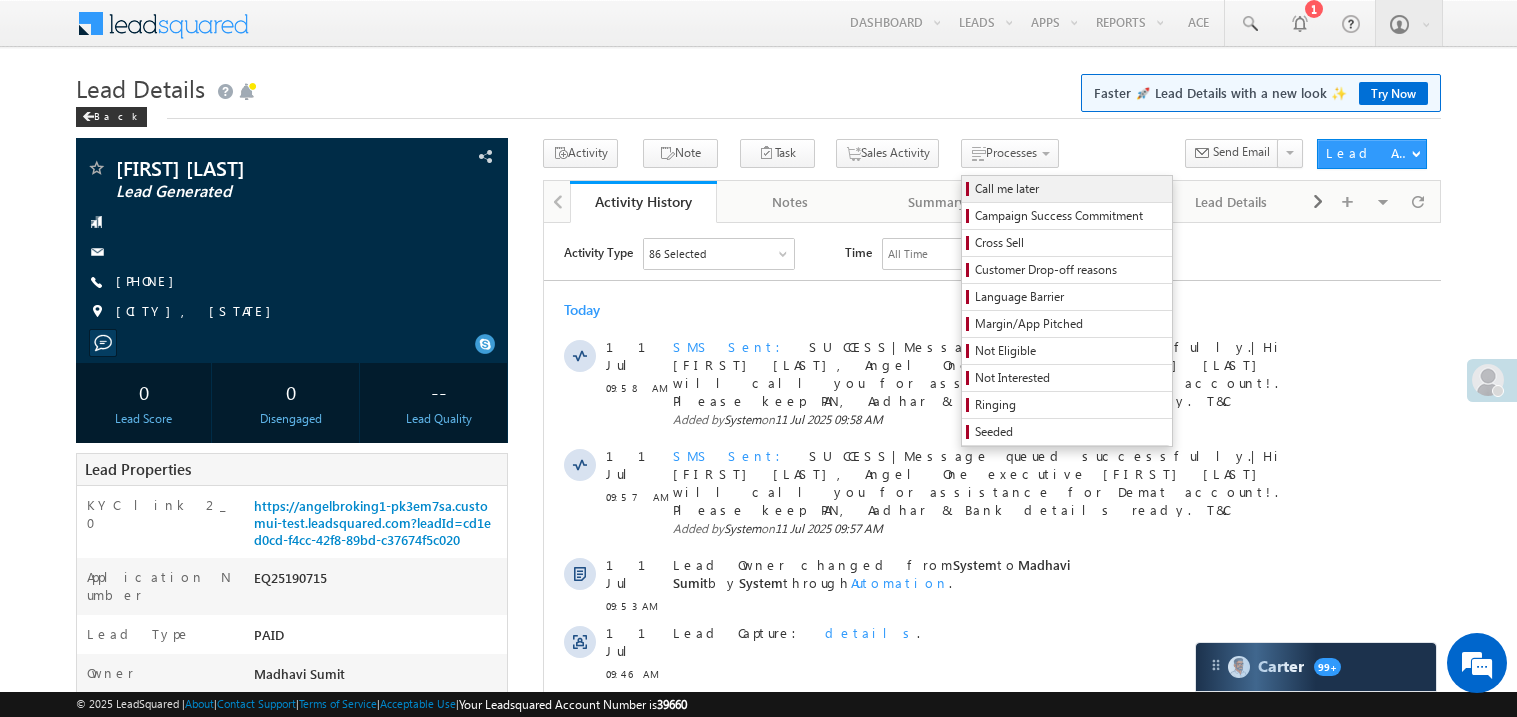 click on "Call me later" at bounding box center (1070, 189) 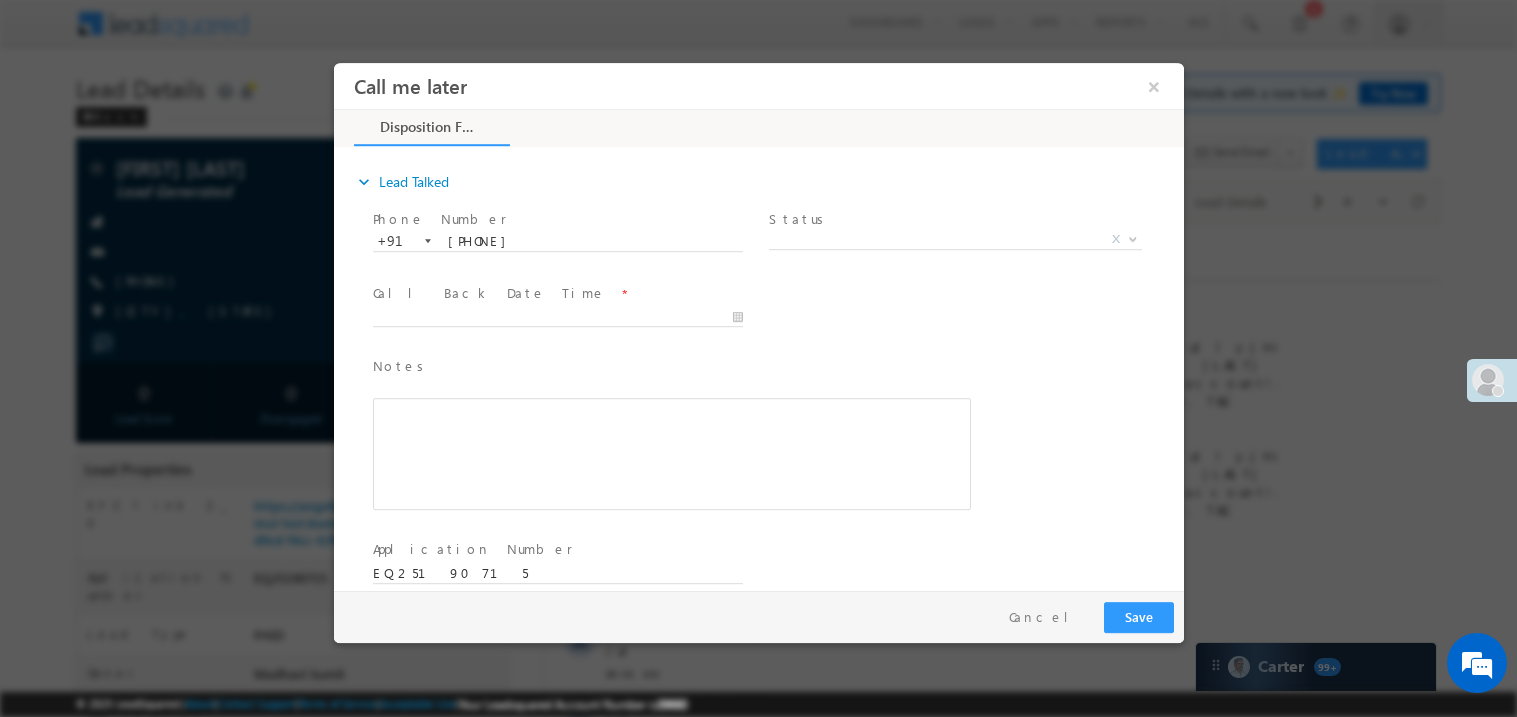 scroll, scrollTop: 0, scrollLeft: 0, axis: both 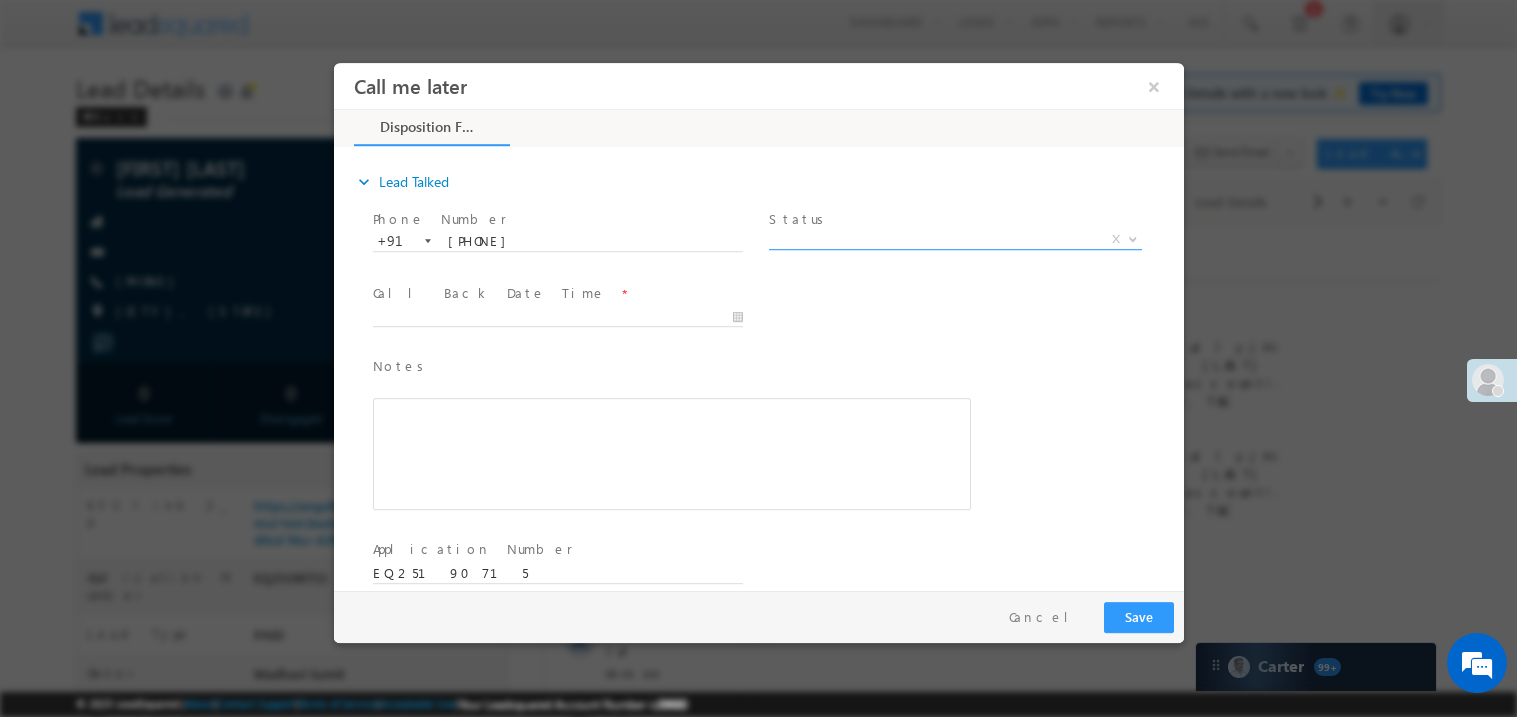 click on "X" at bounding box center [954, 239] 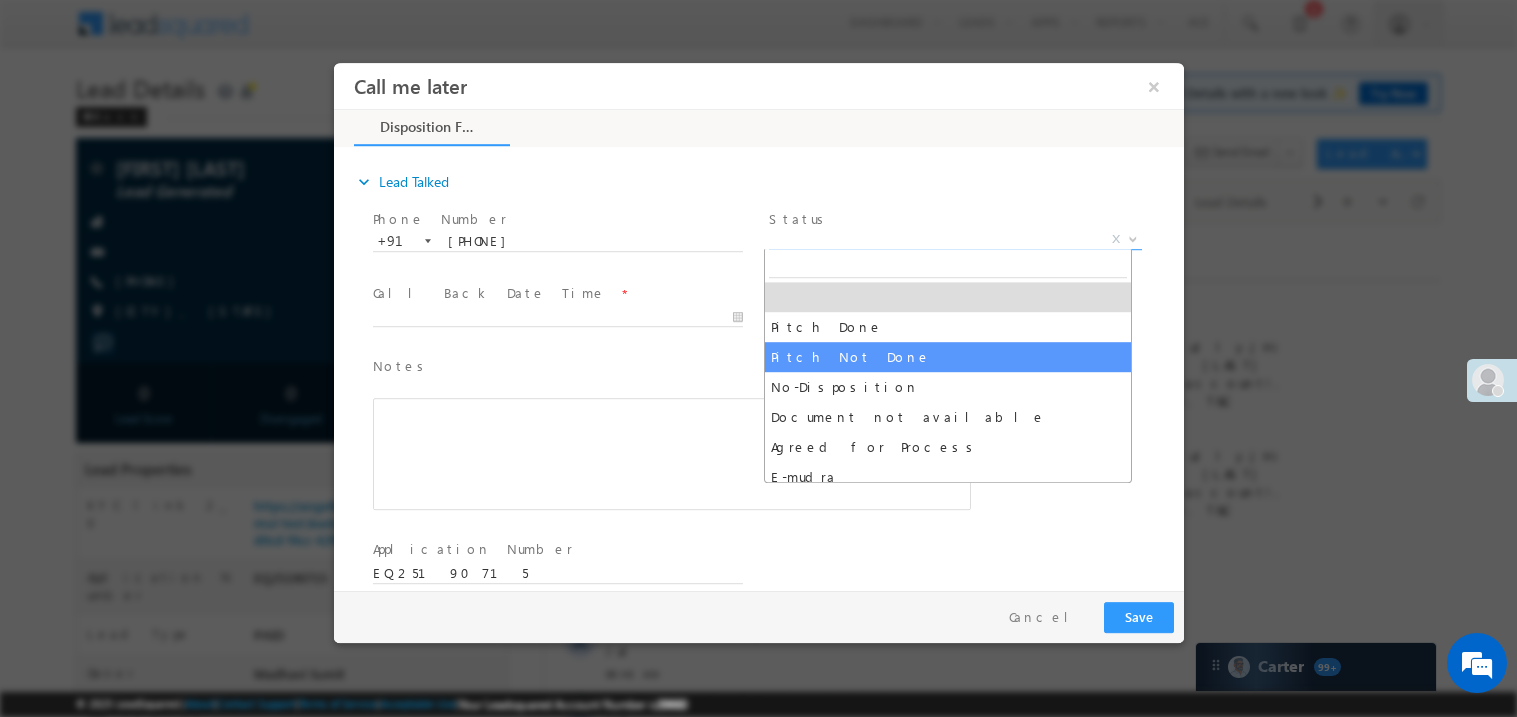 select on "Pitch Not Done" 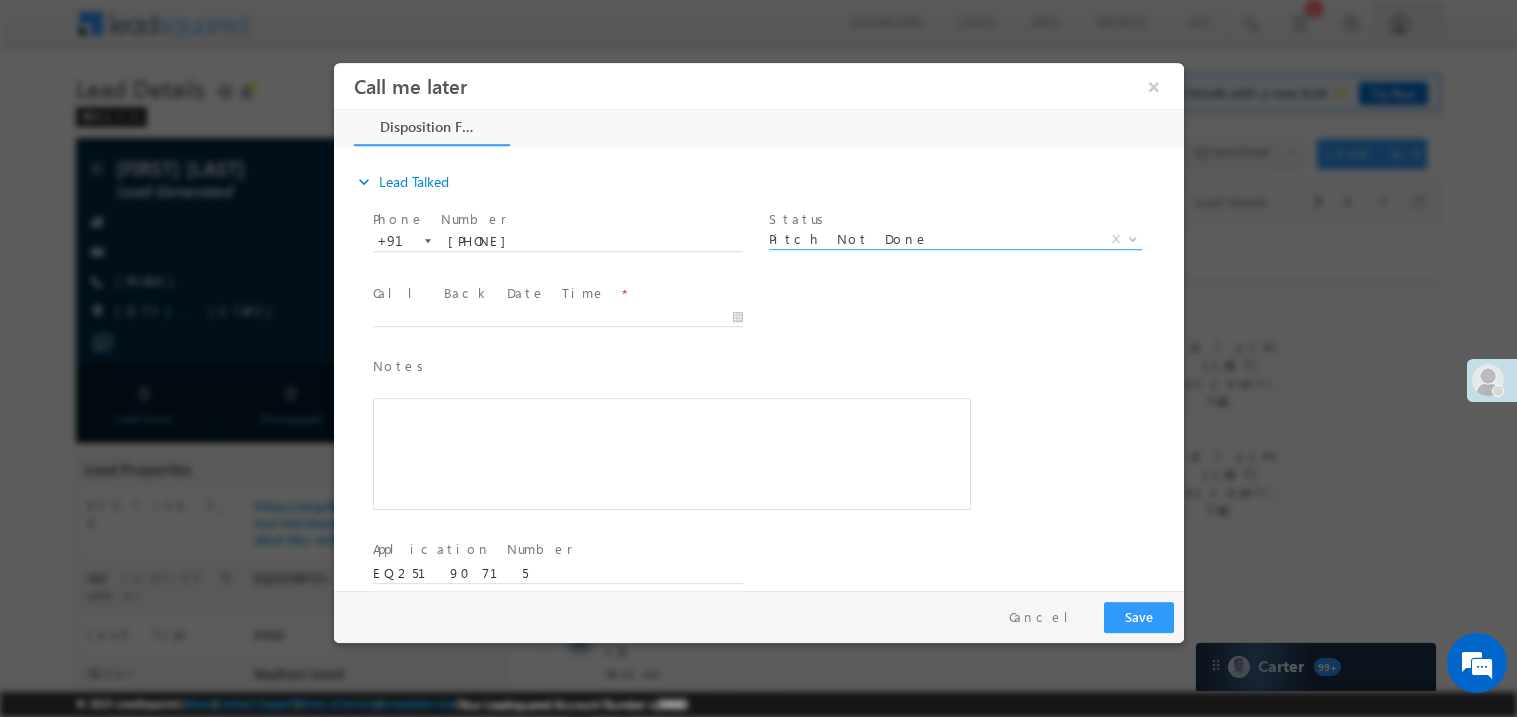 scroll, scrollTop: 0, scrollLeft: 0, axis: both 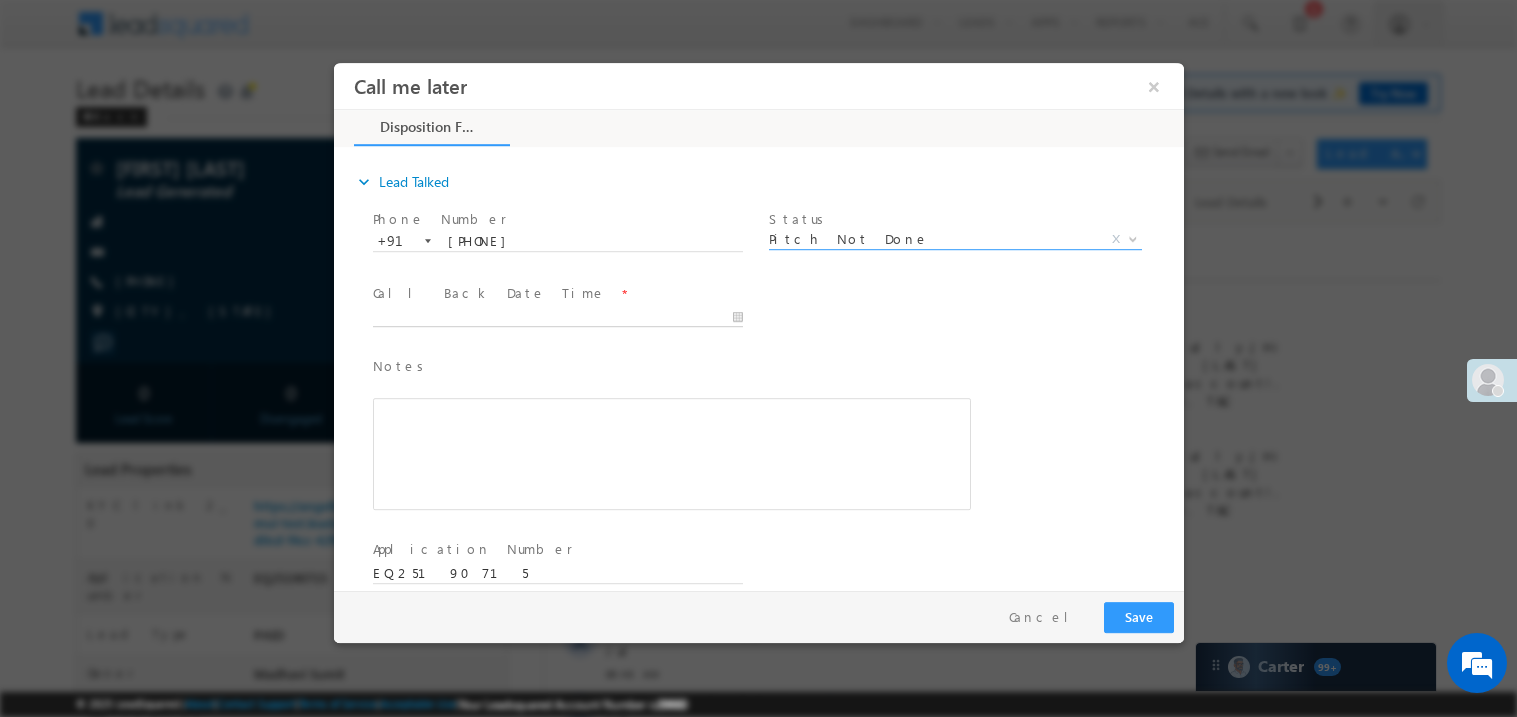 click on "Call me later
×" at bounding box center [758, 325] 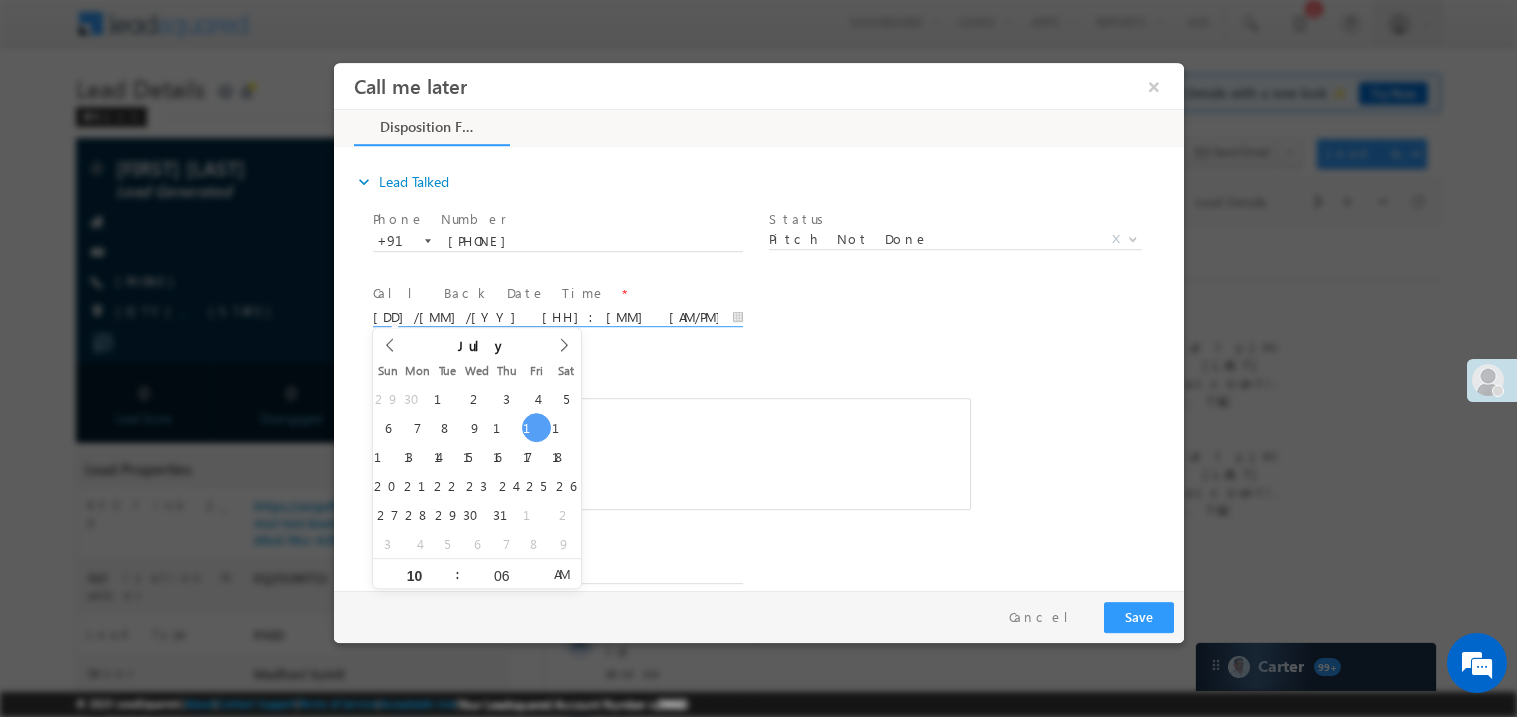 click at bounding box center [671, 453] 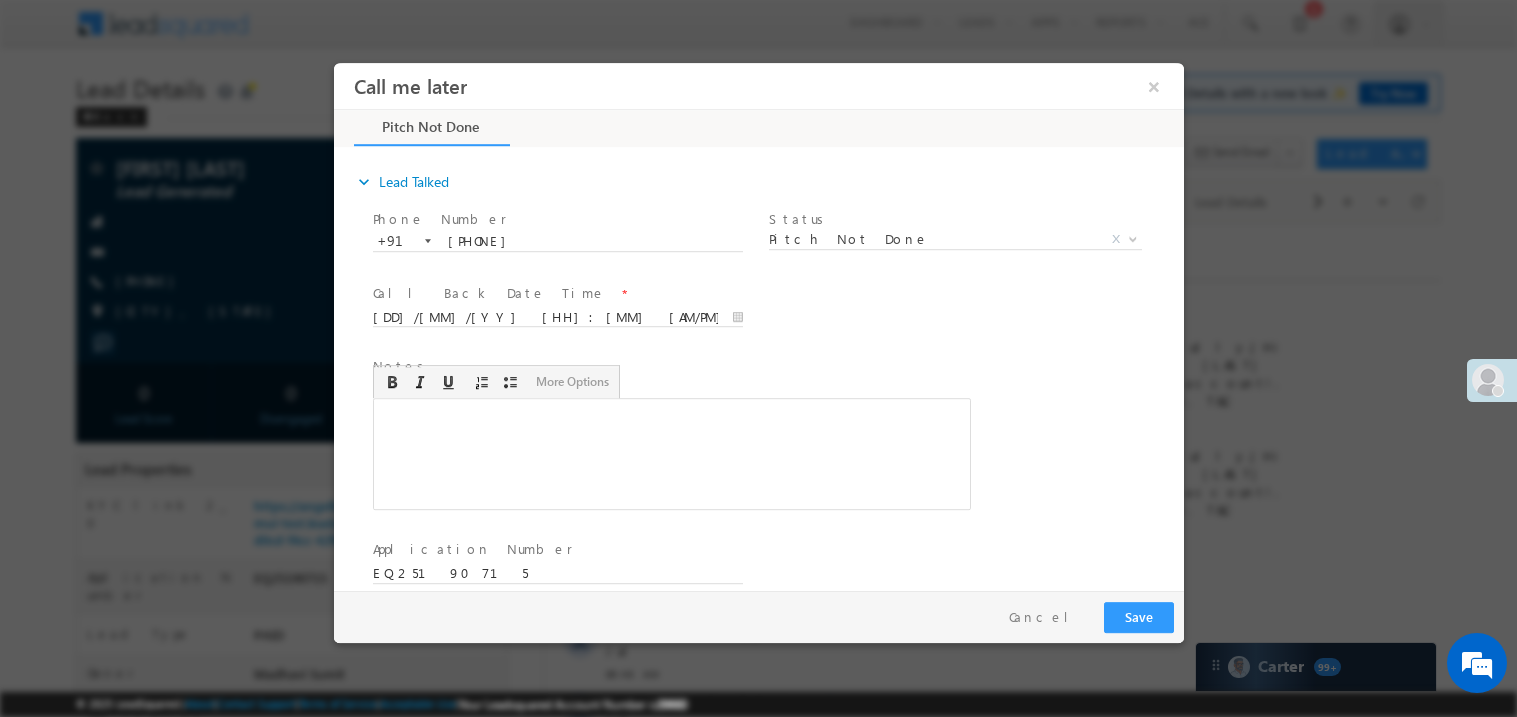 type 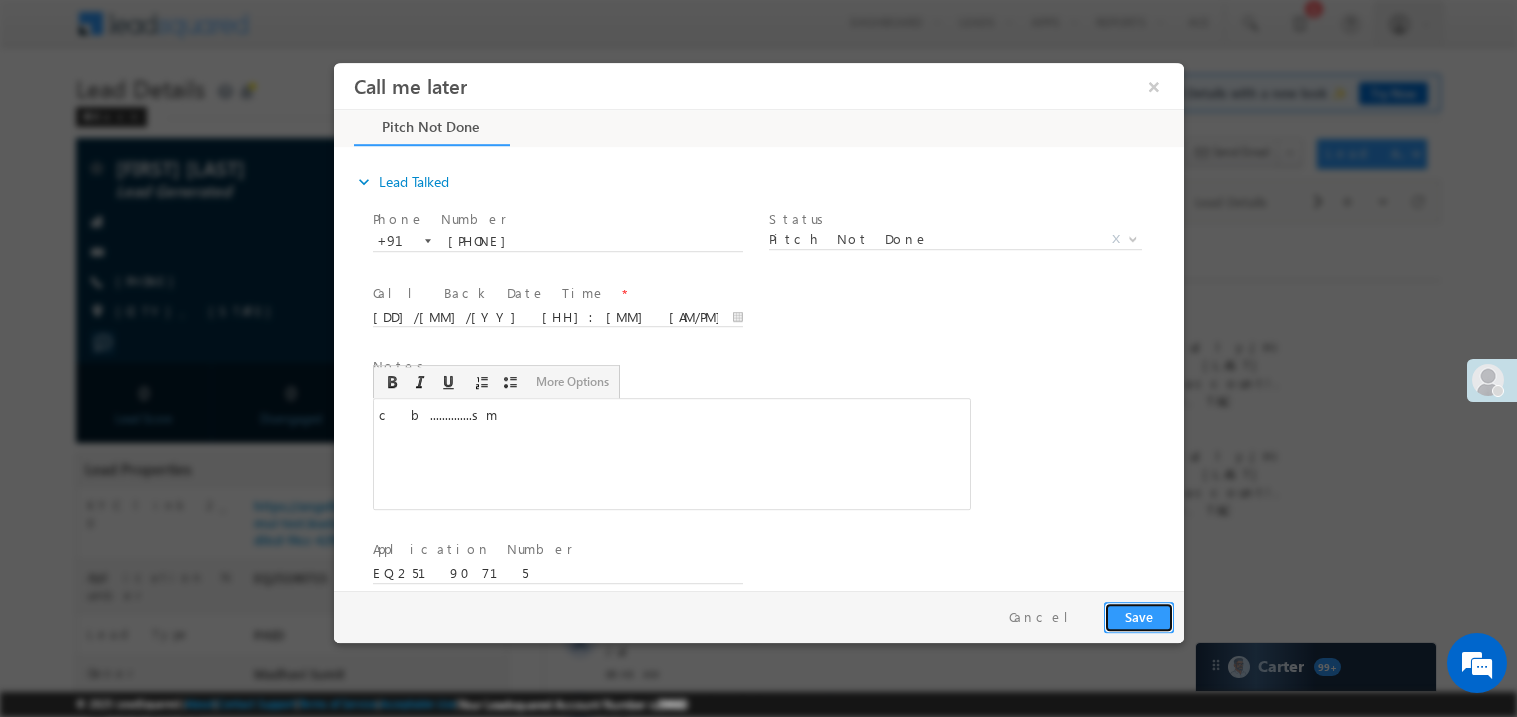 click on "Save" at bounding box center (1138, 616) 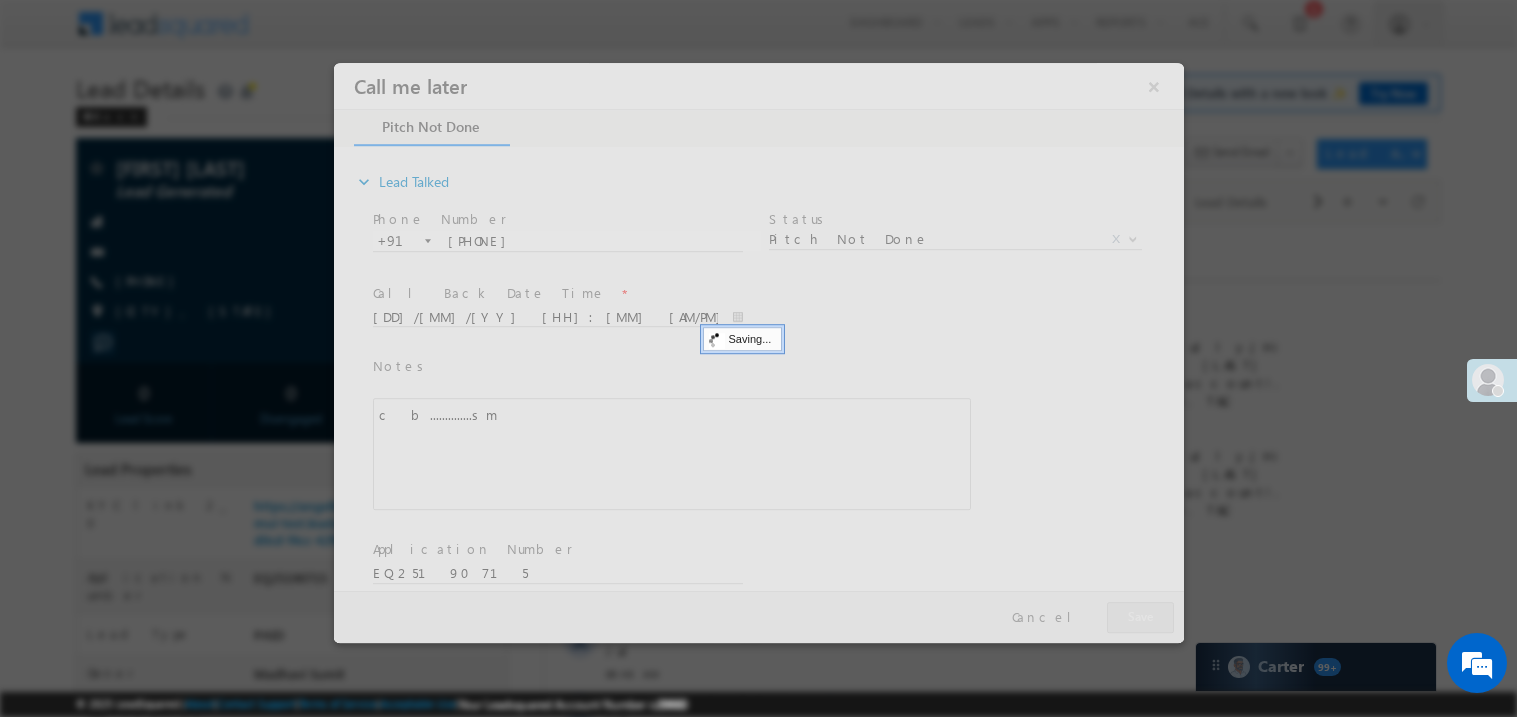 click at bounding box center [758, 352] 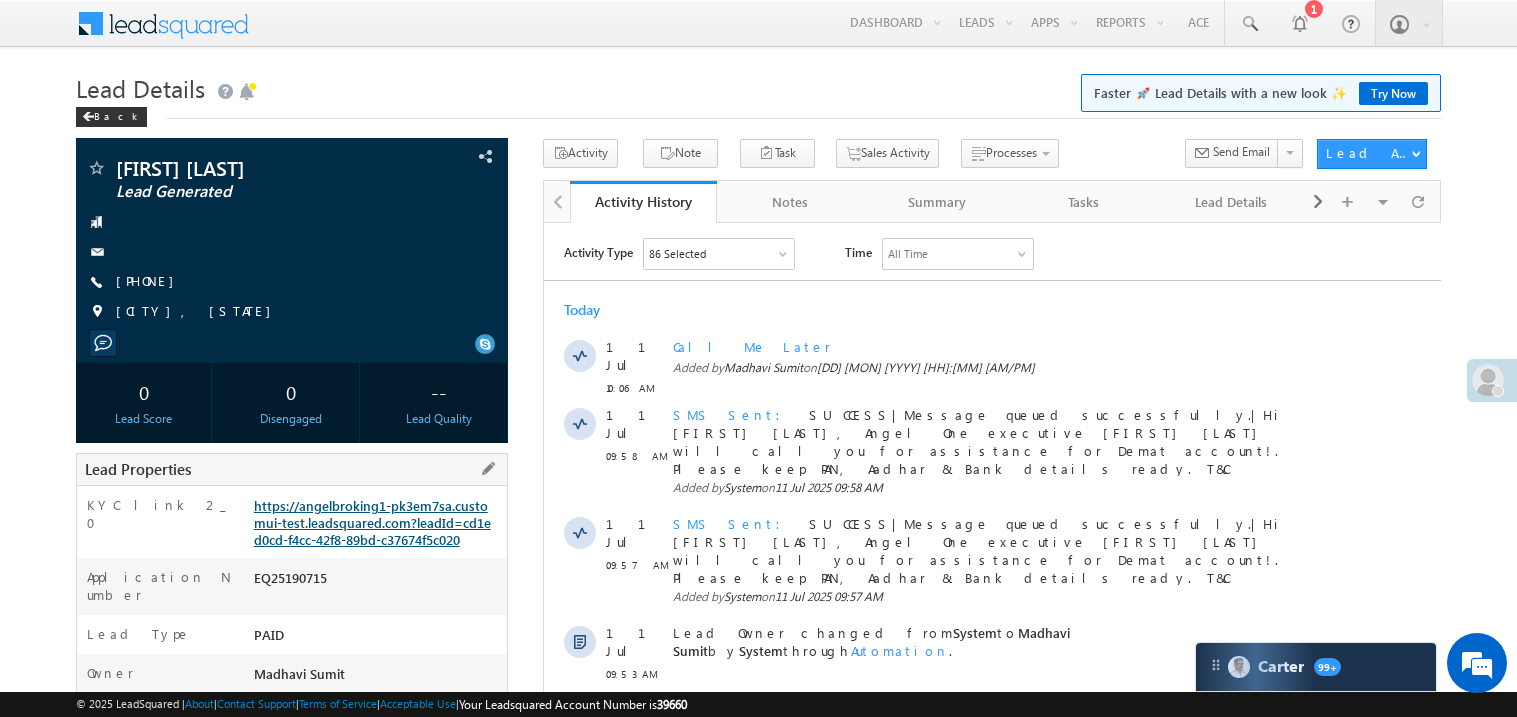 click on "https://angelbroking1-pk3em7sa.customui-test.leadsquared.com?leadId=cd1ed0cd-f4cc-42f8-89bd-c37674f5c020" at bounding box center (372, 522) 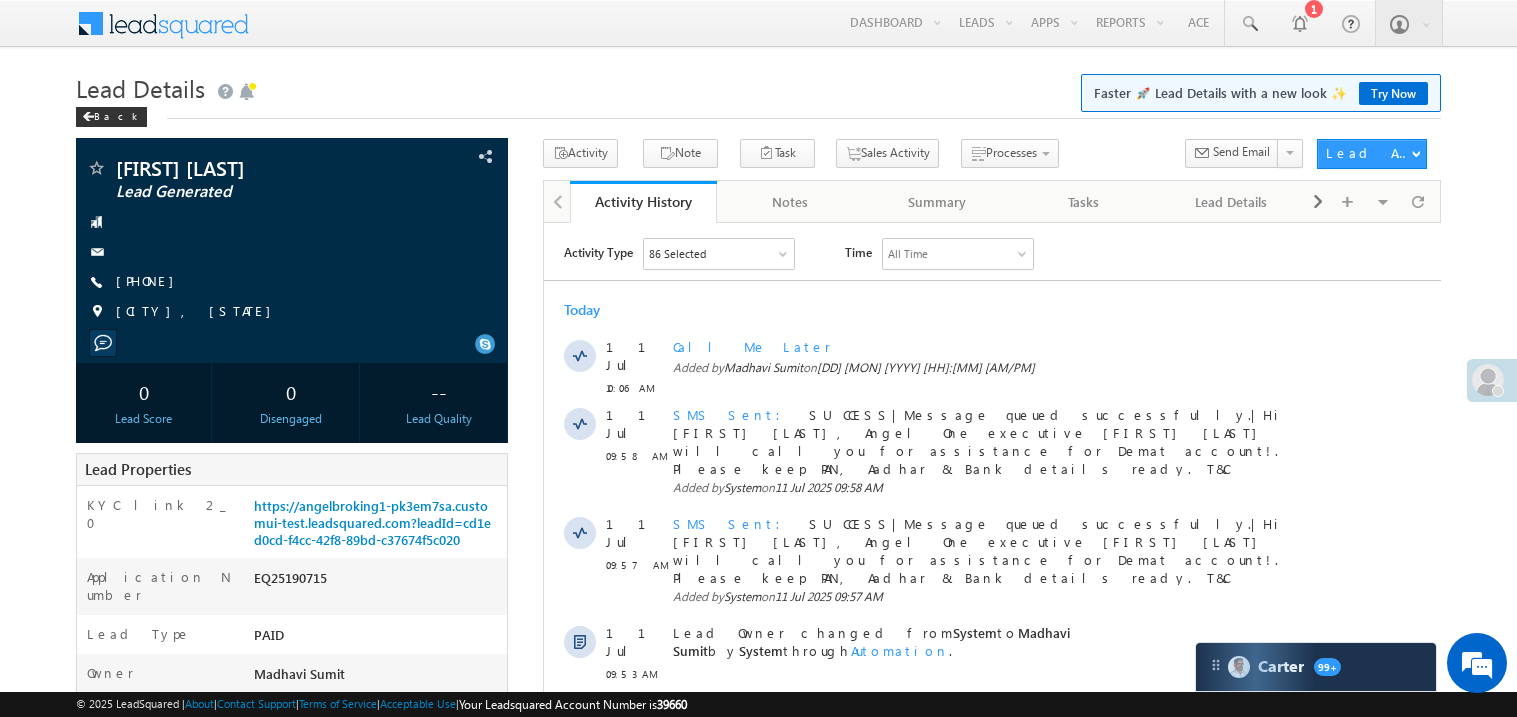 scroll, scrollTop: 740, scrollLeft: 0, axis: vertical 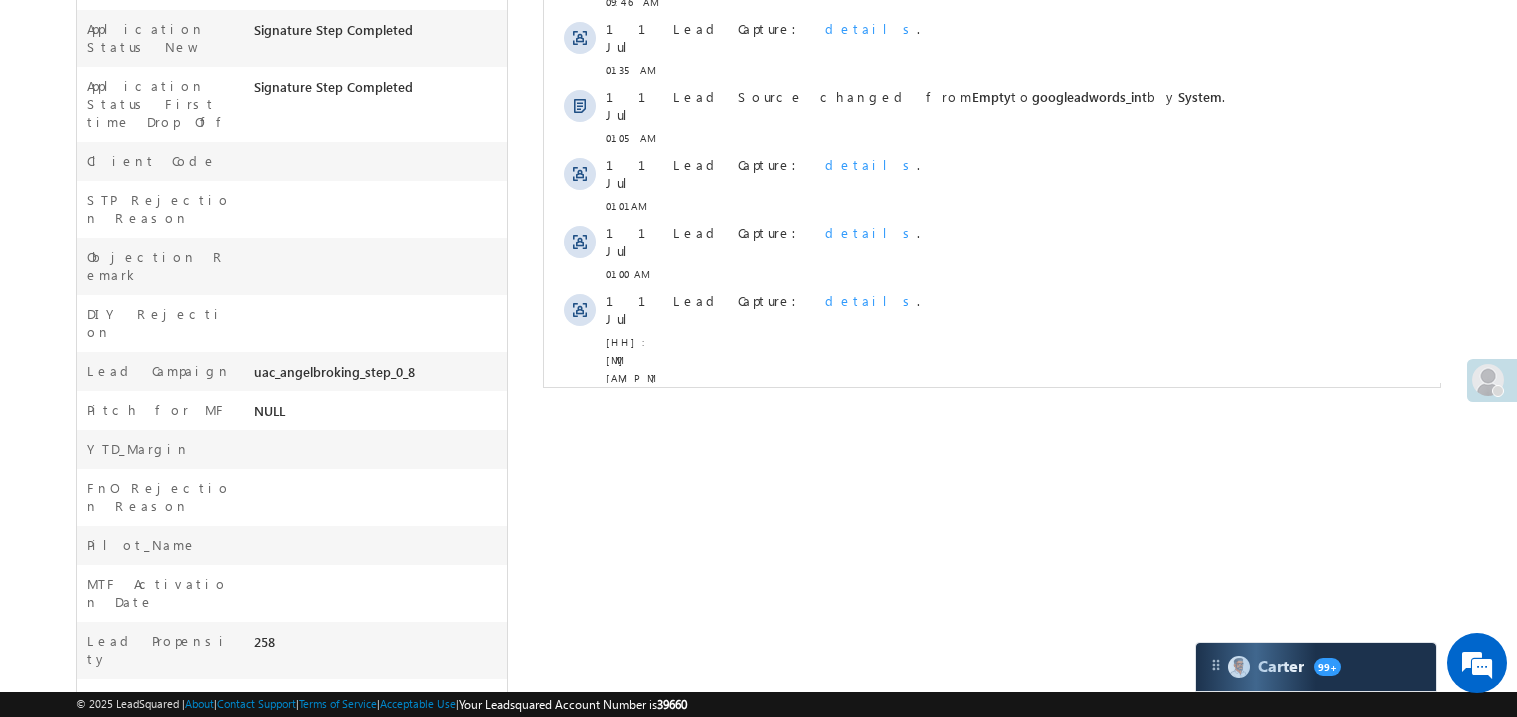 click on "Show More" at bounding box center [991, 422] 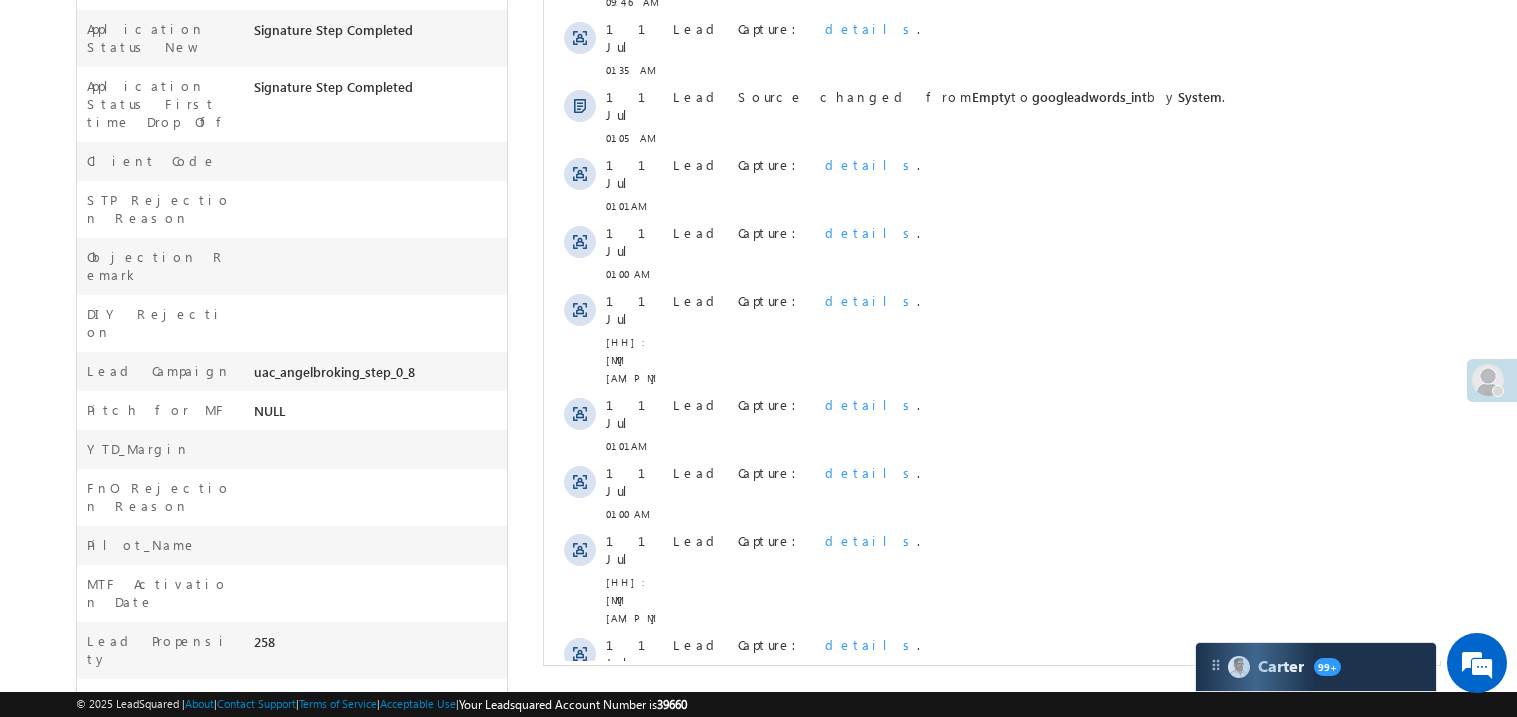 scroll, scrollTop: 0, scrollLeft: 0, axis: both 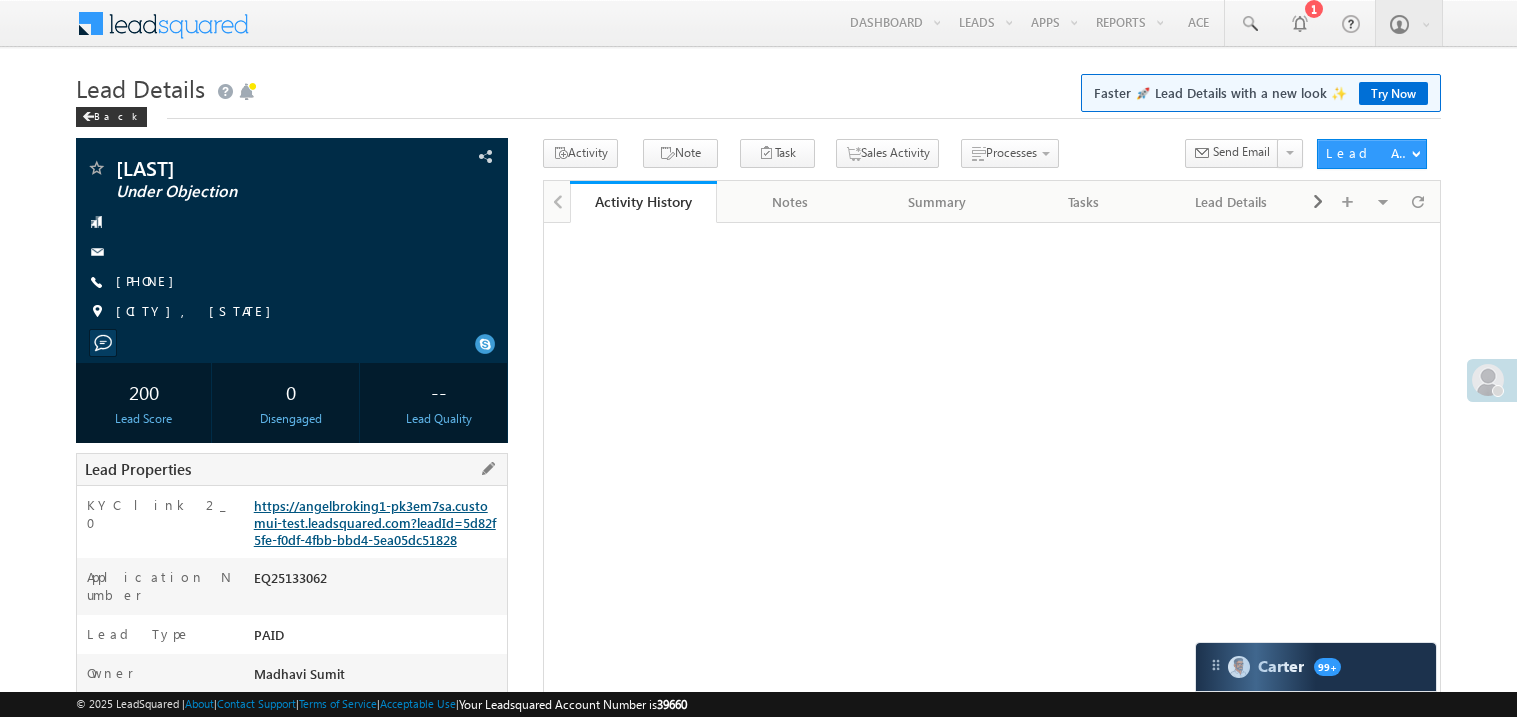 click on "https://angelbroking1-pk3em7sa.customui-test.leadsquared.com?leadId=5d82f5fe-f0df-4fbb-bbd4-5ea05dc51828" at bounding box center [375, 522] 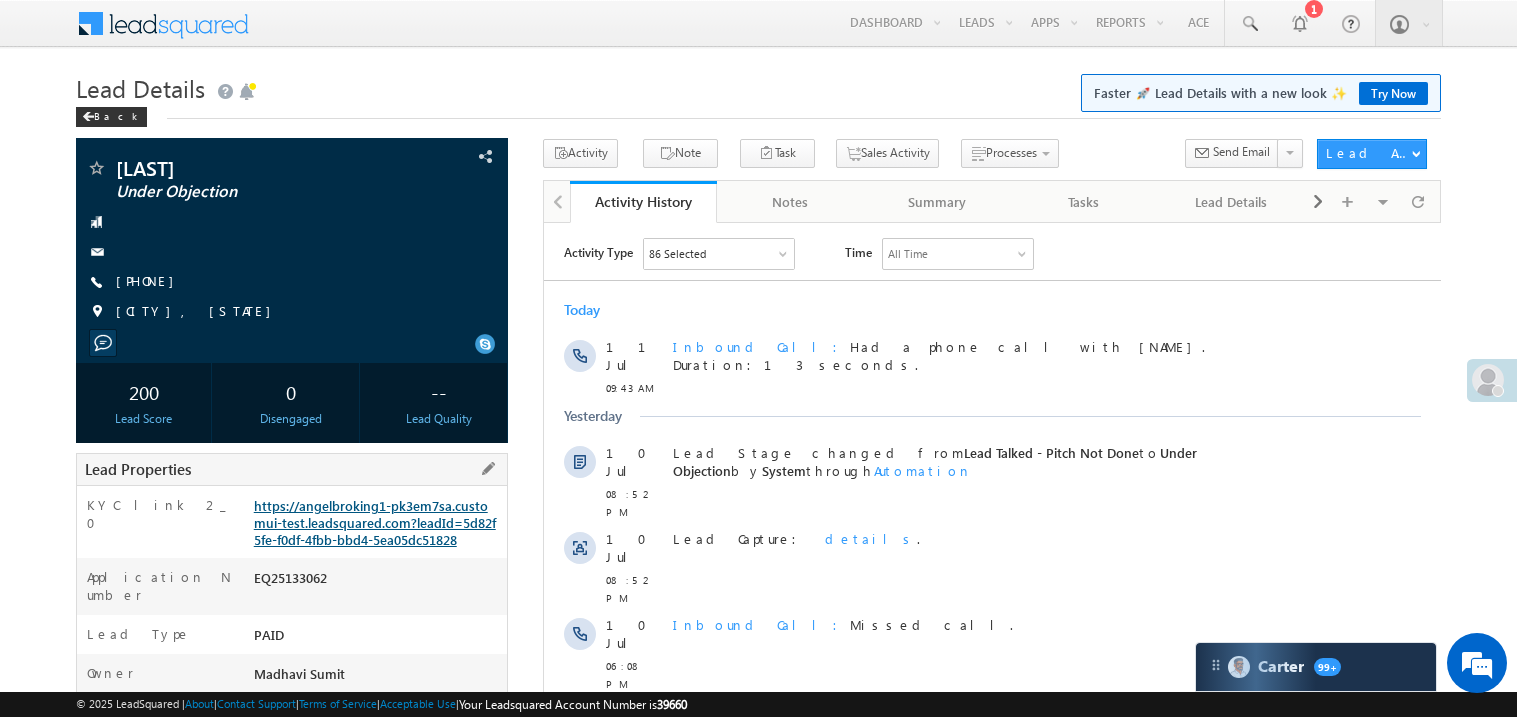 scroll, scrollTop: 0, scrollLeft: 0, axis: both 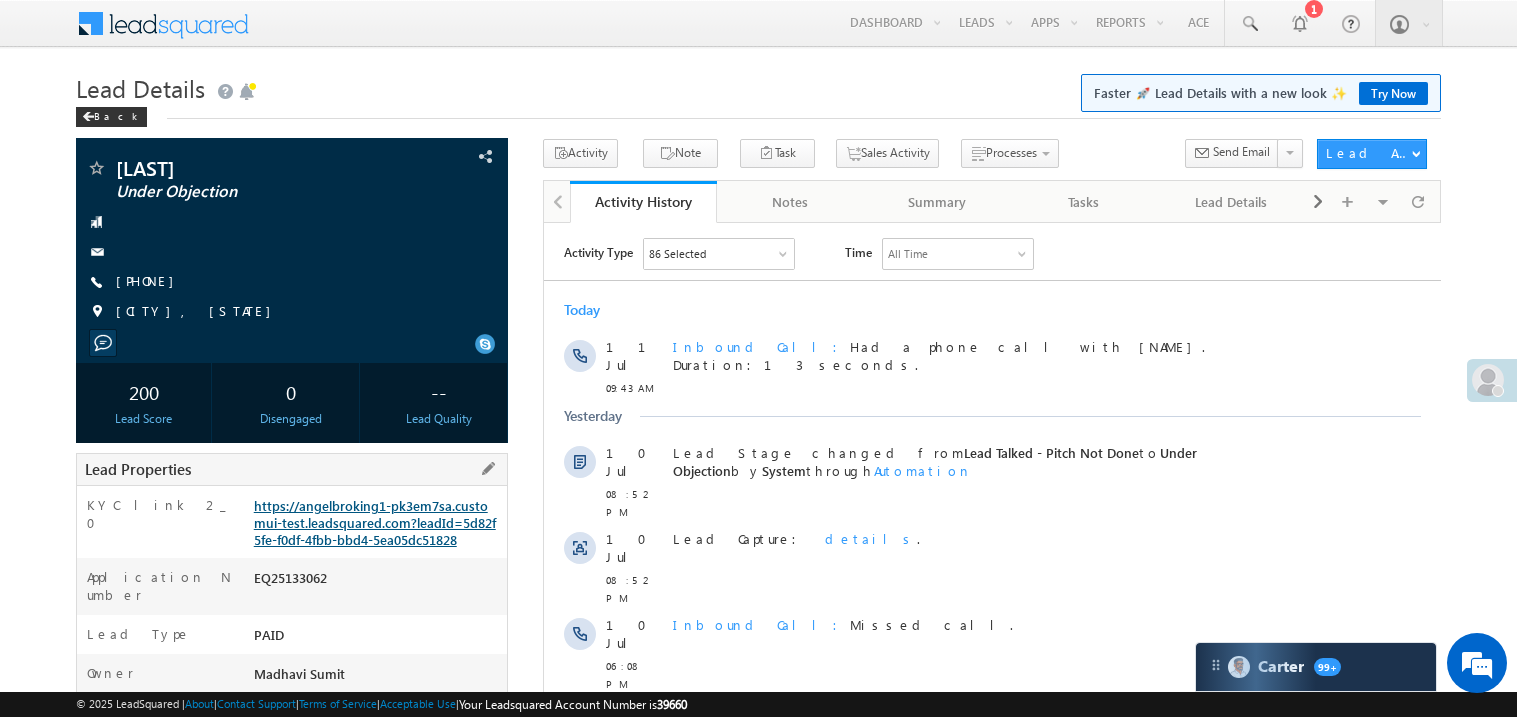 click on "https://angelbroking1-pk3em7sa.customui-test.leadsquared.com?leadId=5d82f5fe-f0df-4fbb-bbd4-5ea05dc51828" at bounding box center [375, 522] 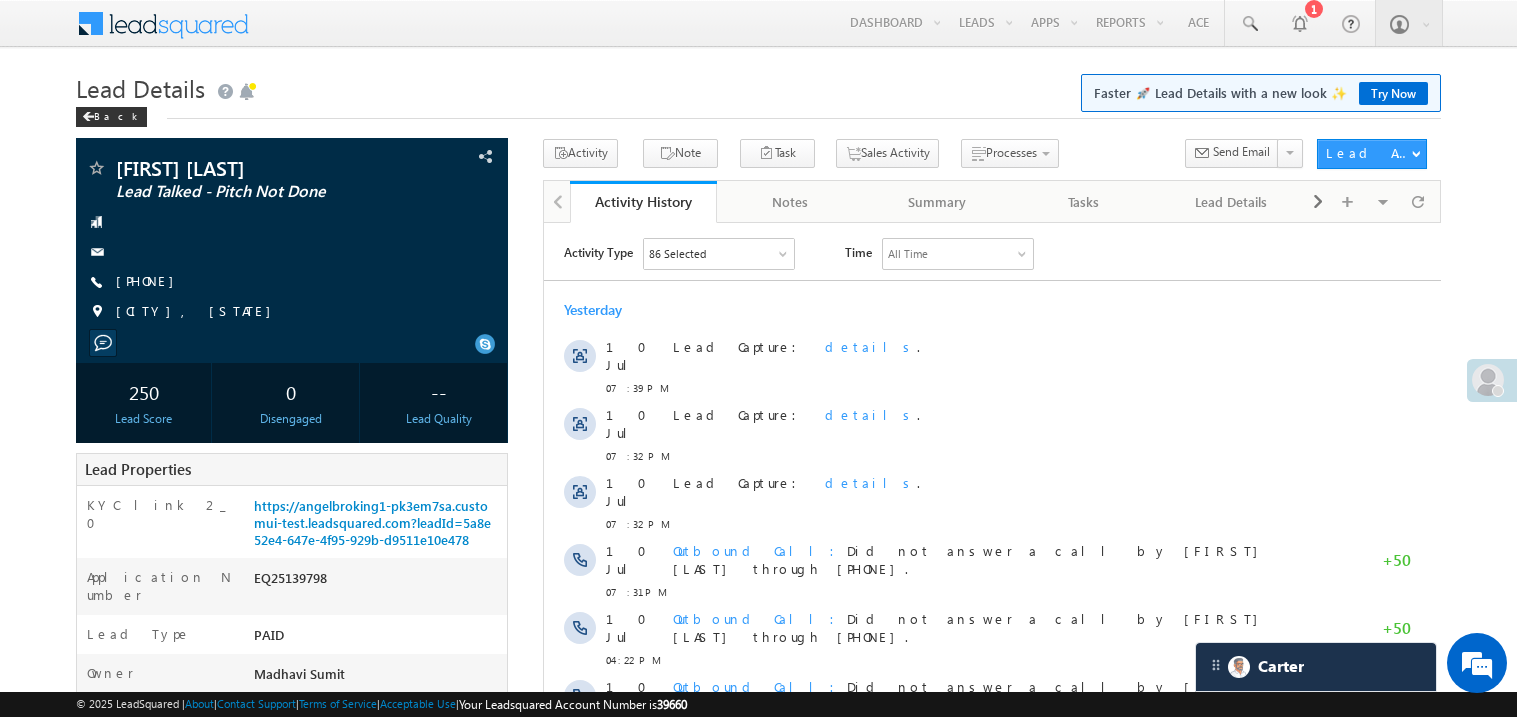 scroll, scrollTop: 0, scrollLeft: 0, axis: both 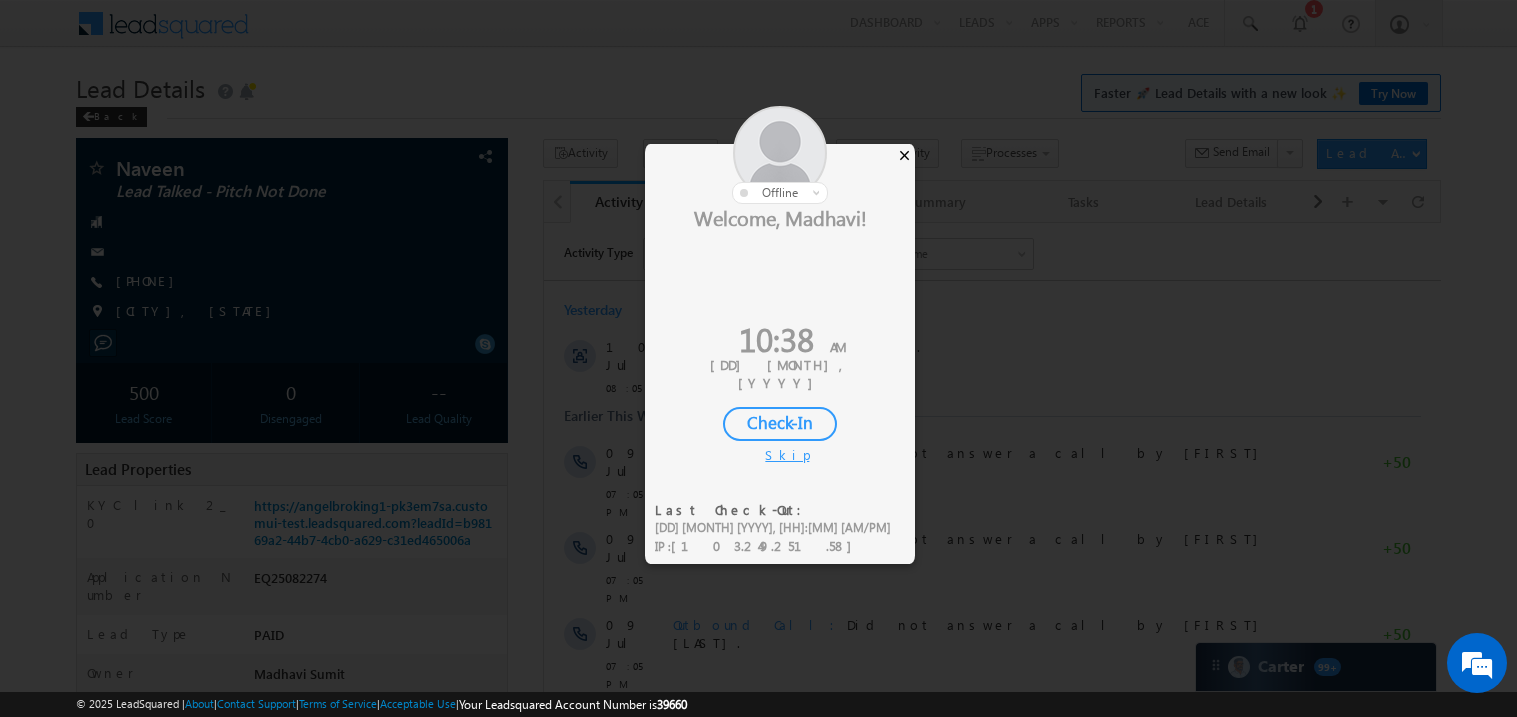 click on "×" at bounding box center (904, 155) 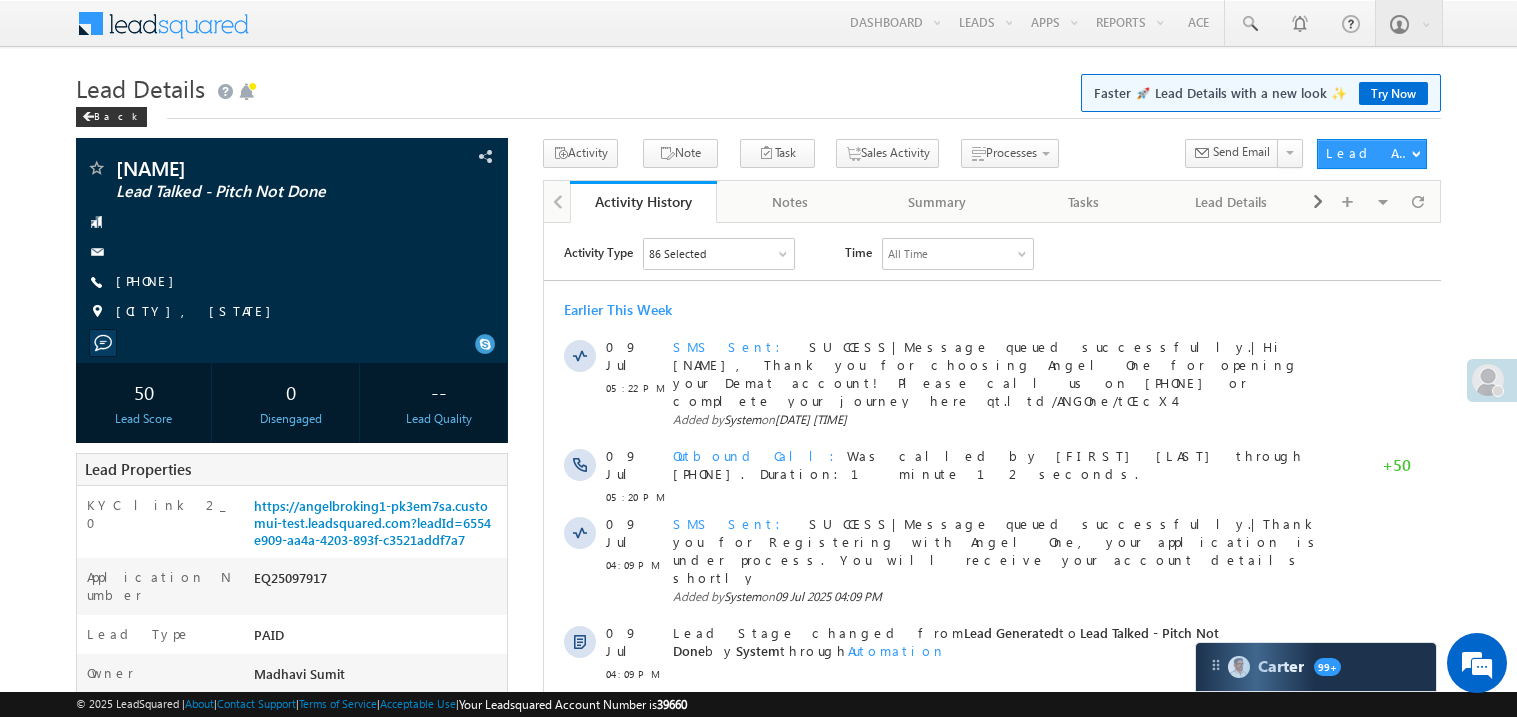 scroll, scrollTop: 0, scrollLeft: 0, axis: both 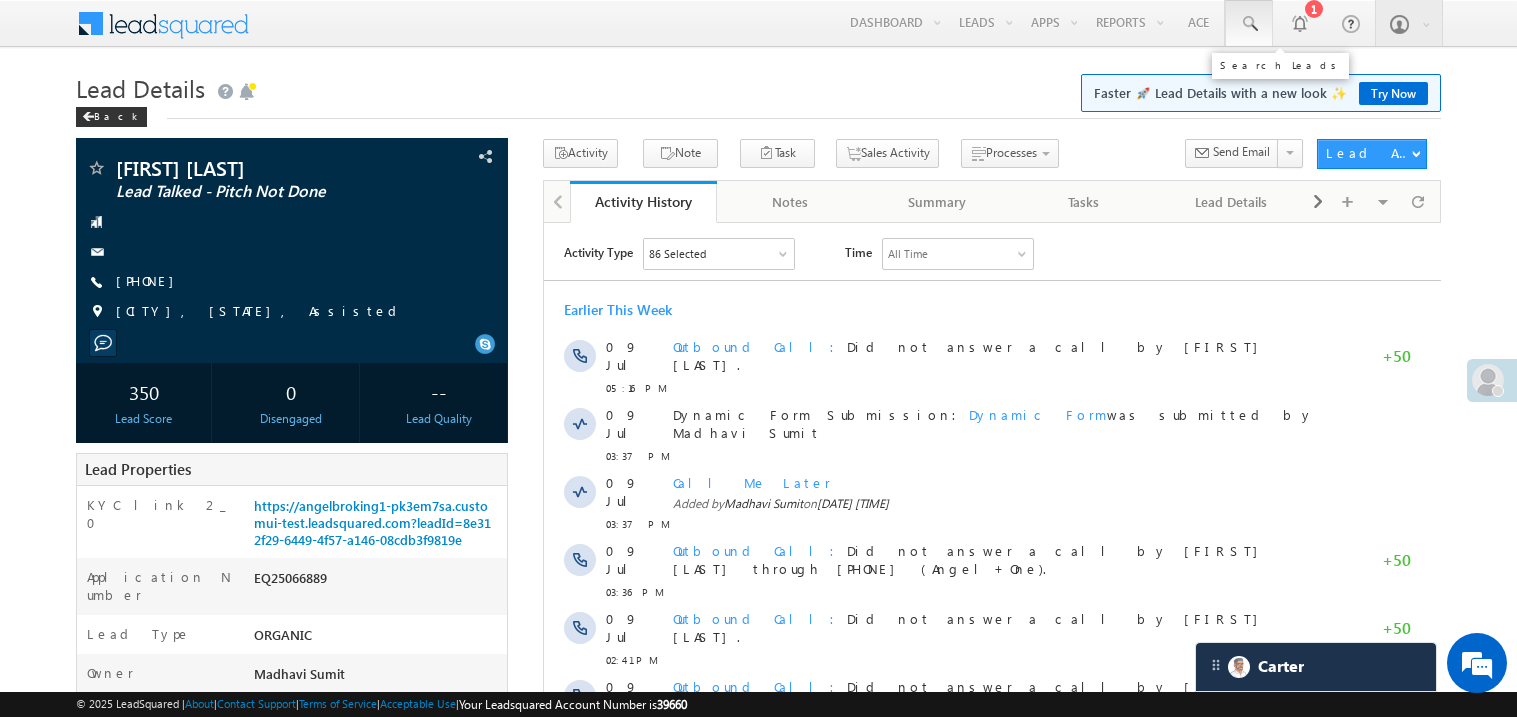 click at bounding box center (1249, 24) 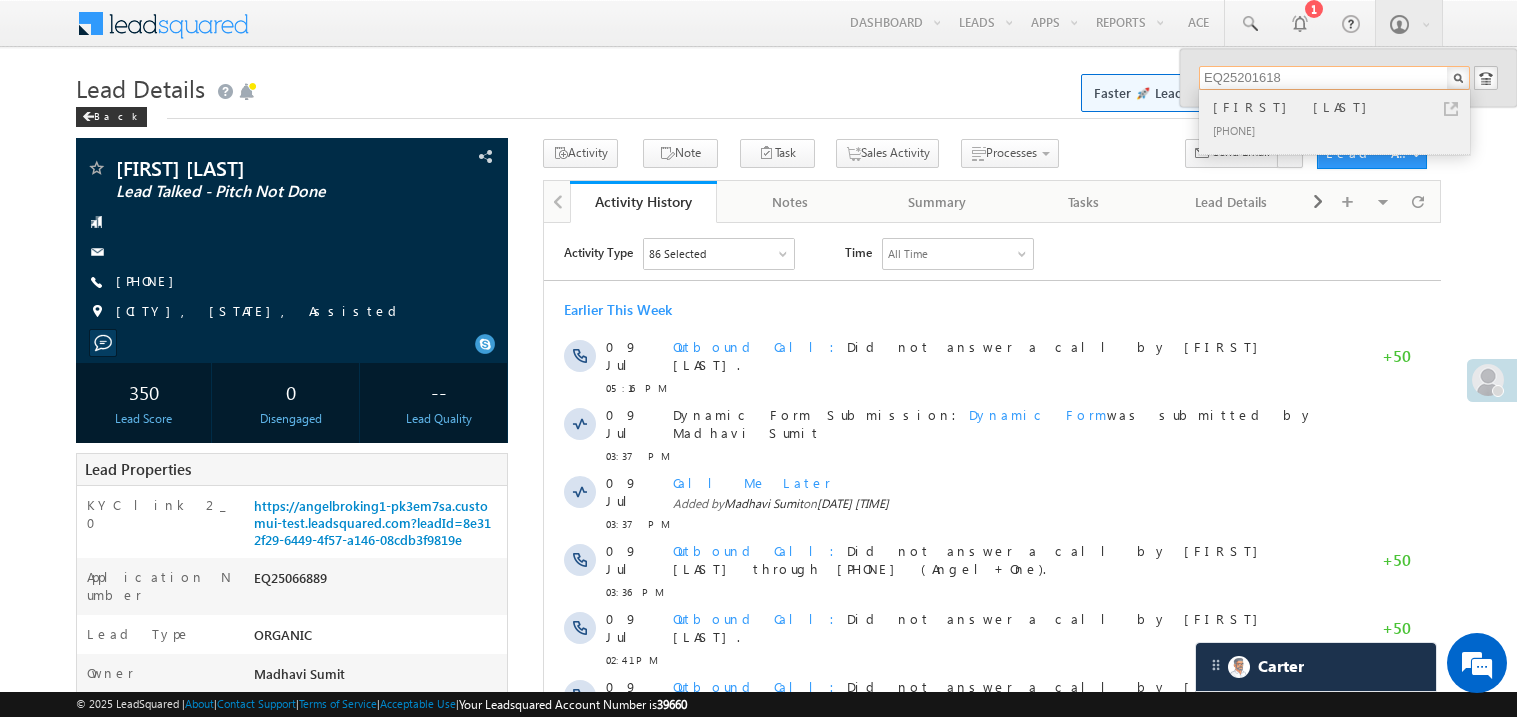 type on "EQ25201618" 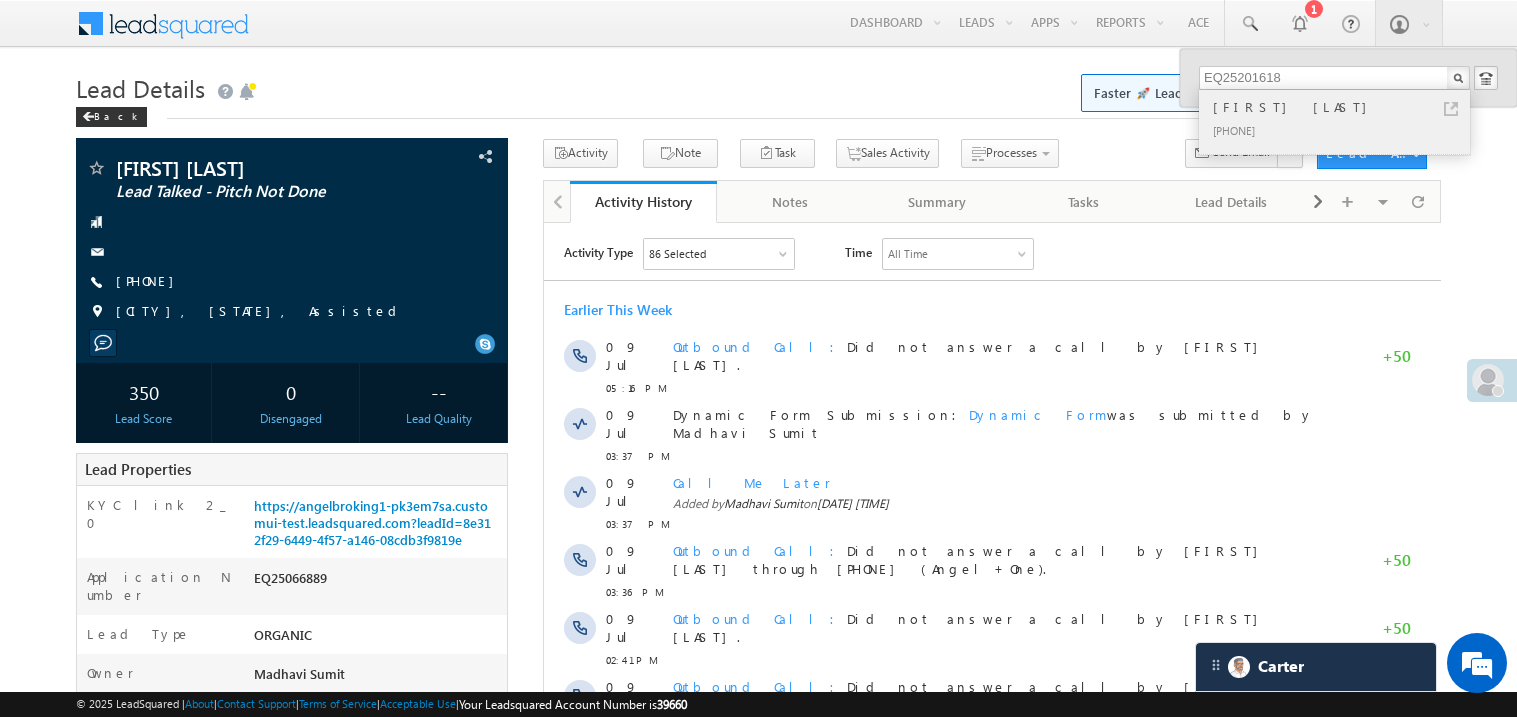 click on "Mahesh Gunjal" at bounding box center [1343, 107] 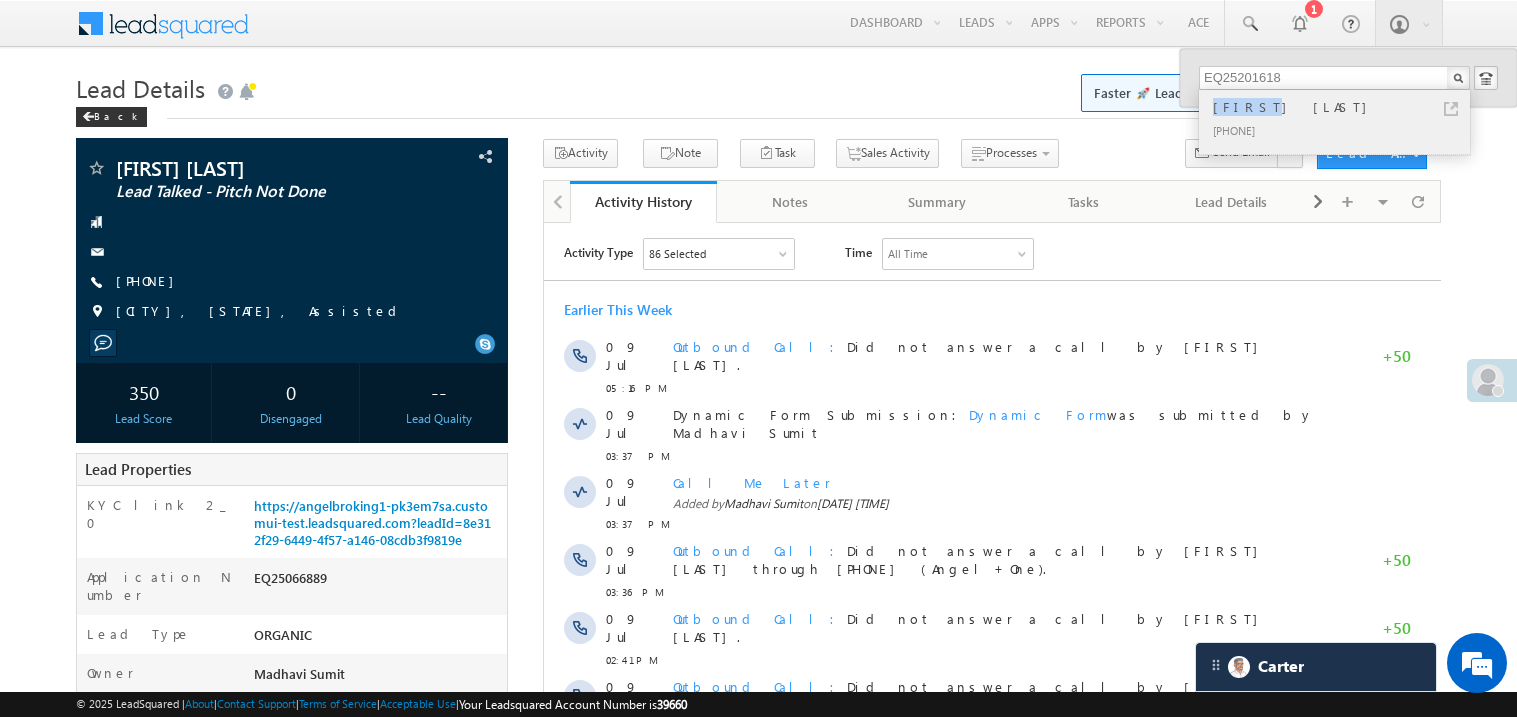 click on "Mahesh Gunjal" at bounding box center (1343, 107) 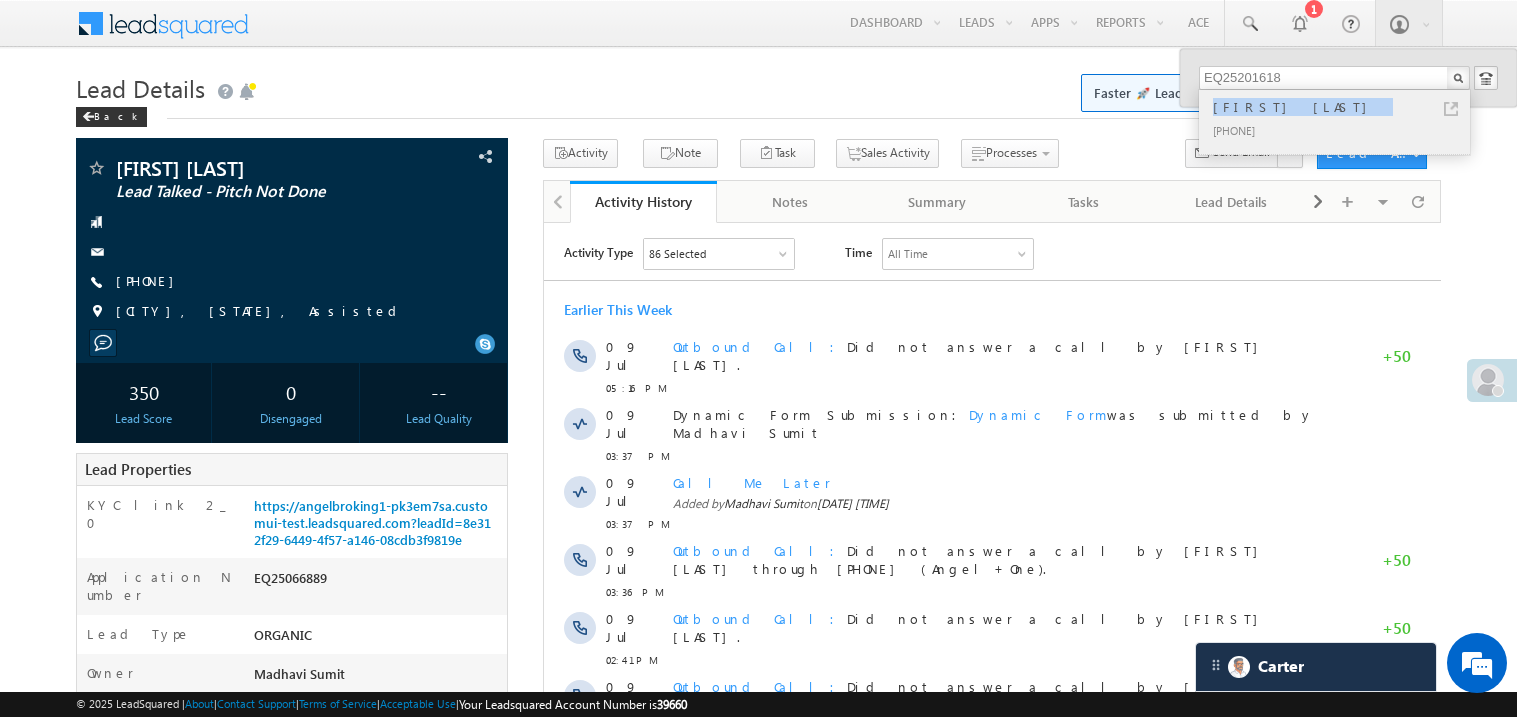 click on "Mahesh Gunjal" at bounding box center (1343, 107) 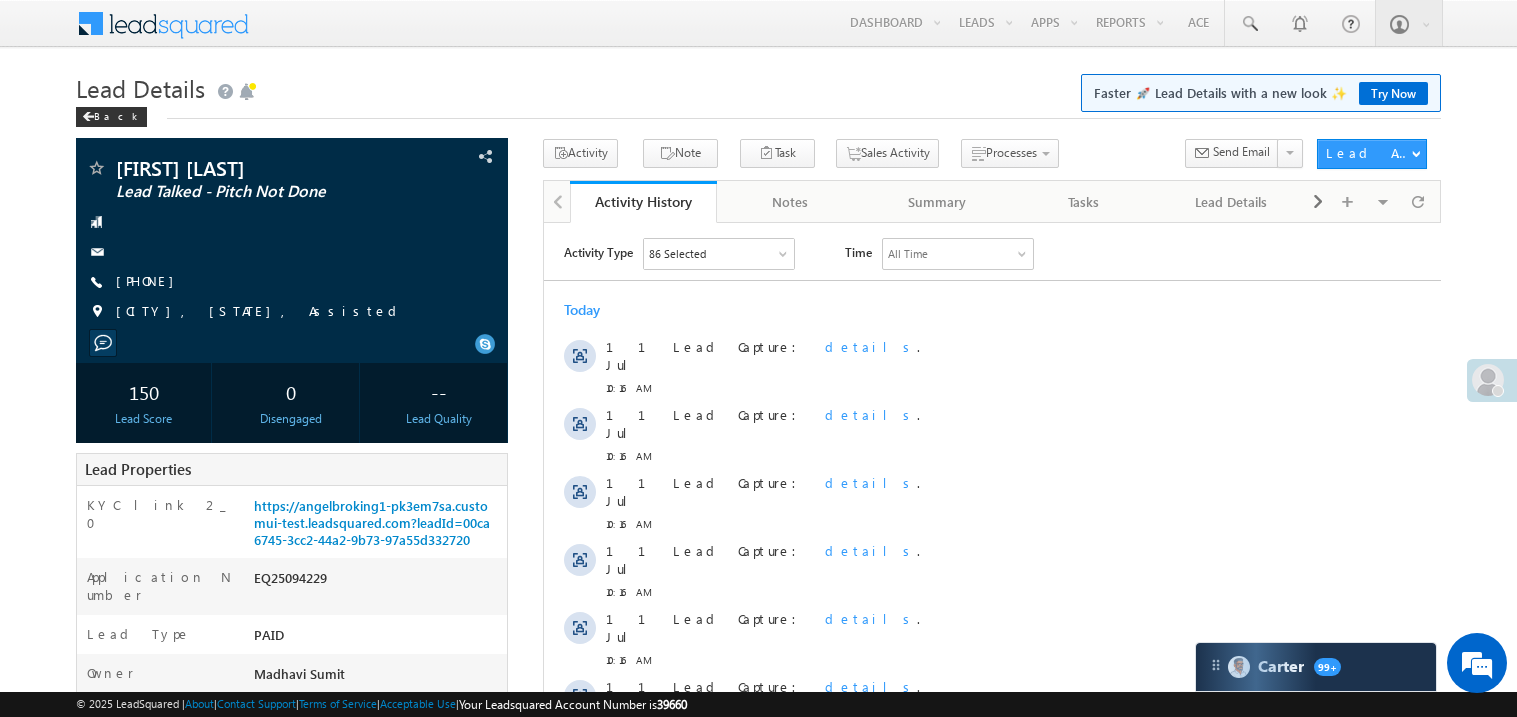 scroll, scrollTop: 0, scrollLeft: 0, axis: both 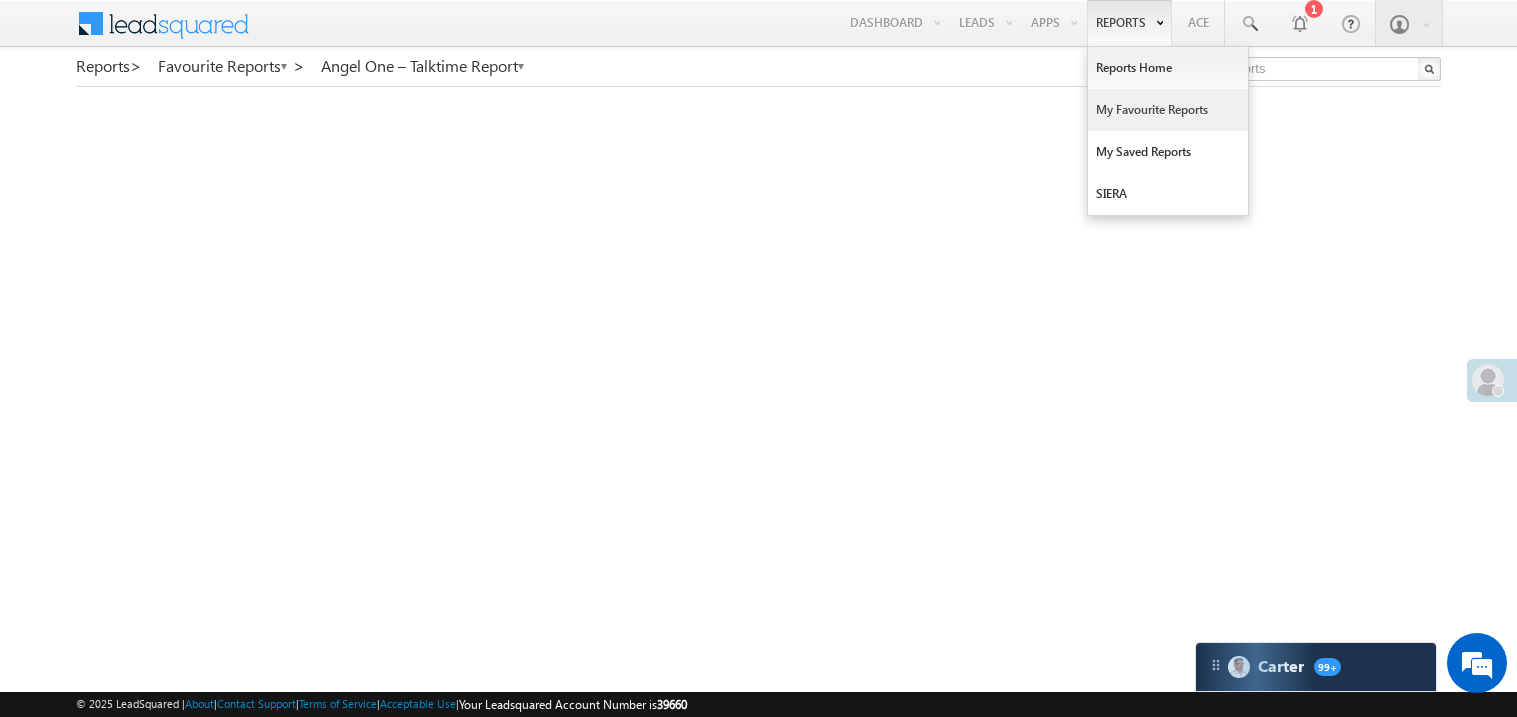 click on "My Favourite Reports" at bounding box center (1168, 110) 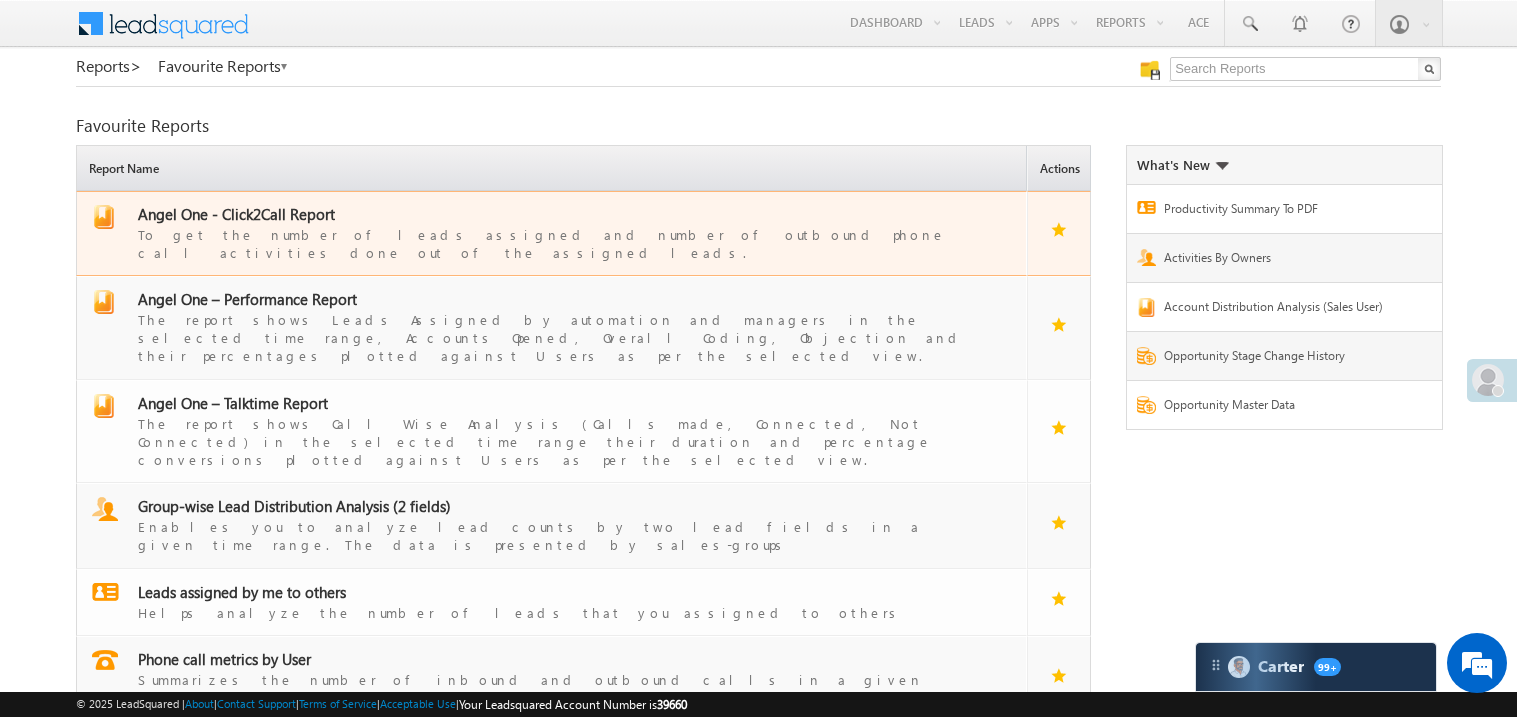 scroll, scrollTop: 0, scrollLeft: 0, axis: both 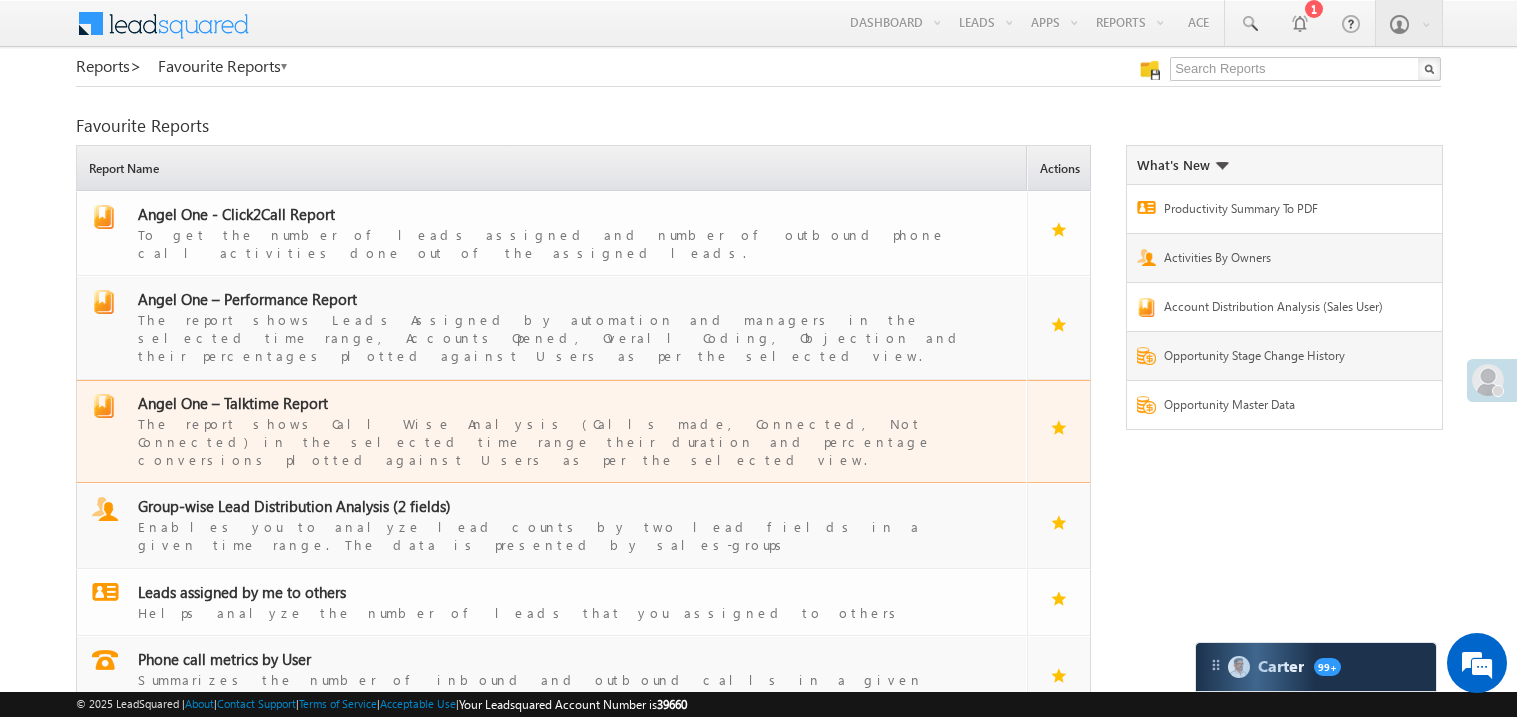 click on "Angel One – Talktime Report" at bounding box center [233, 403] 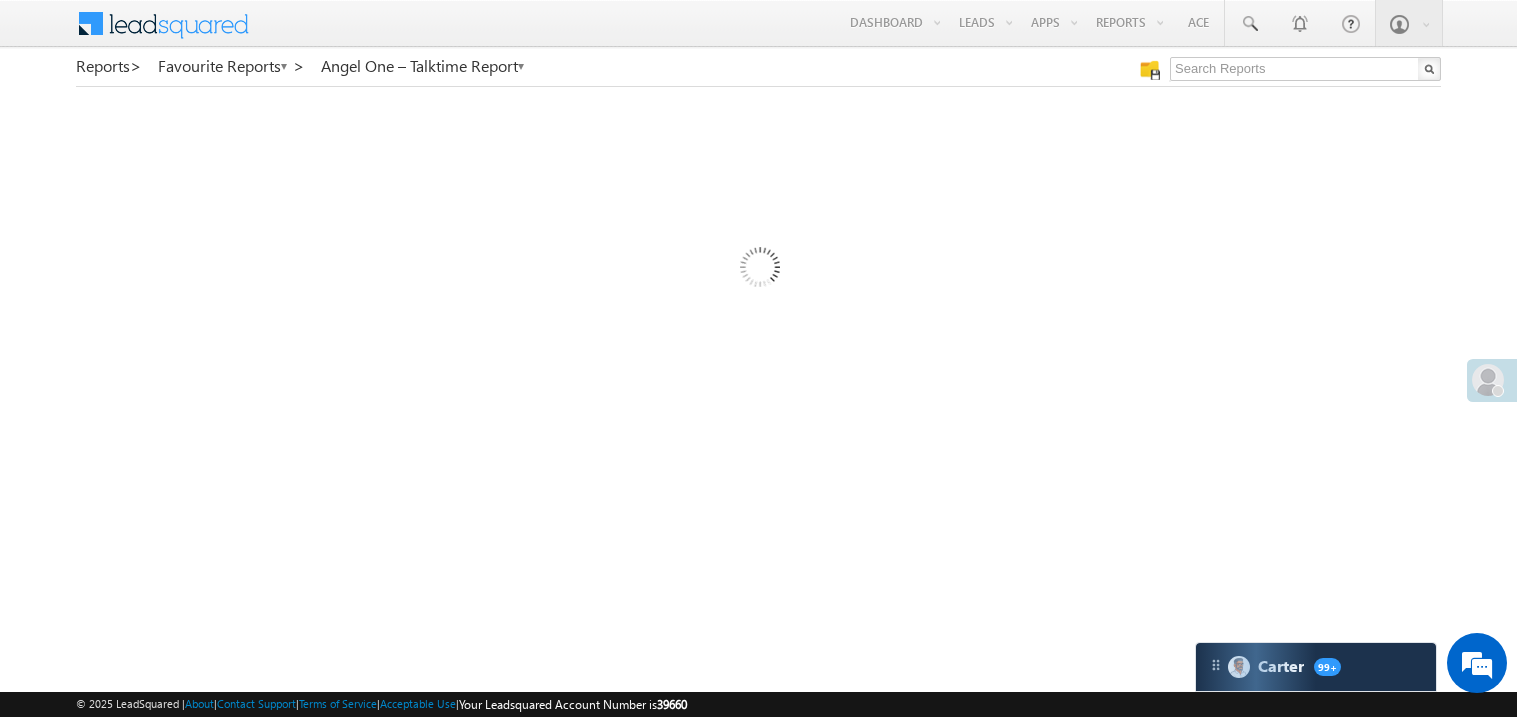 scroll, scrollTop: 0, scrollLeft: 0, axis: both 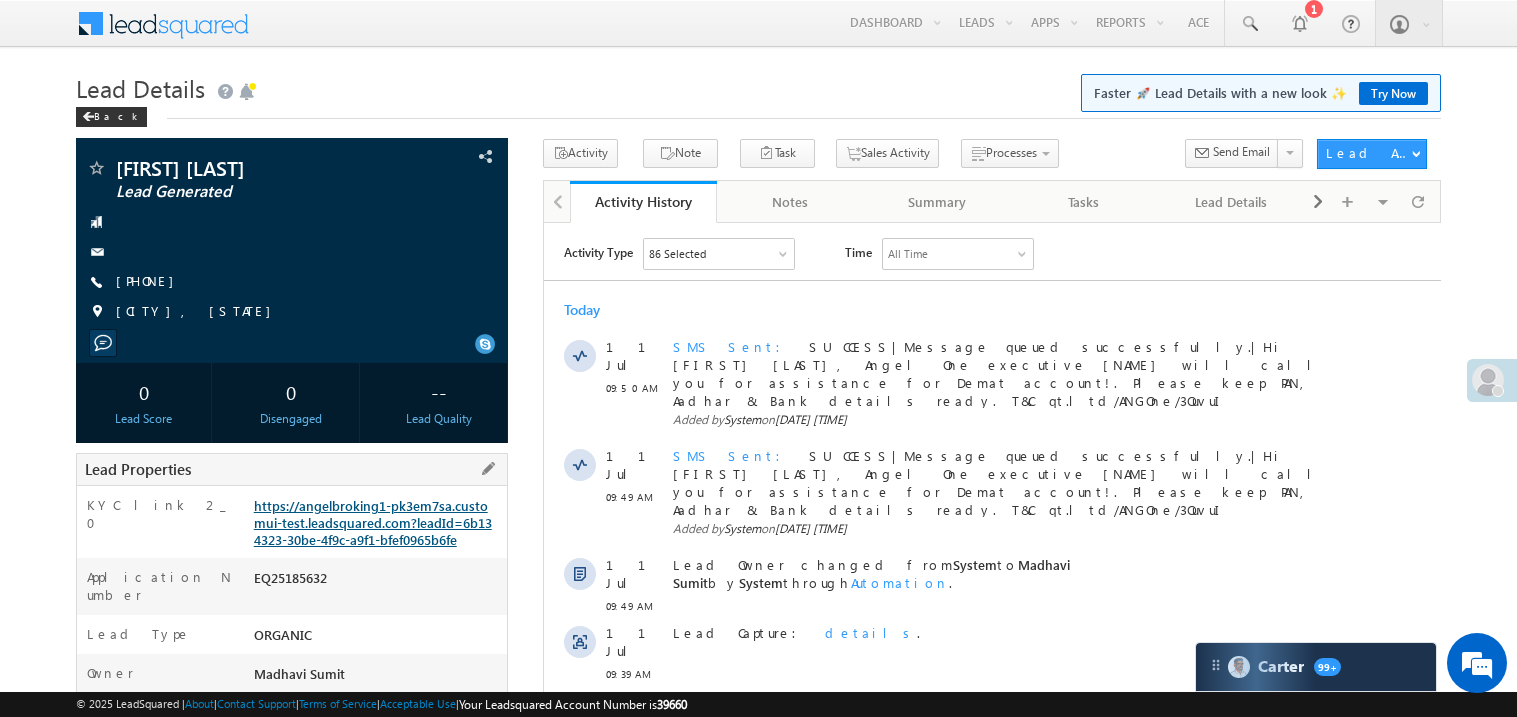 click on "https://angelbroking1-pk3em7sa.customui-test.leadsquared.com?leadId=6b134323-30be-4f9c-a9f1-bfef0965b6fe" at bounding box center [373, 522] 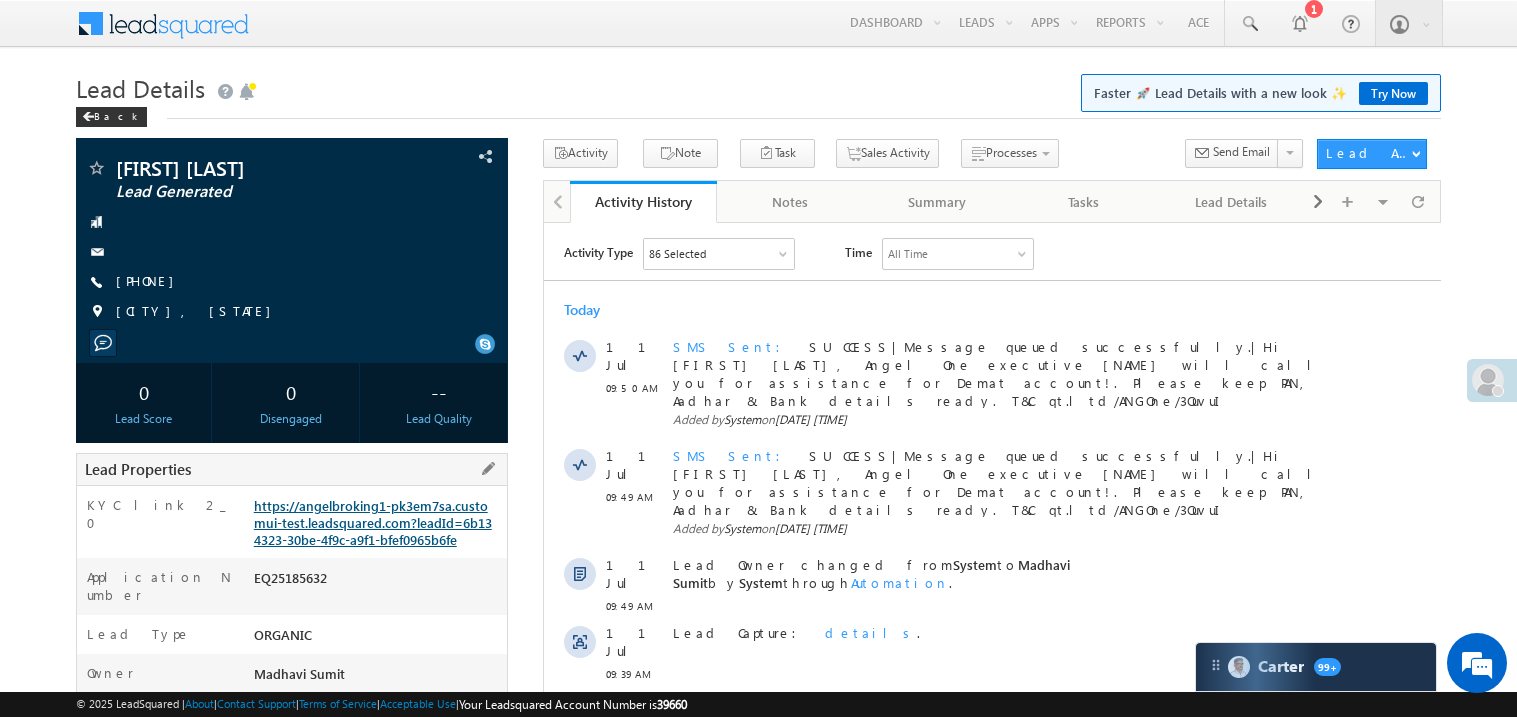 scroll, scrollTop: 0, scrollLeft: 0, axis: both 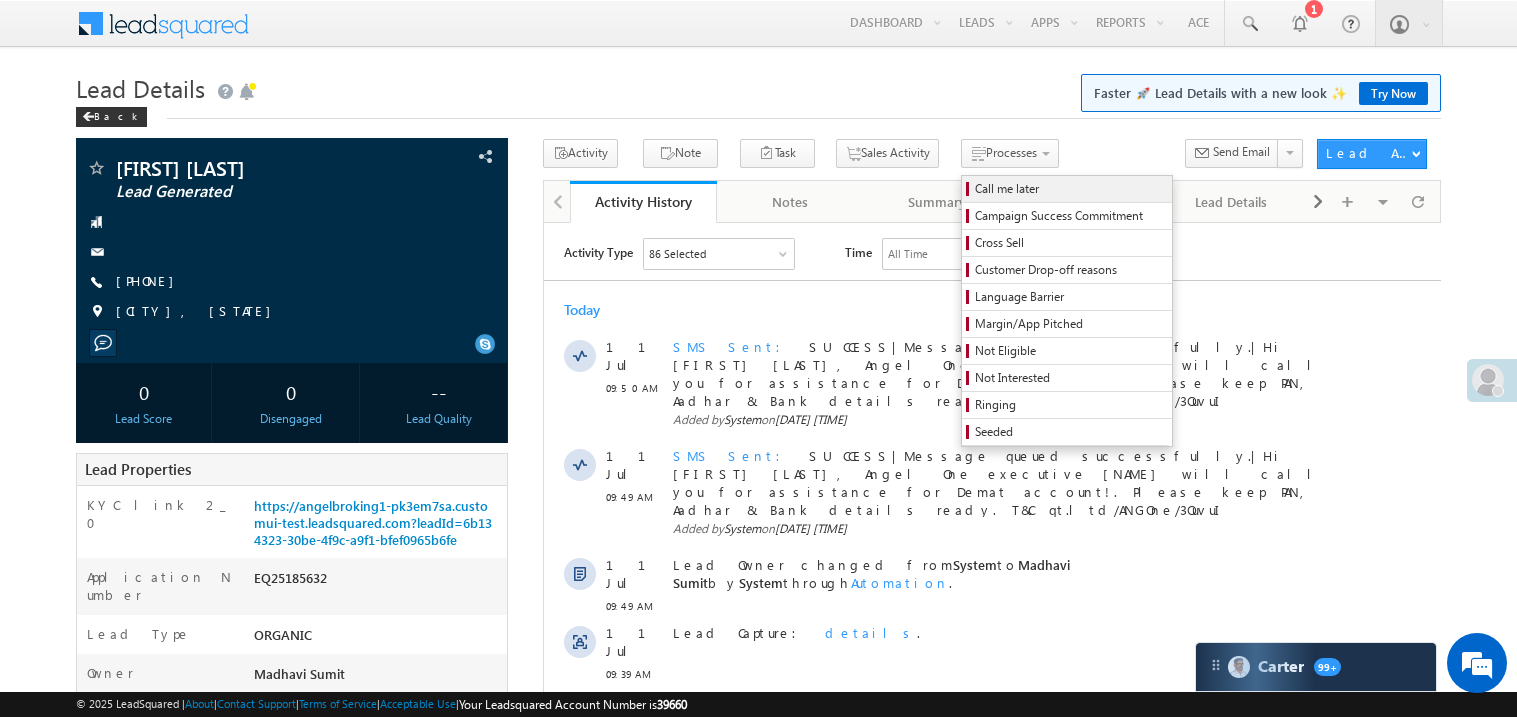 click on "Call me later" at bounding box center [1070, 189] 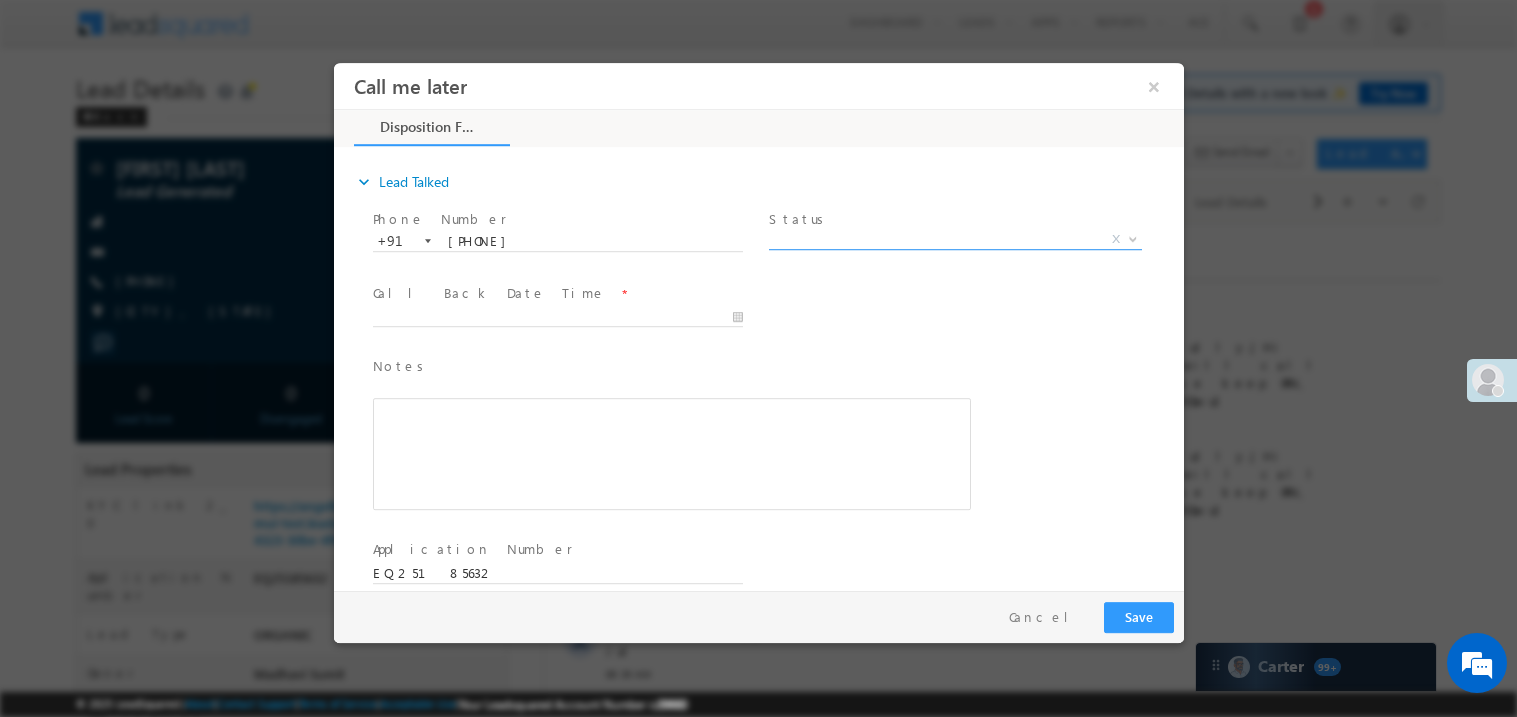scroll, scrollTop: 0, scrollLeft: 0, axis: both 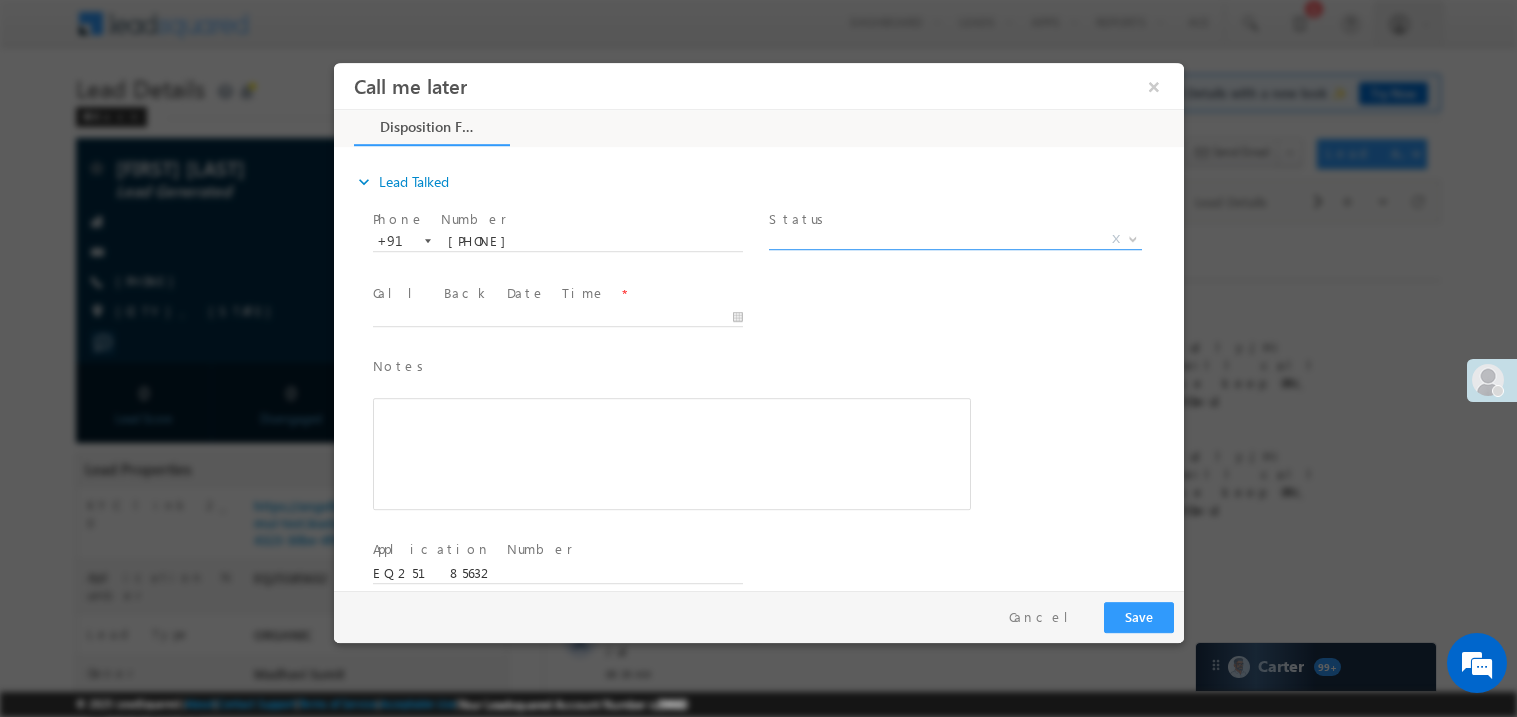 click on "X" at bounding box center (954, 239) 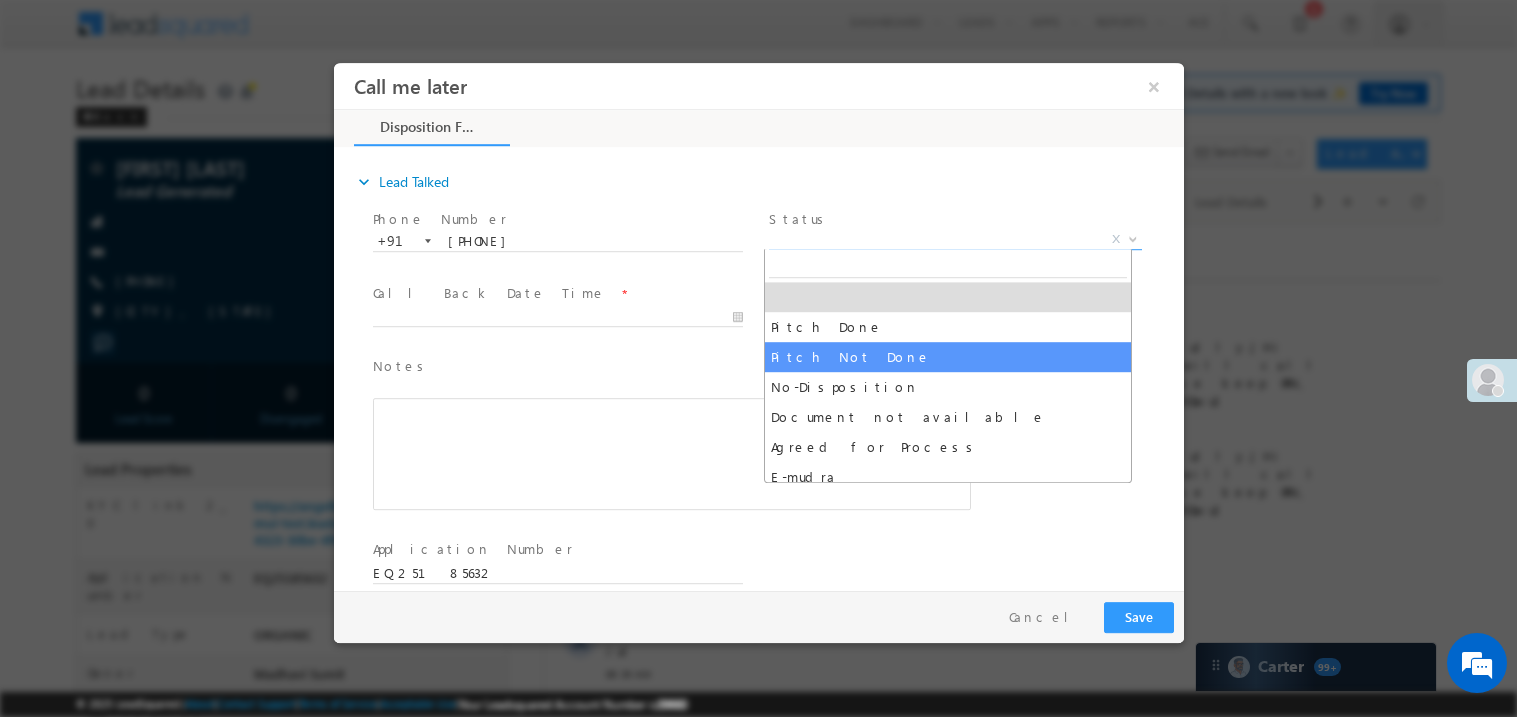 select on "Pitch Not Done" 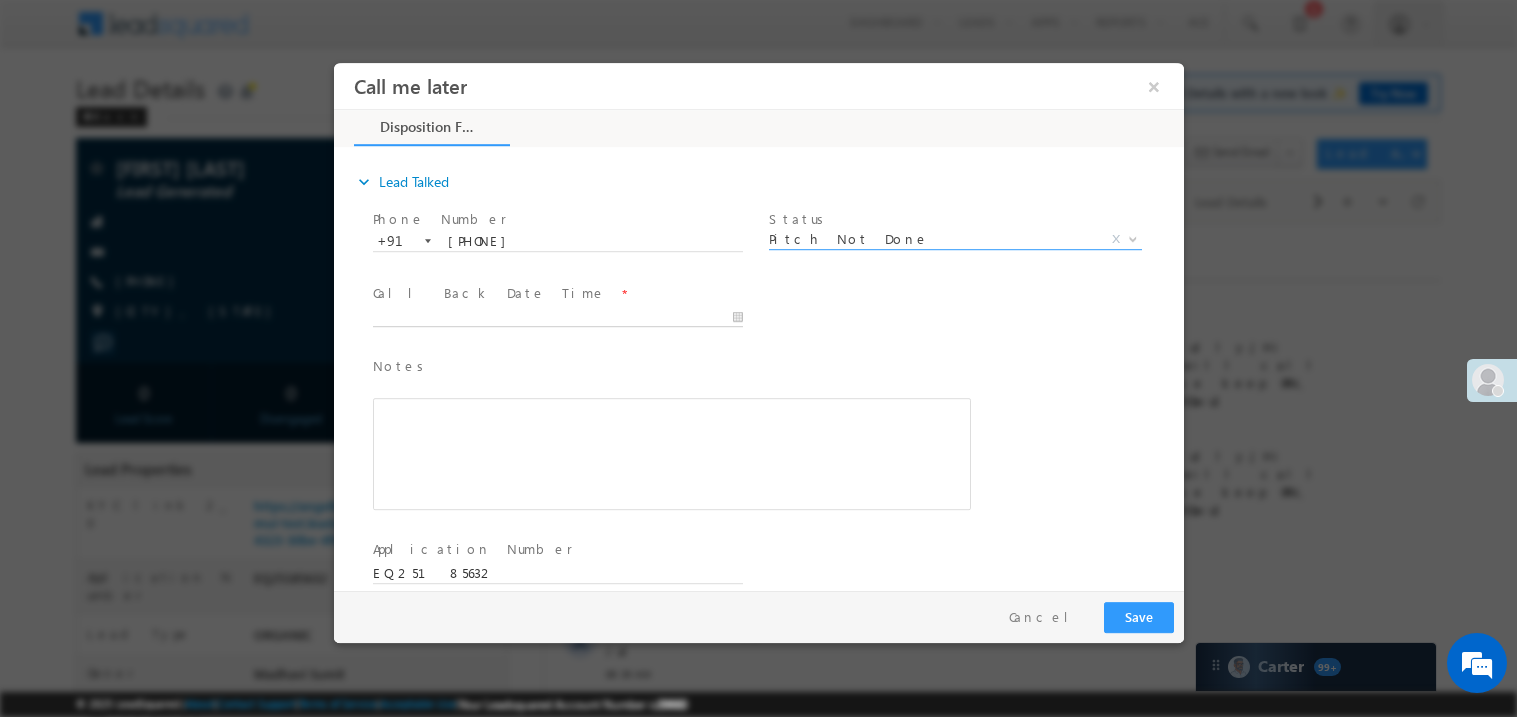 click on "Call me later
×" at bounding box center [758, 325] 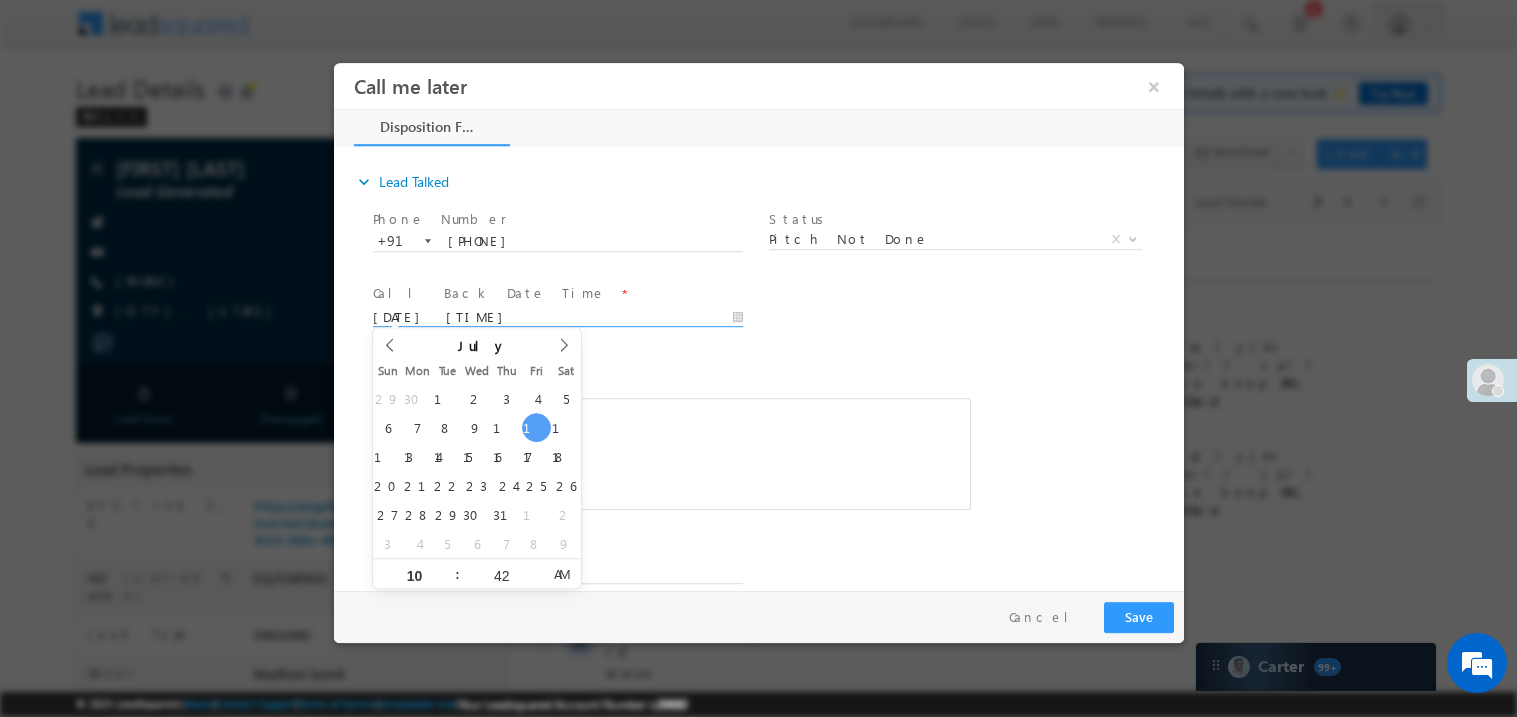 click at bounding box center (671, 453) 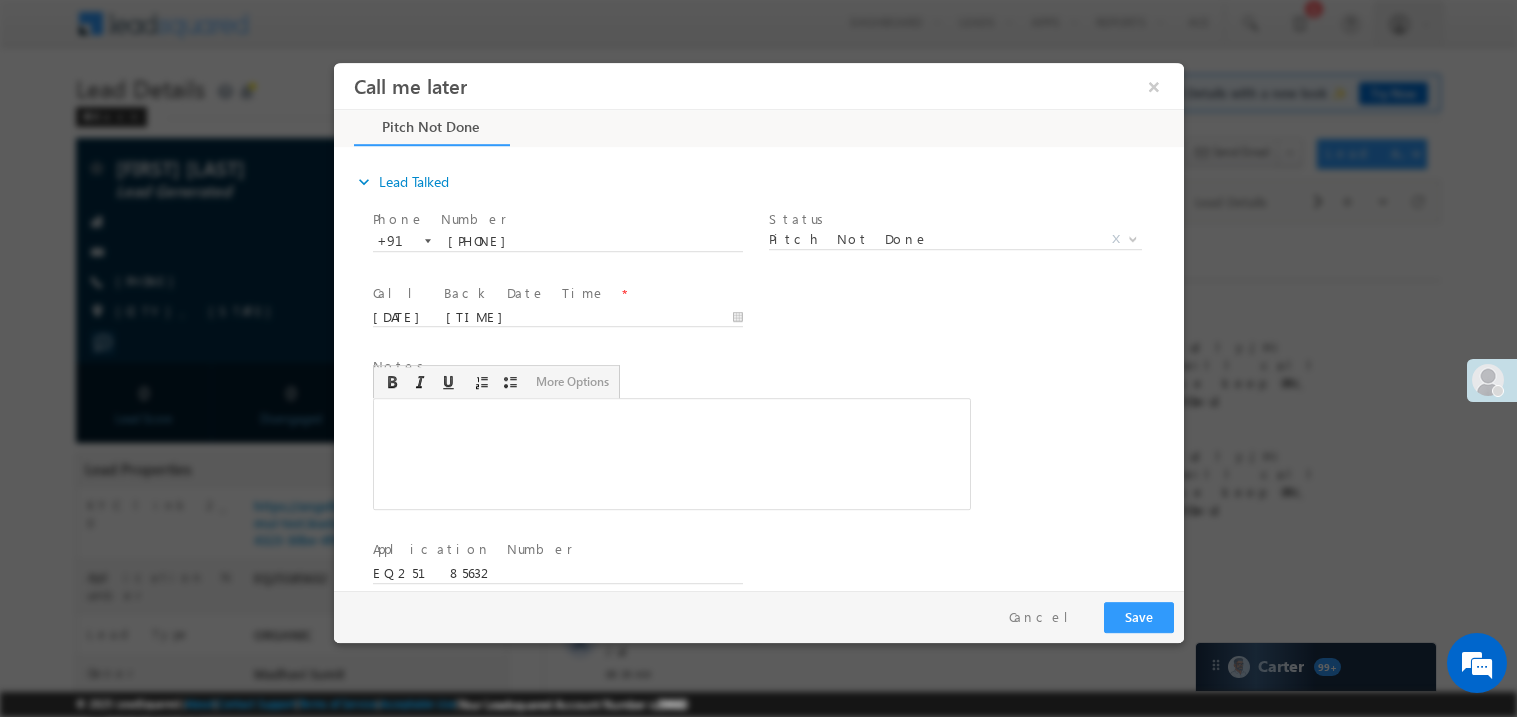 type 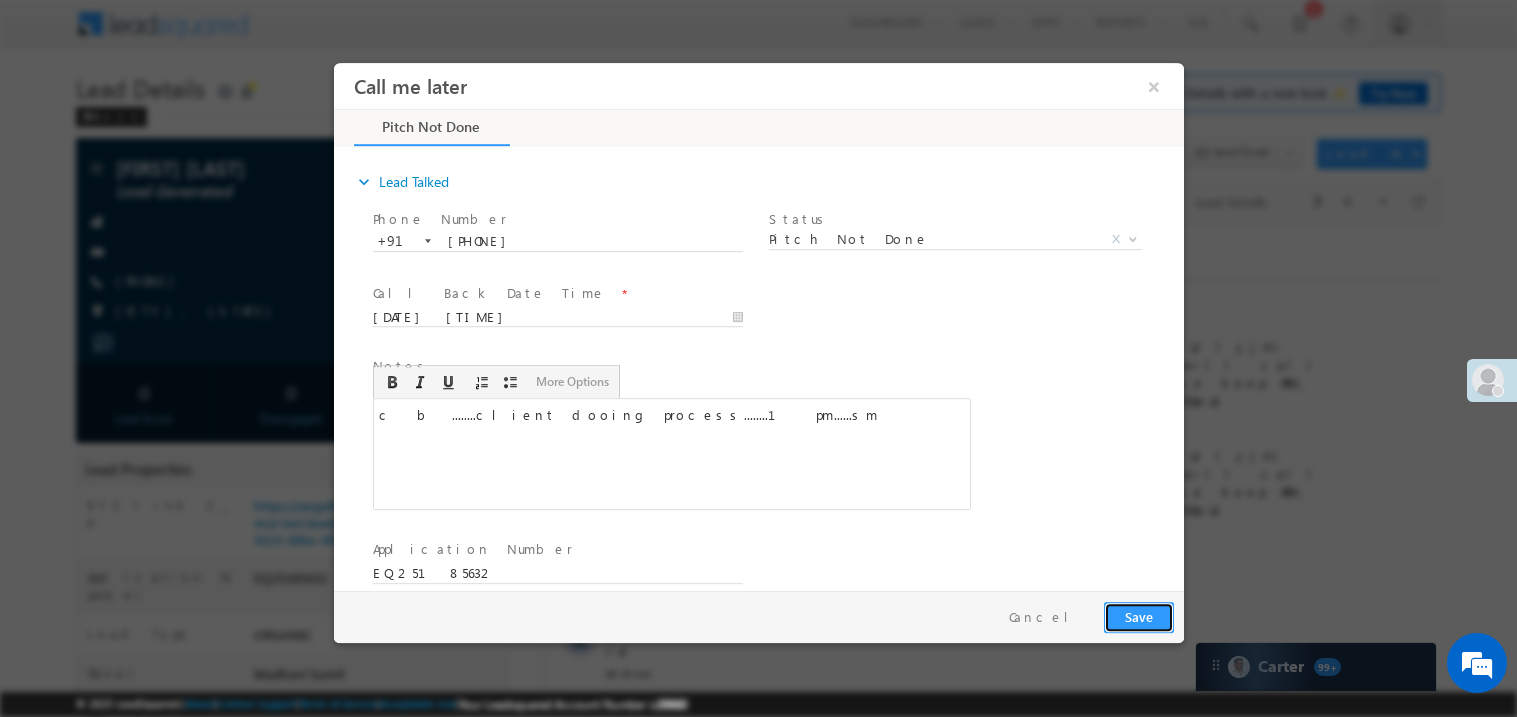 click on "Save" at bounding box center (1138, 616) 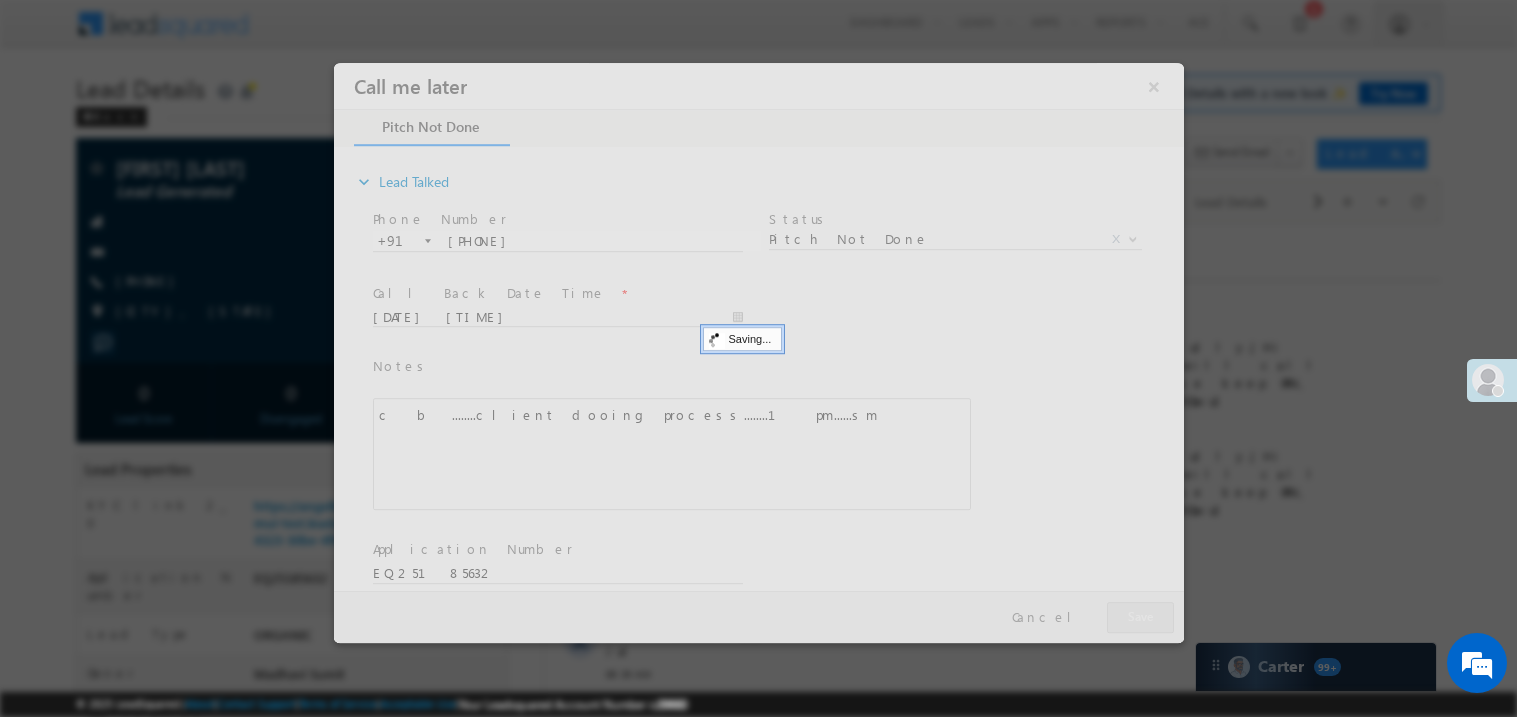 click at bounding box center [758, 352] 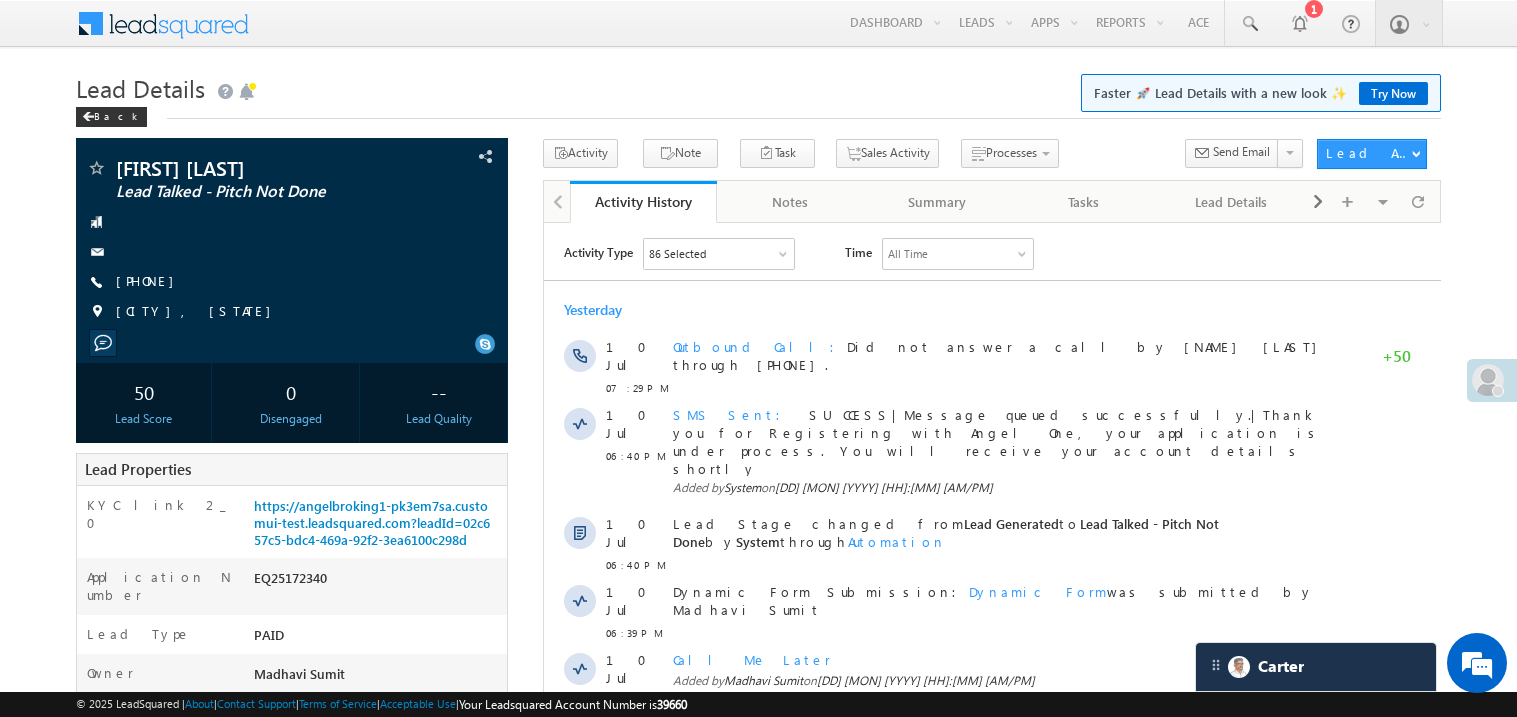 scroll, scrollTop: 0, scrollLeft: 0, axis: both 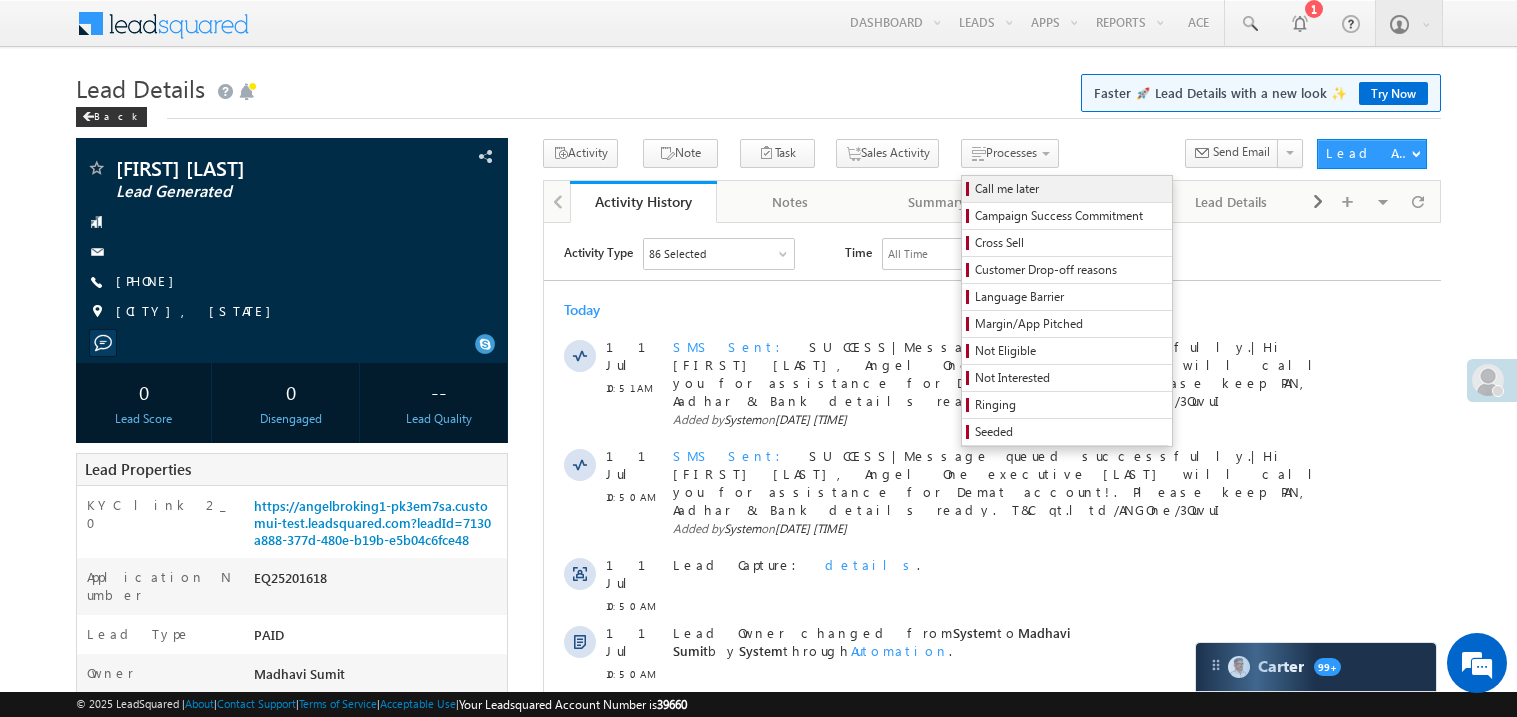 click on "Call me later" at bounding box center (1070, 189) 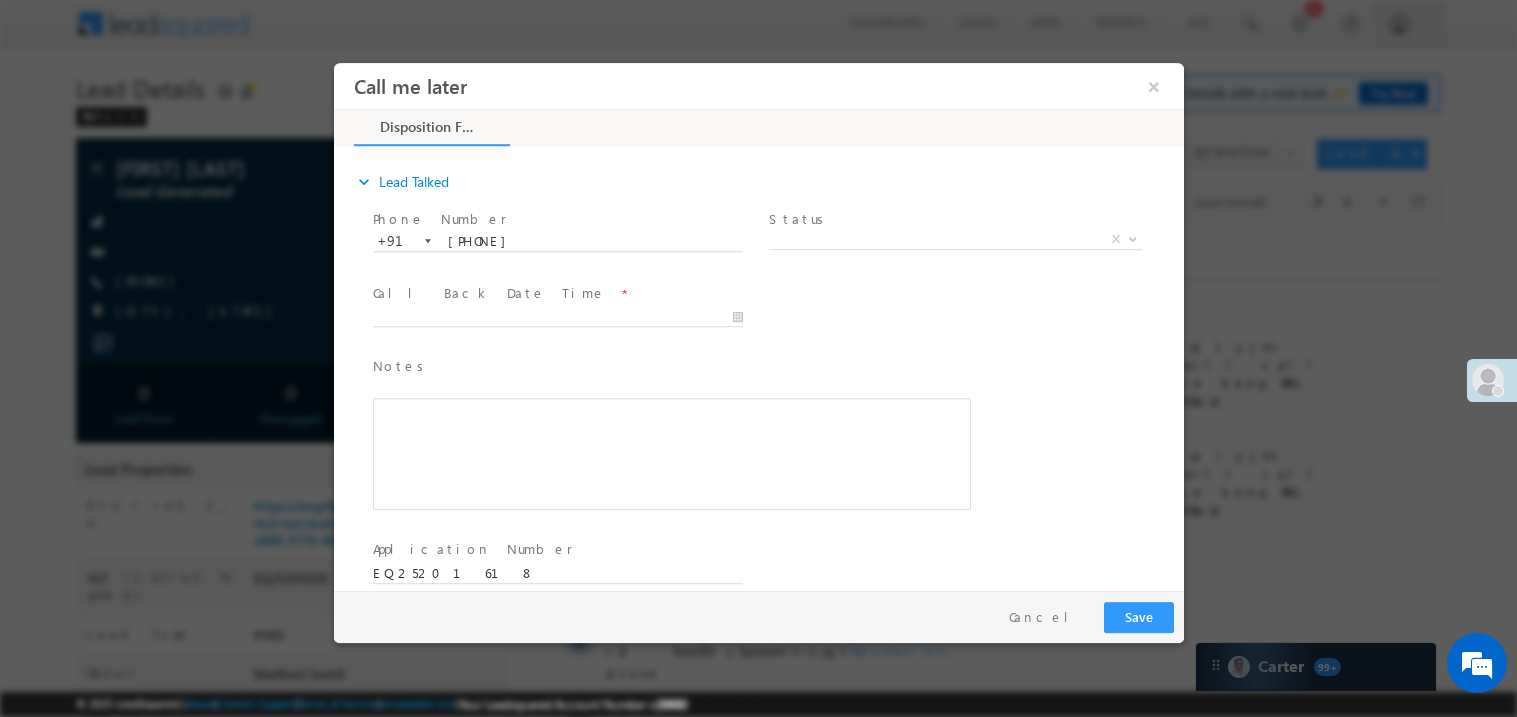 scroll, scrollTop: 0, scrollLeft: 0, axis: both 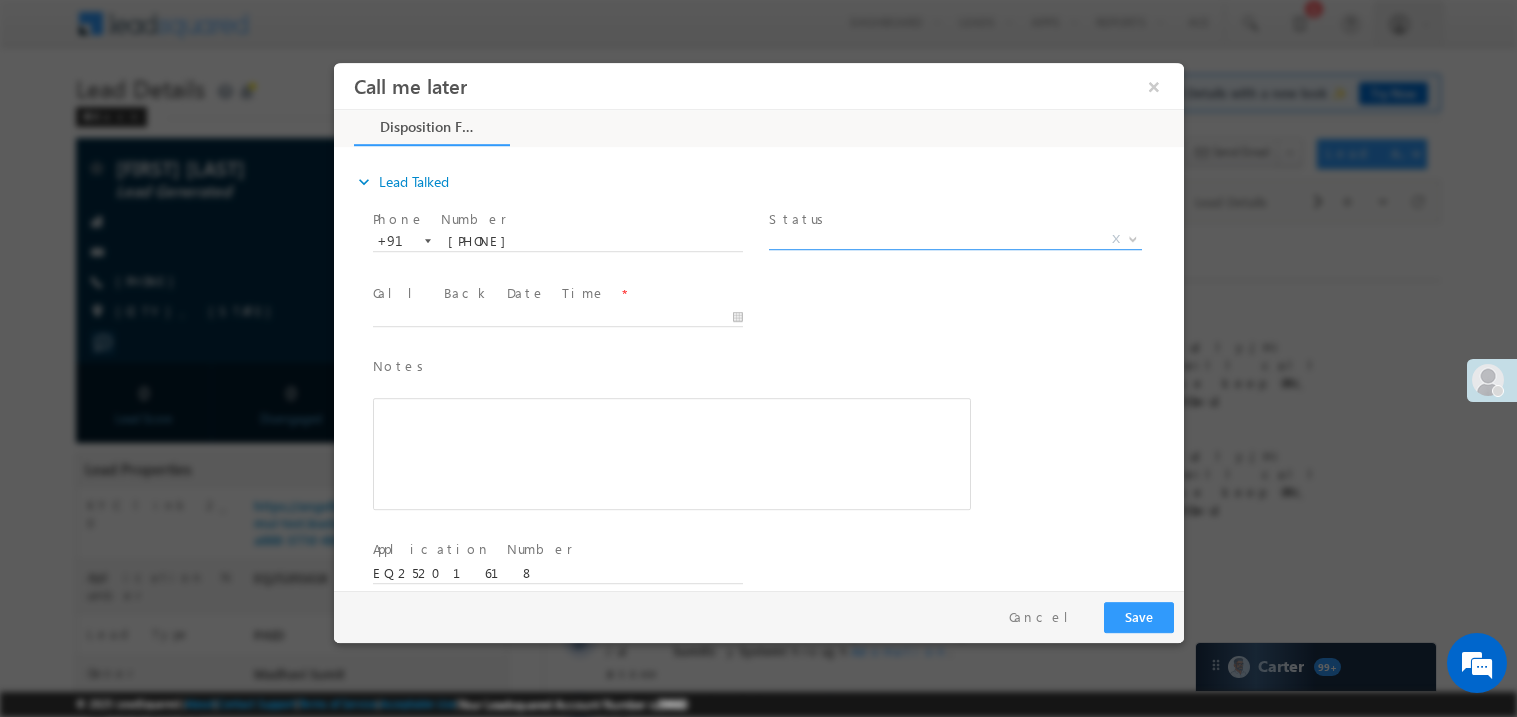 click on "X" at bounding box center (954, 239) 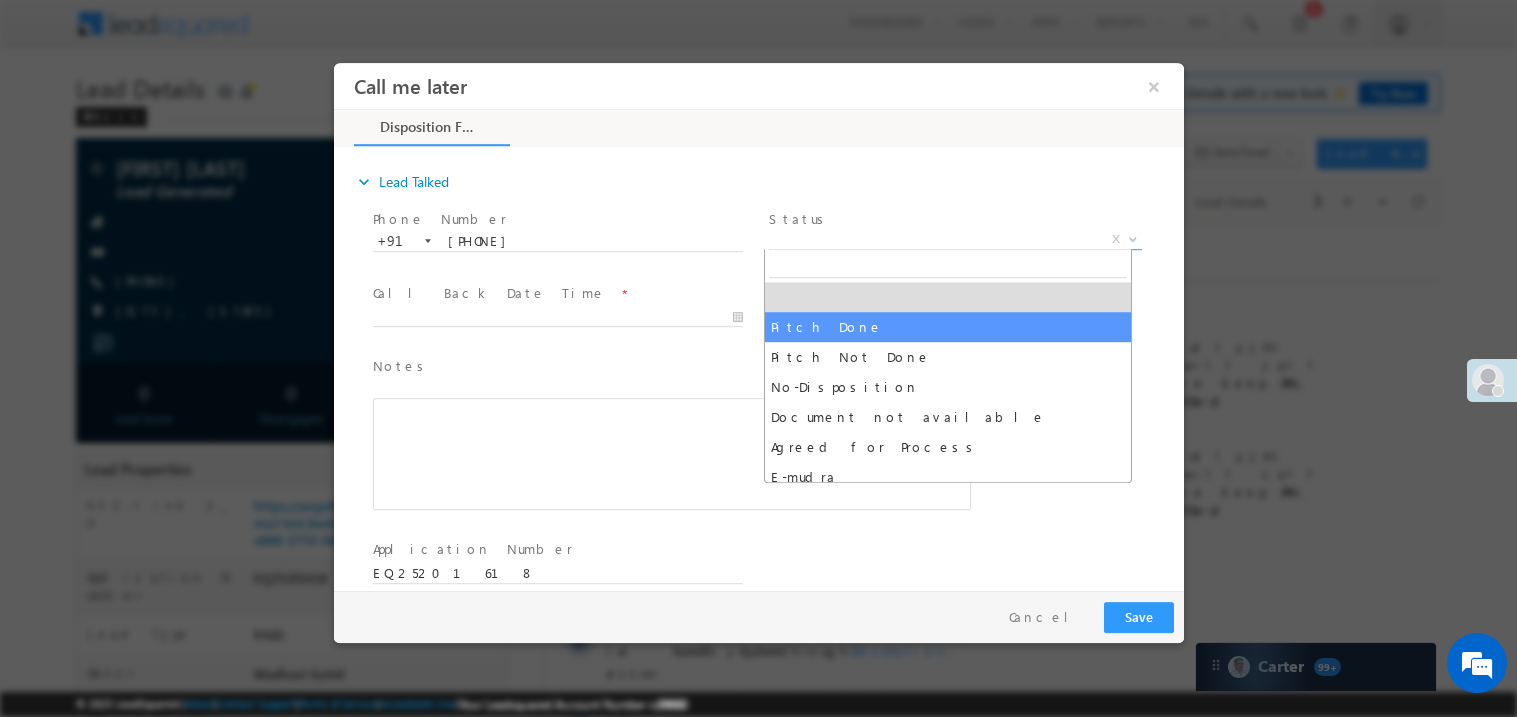 select on "Pitch Done" 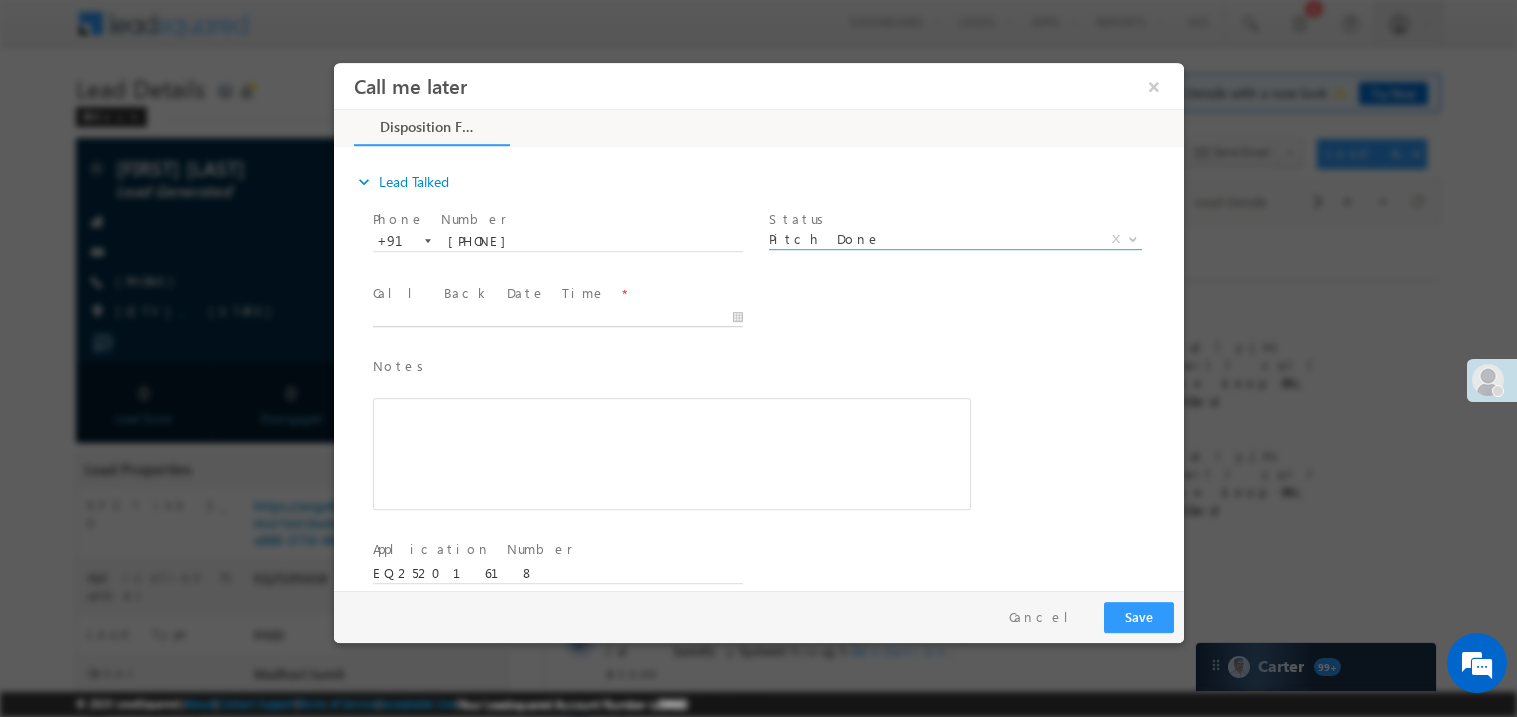 click on "Call me later
×" at bounding box center [758, 325] 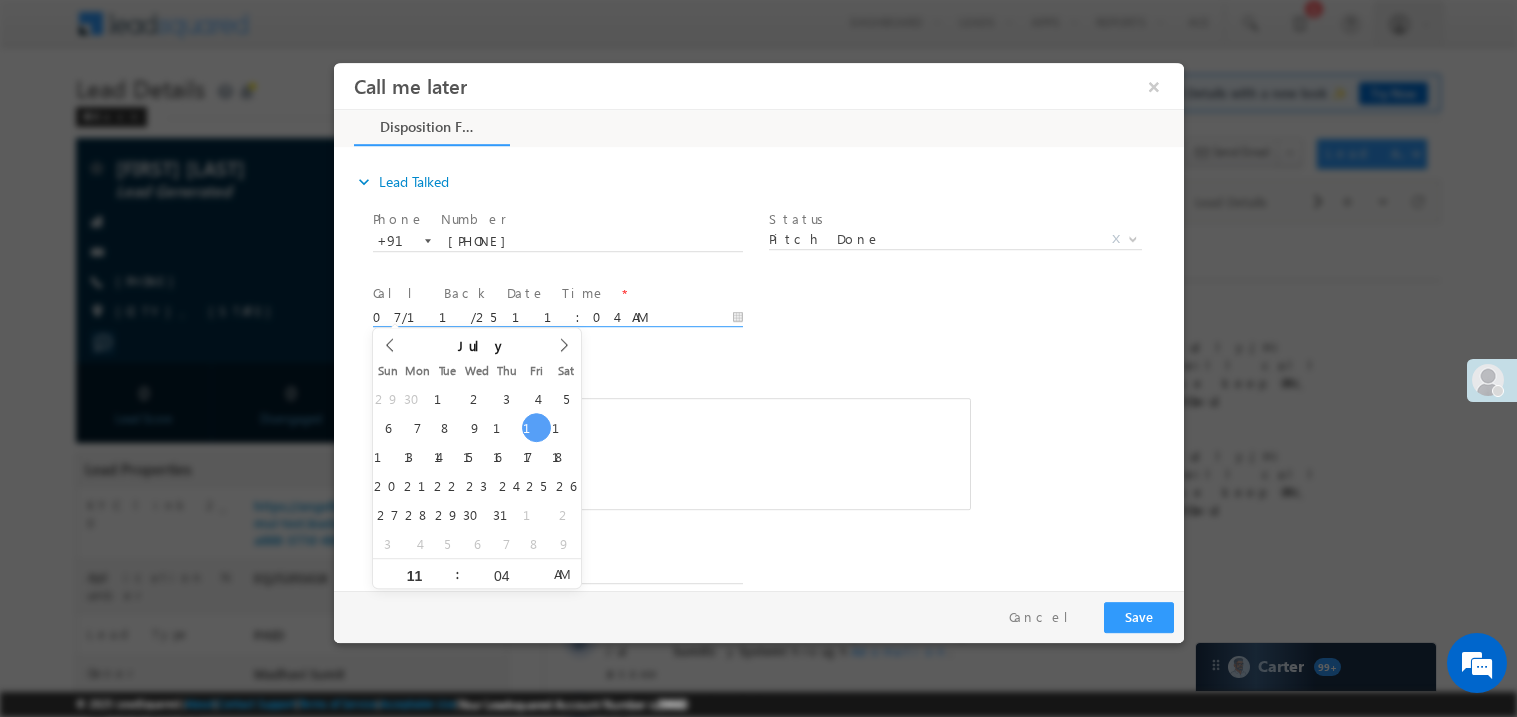 click on "Notes
*" at bounding box center (656, 366) 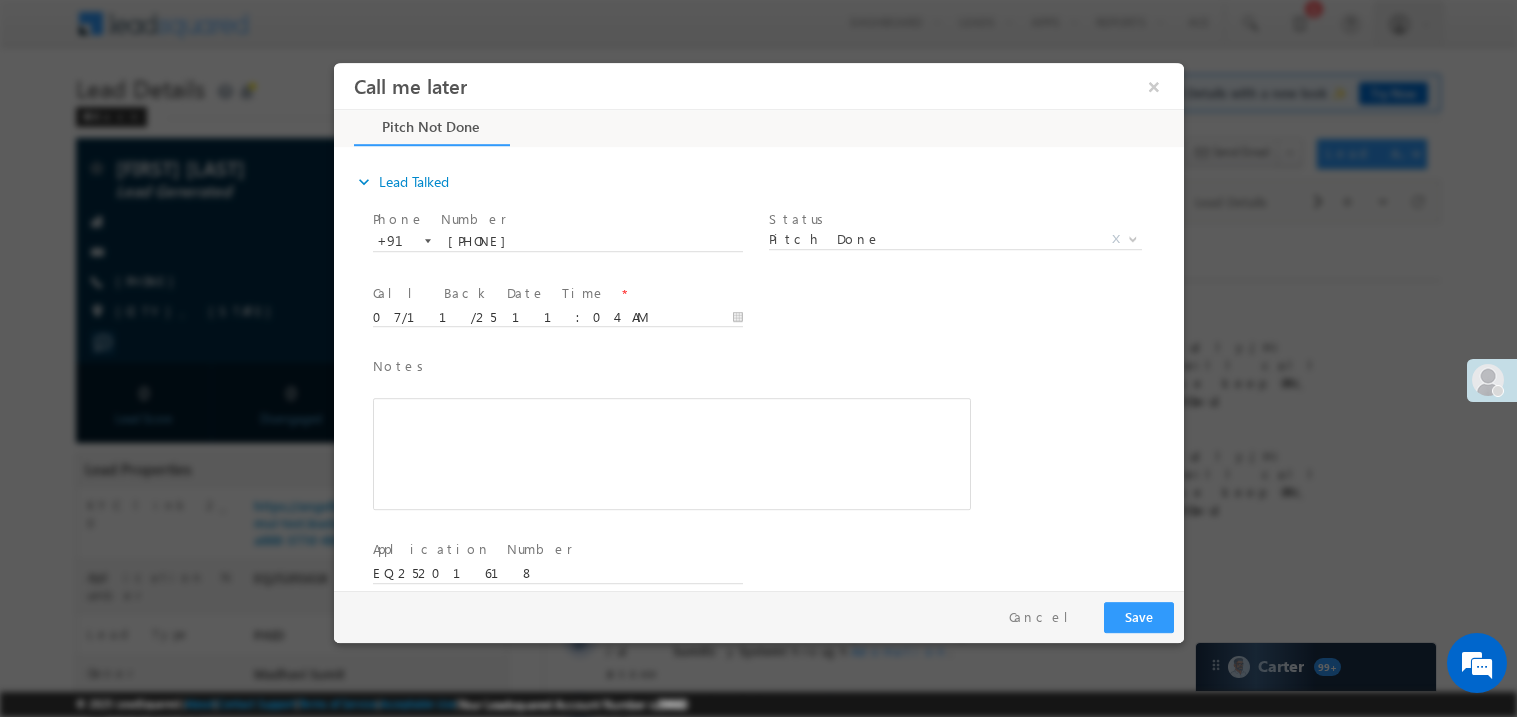 click at bounding box center (671, 453) 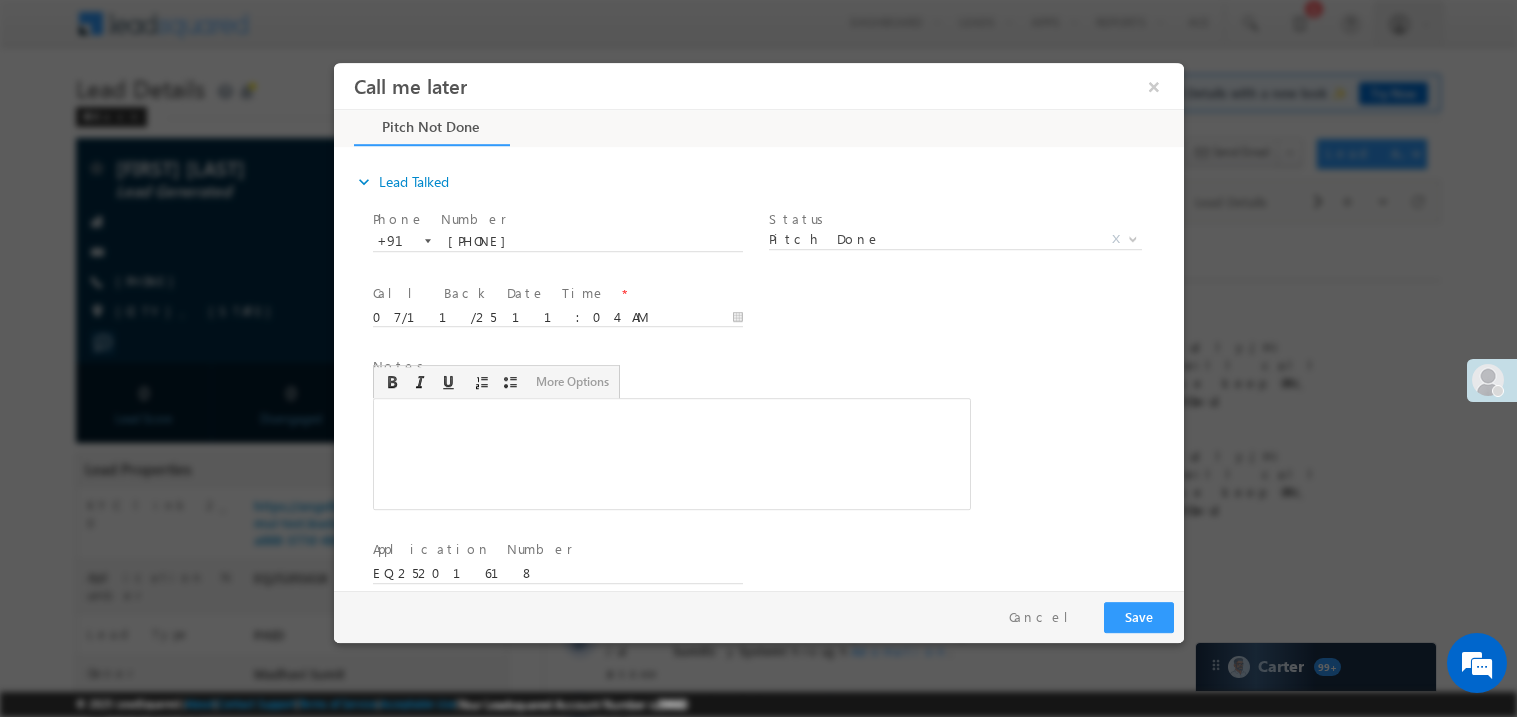 type 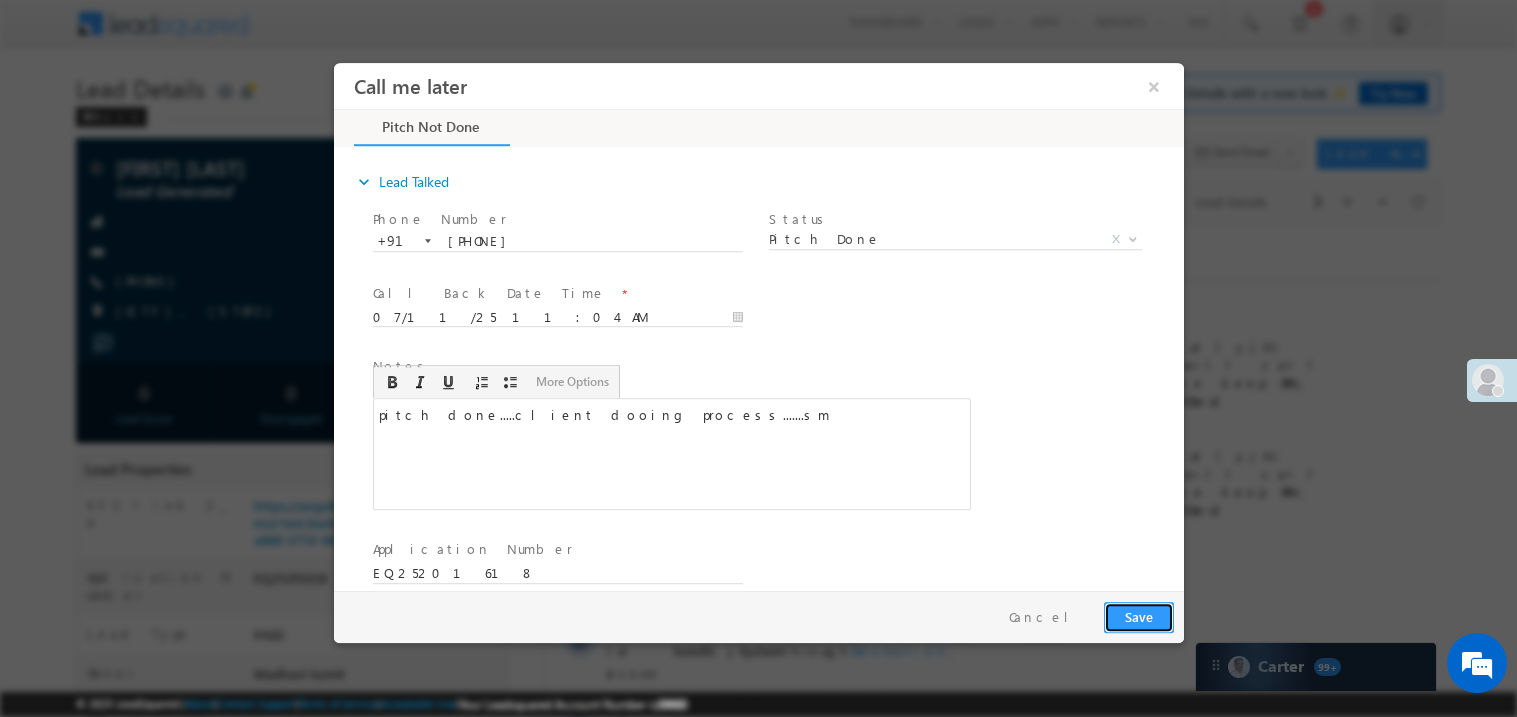 click on "Save" at bounding box center [1138, 616] 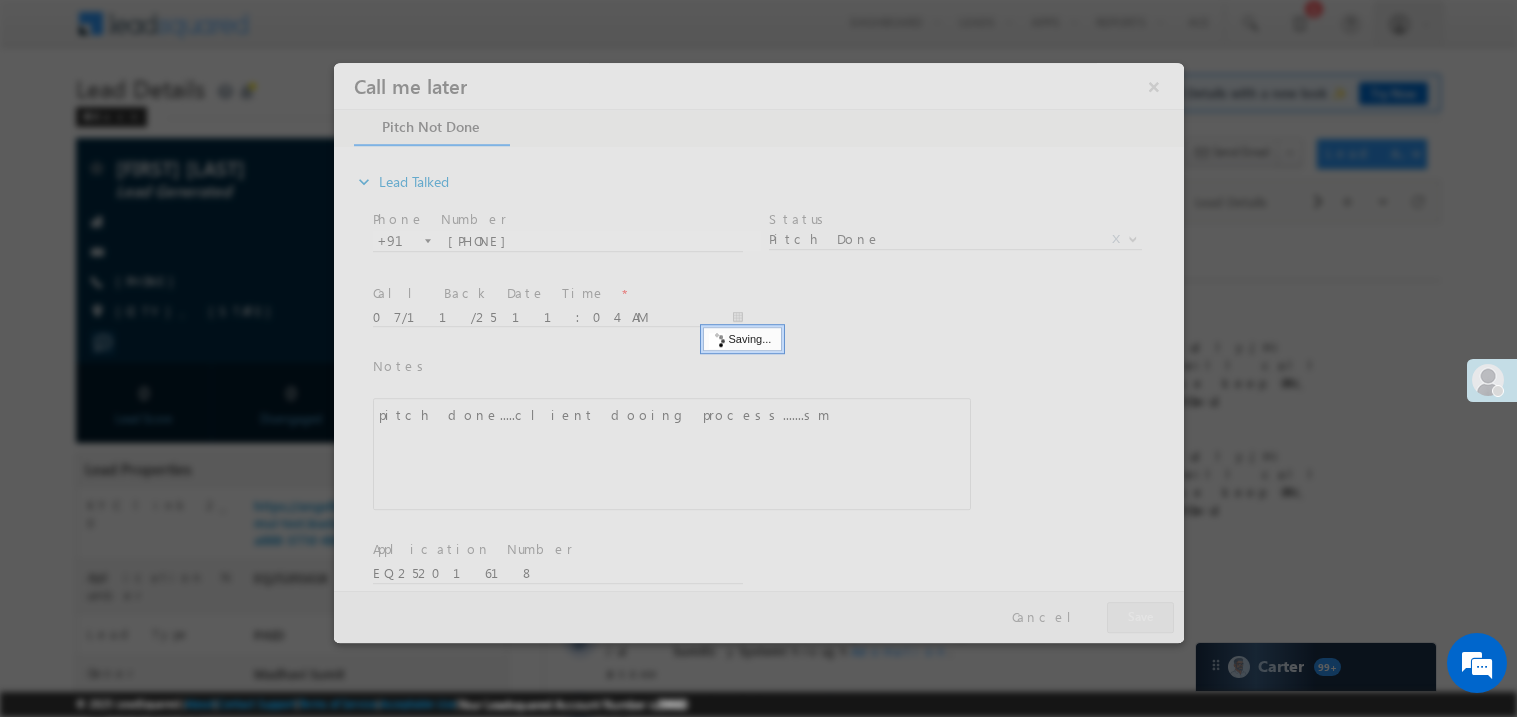 click at bounding box center [758, 352] 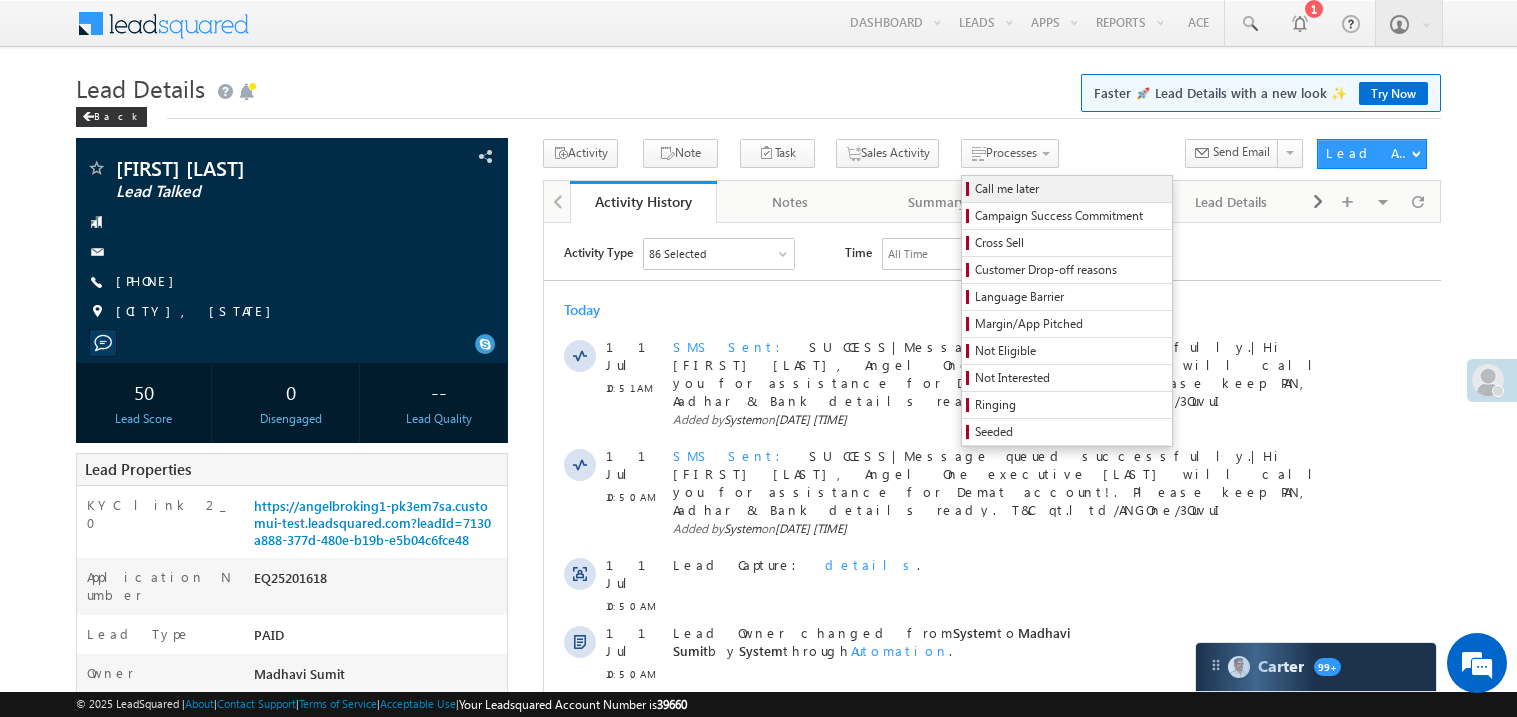 click on "Call me later" at bounding box center (1070, 189) 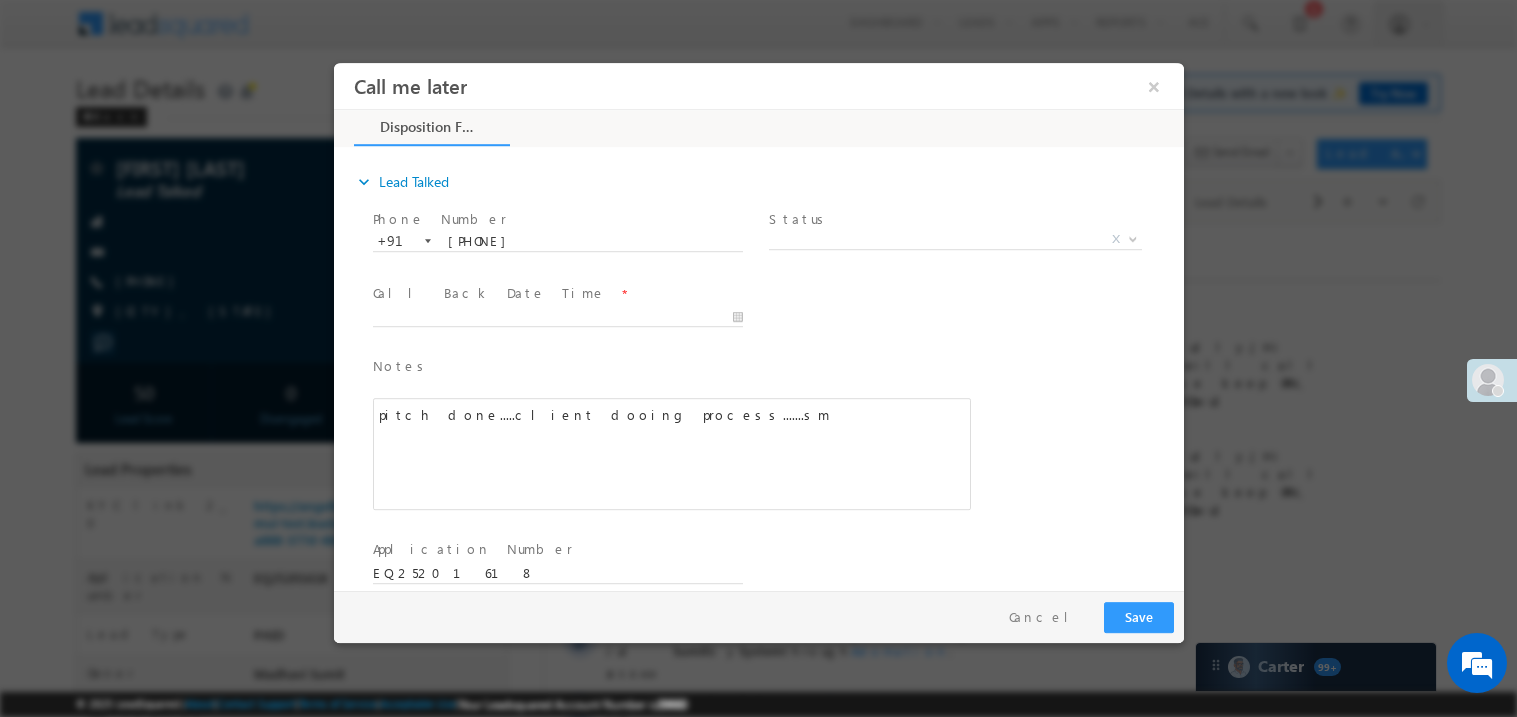 scroll, scrollTop: 0, scrollLeft: 0, axis: both 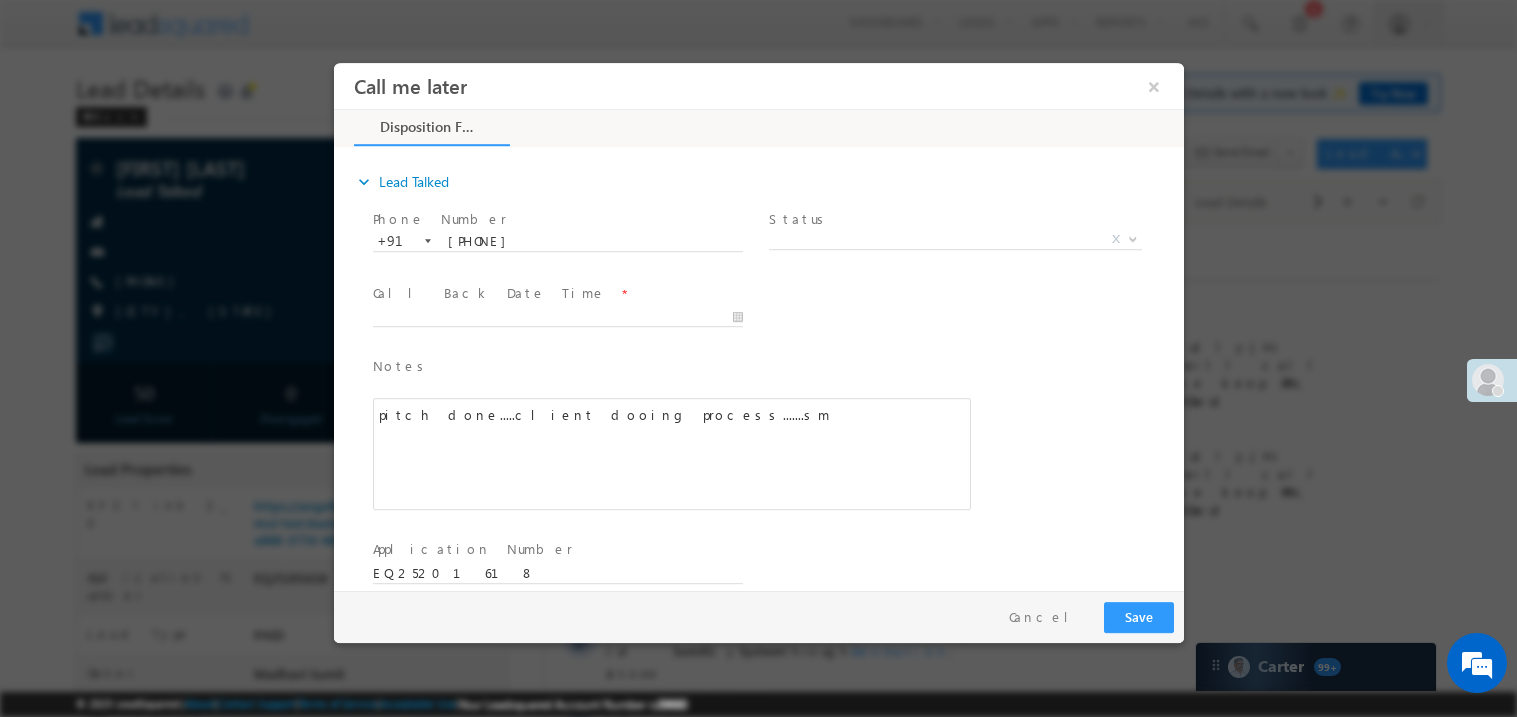click at bounding box center [952, 263] 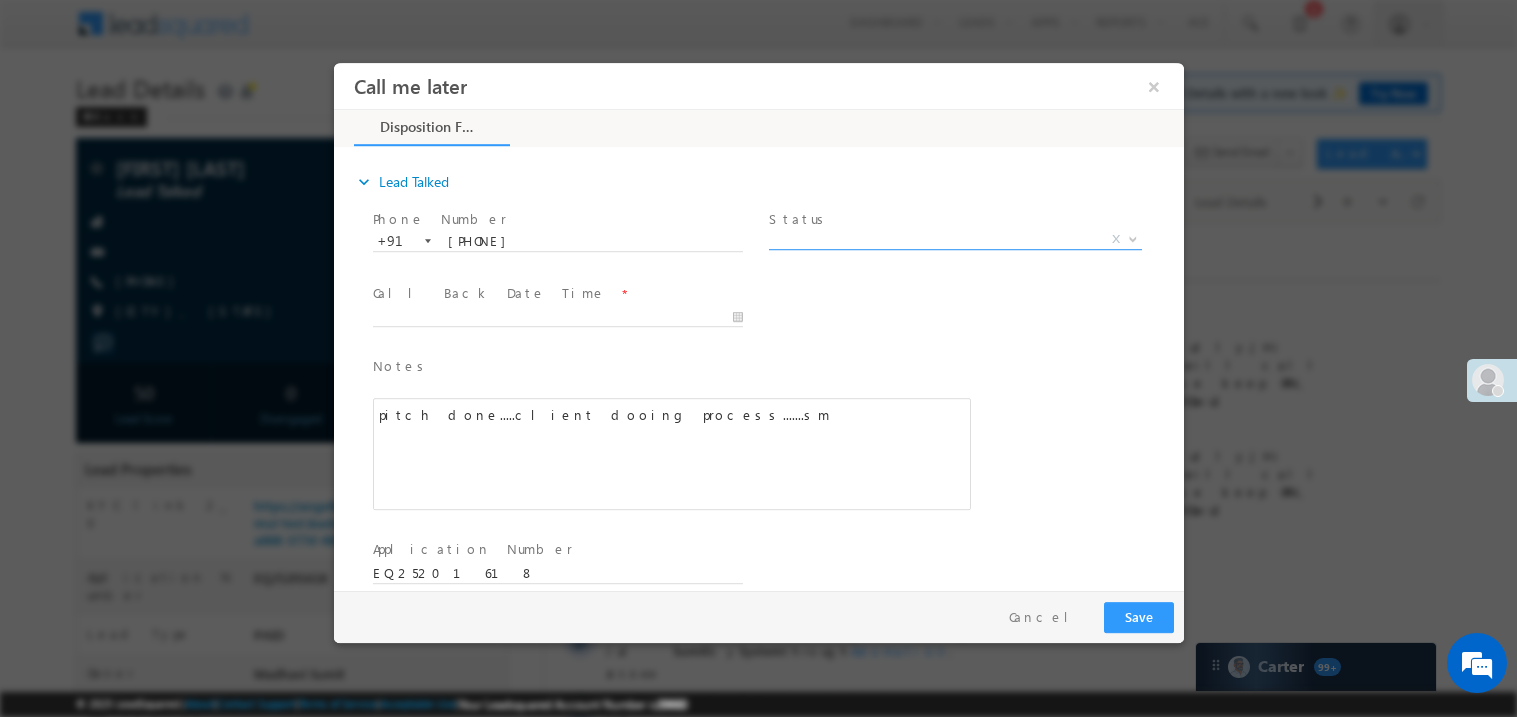 click on "X" at bounding box center (954, 239) 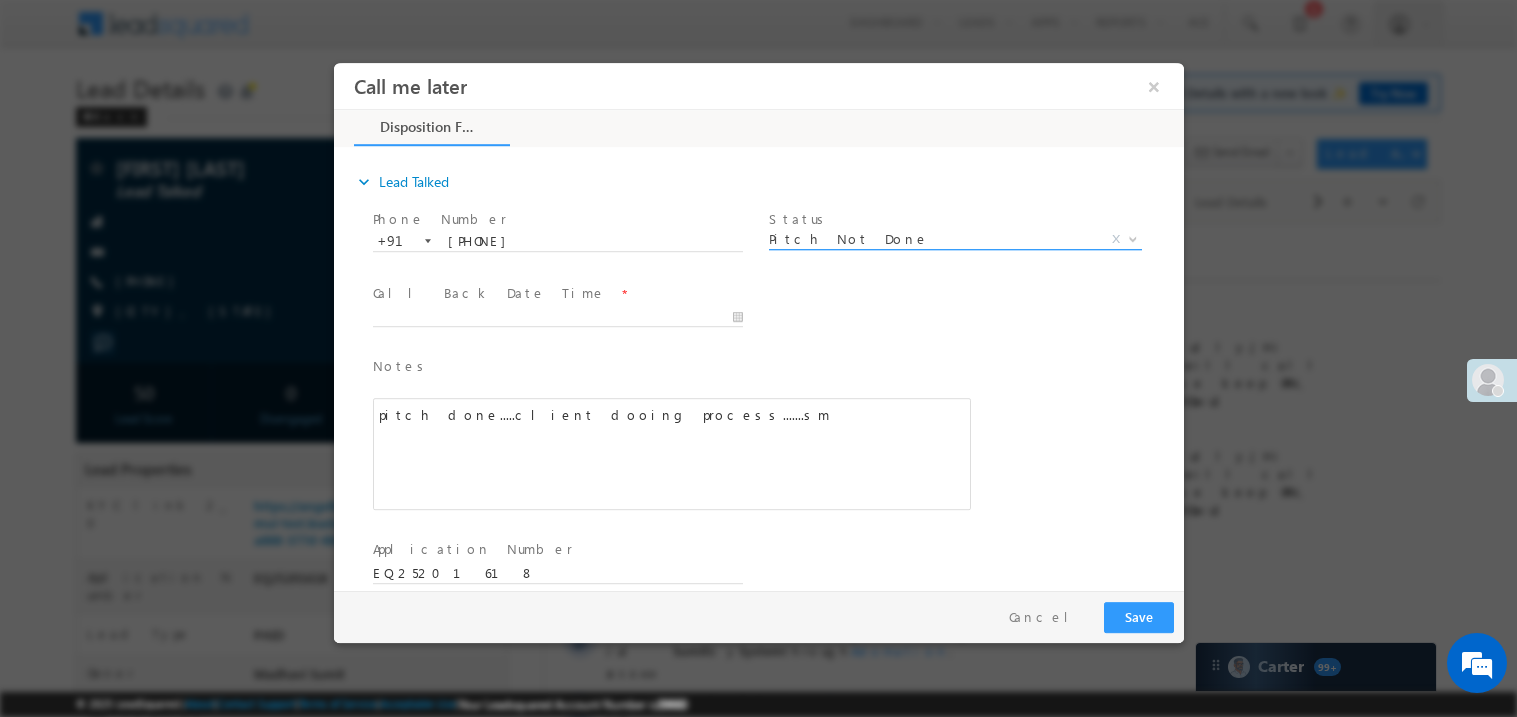 click on "Pitch Not Done" at bounding box center [930, 238] 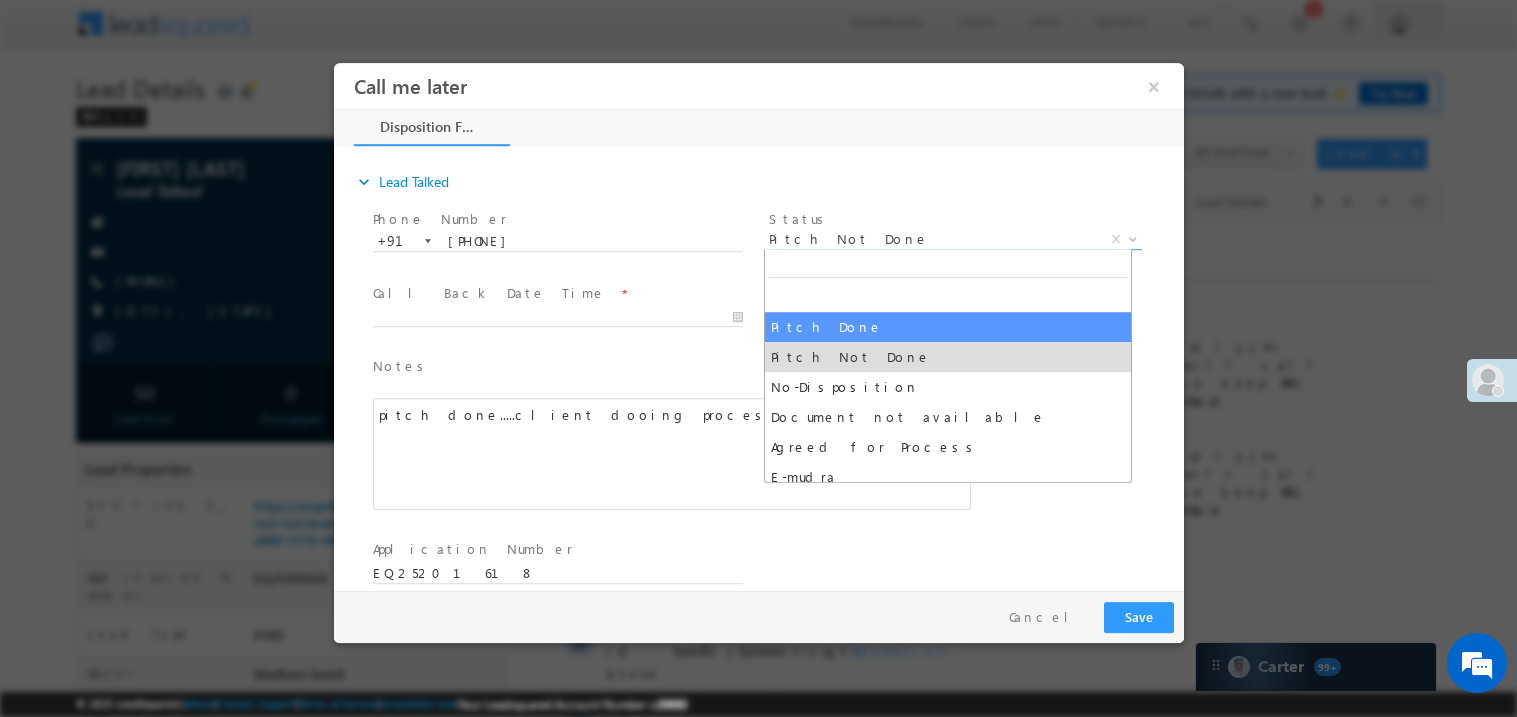 select on "Pitch Done" 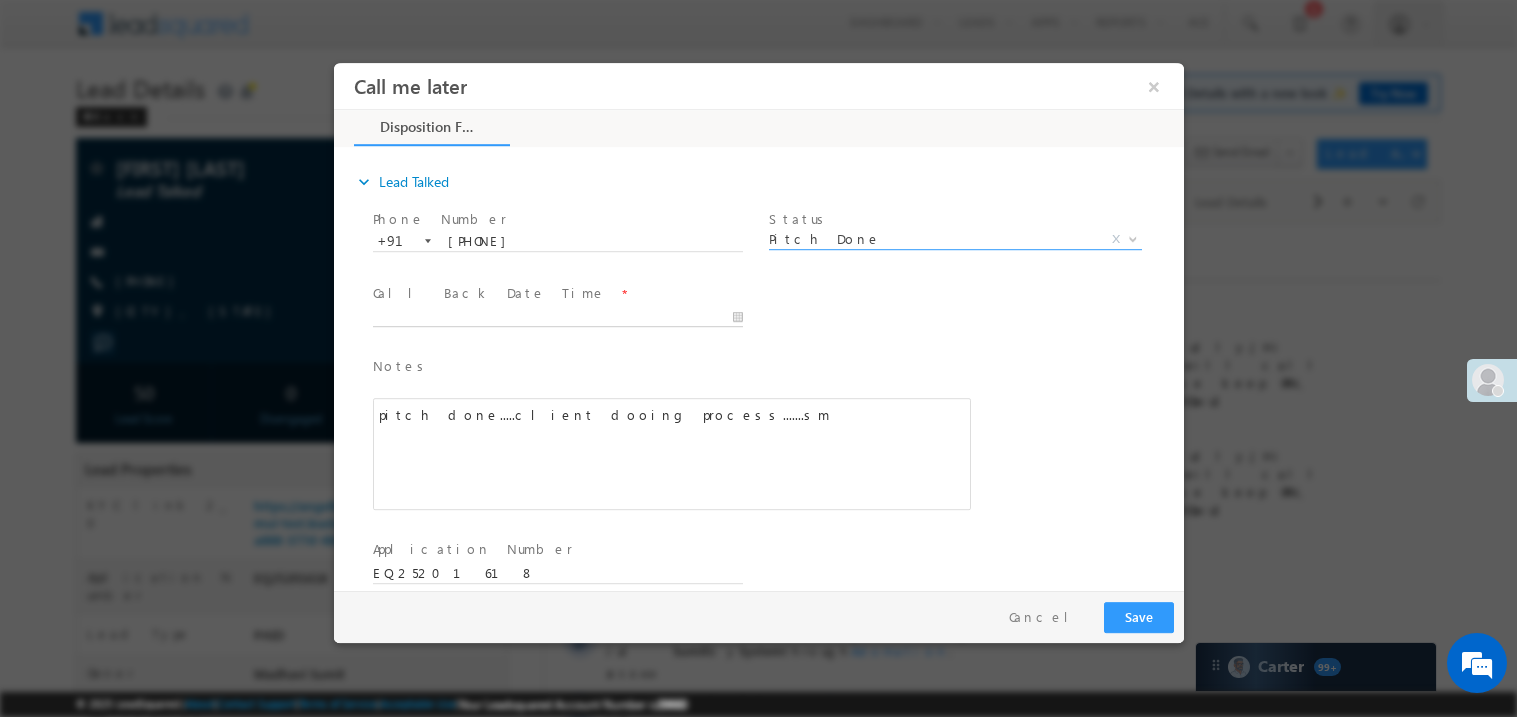 click on "Call me later
×" at bounding box center (758, 325) 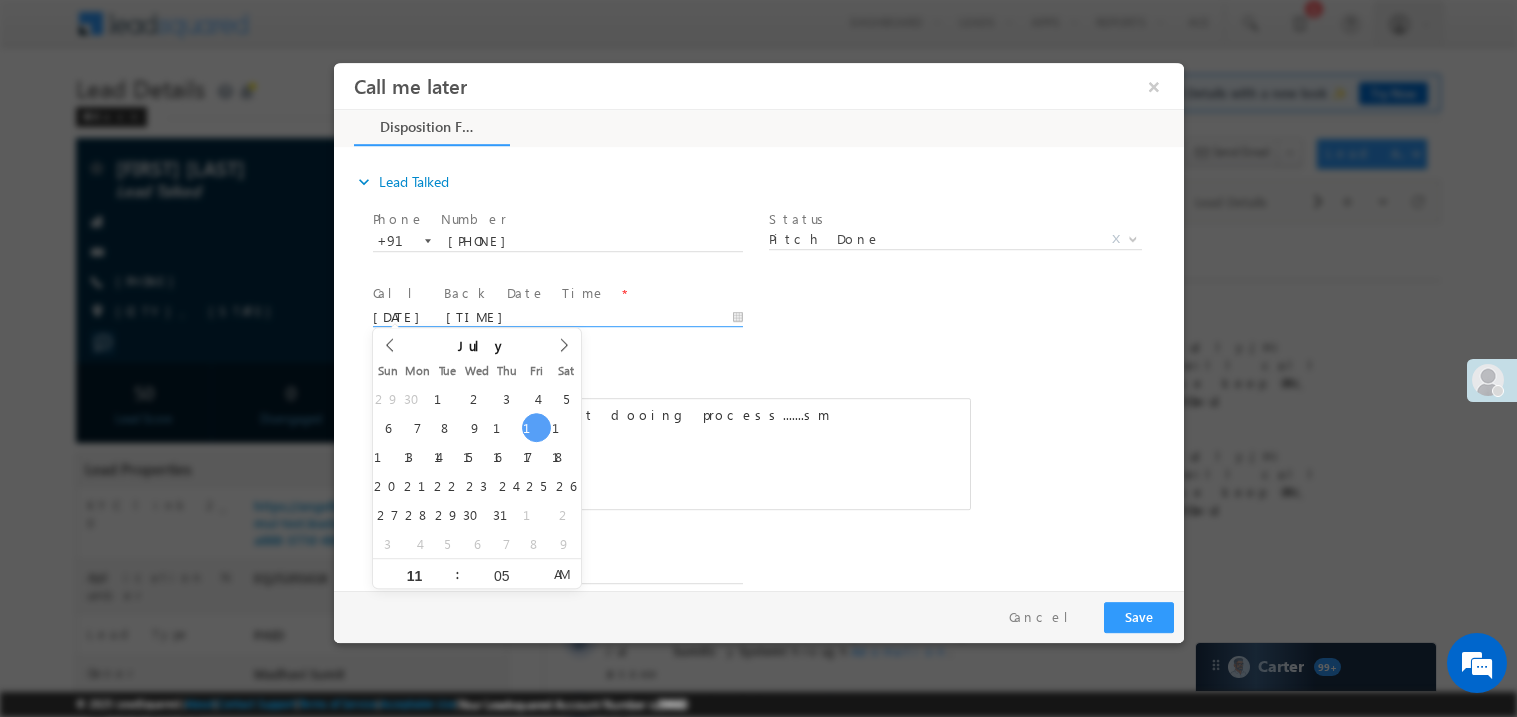 click on "pitch done.....client dooing process.......sm" at bounding box center (671, 453) 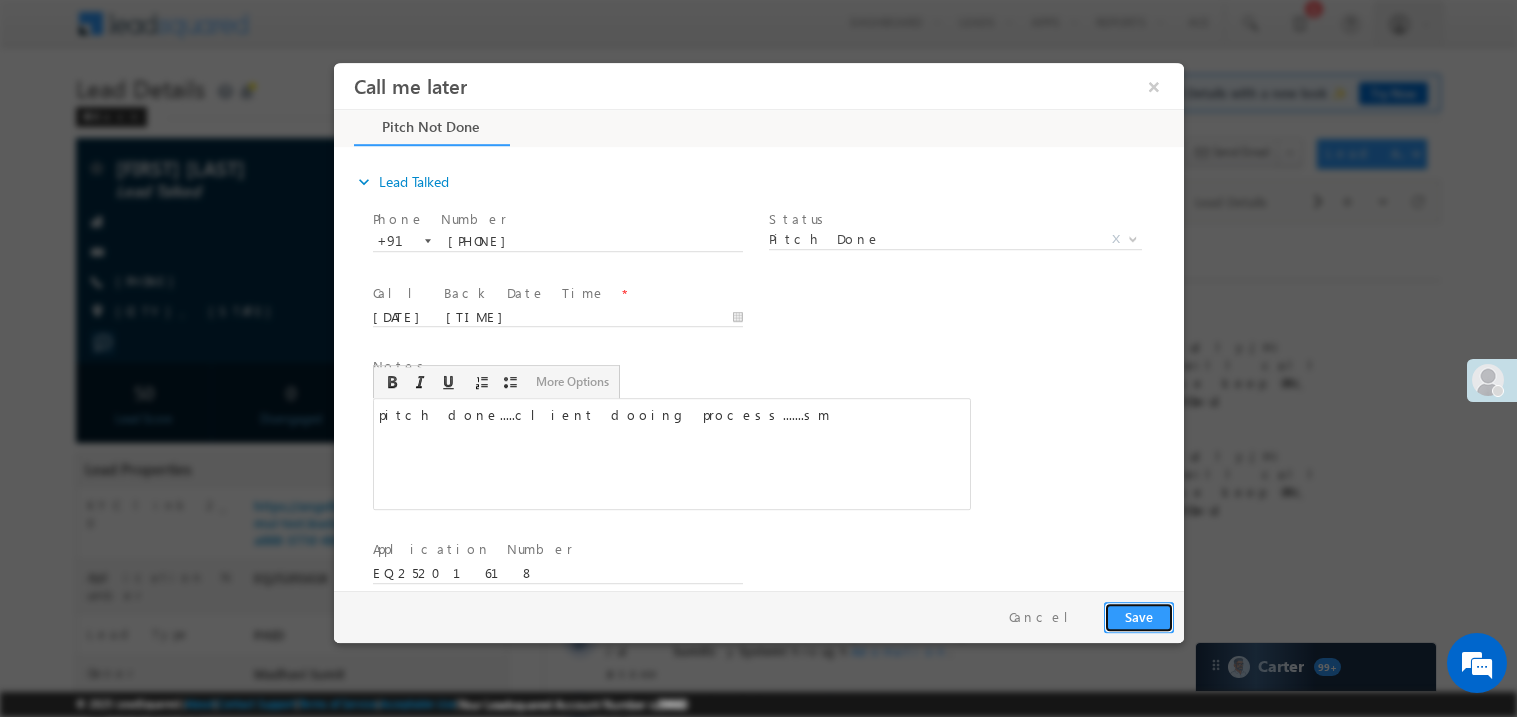 click on "Save" at bounding box center [1138, 616] 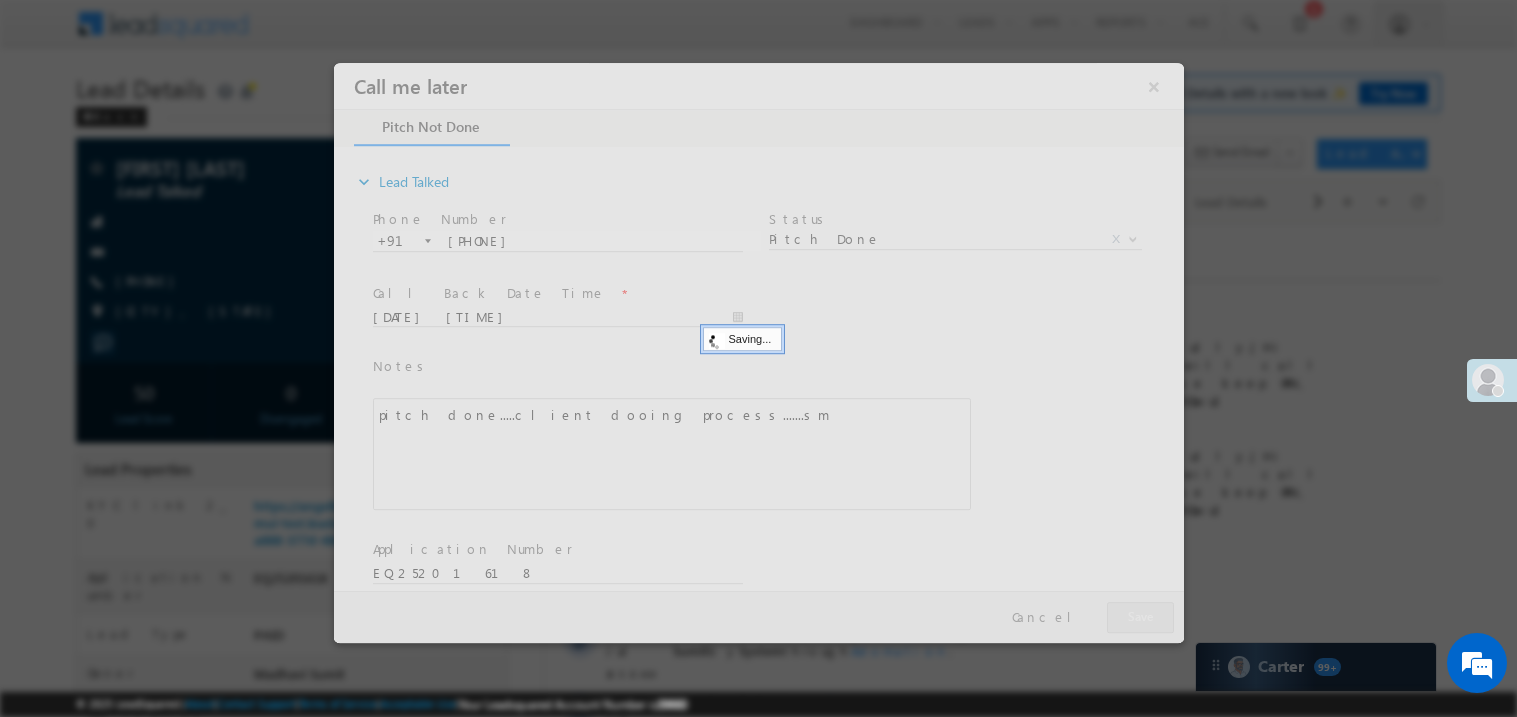 click at bounding box center (758, 352) 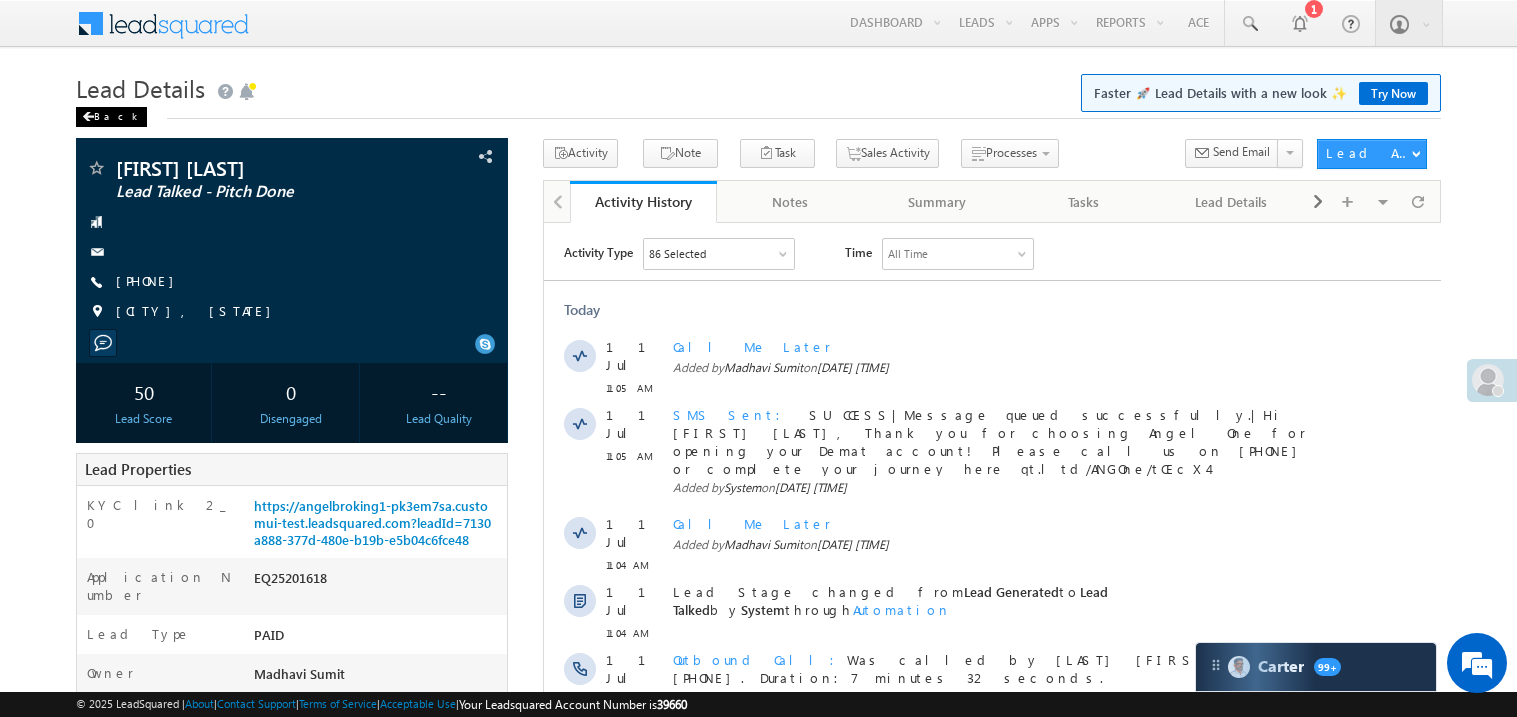 click at bounding box center [88, 117] 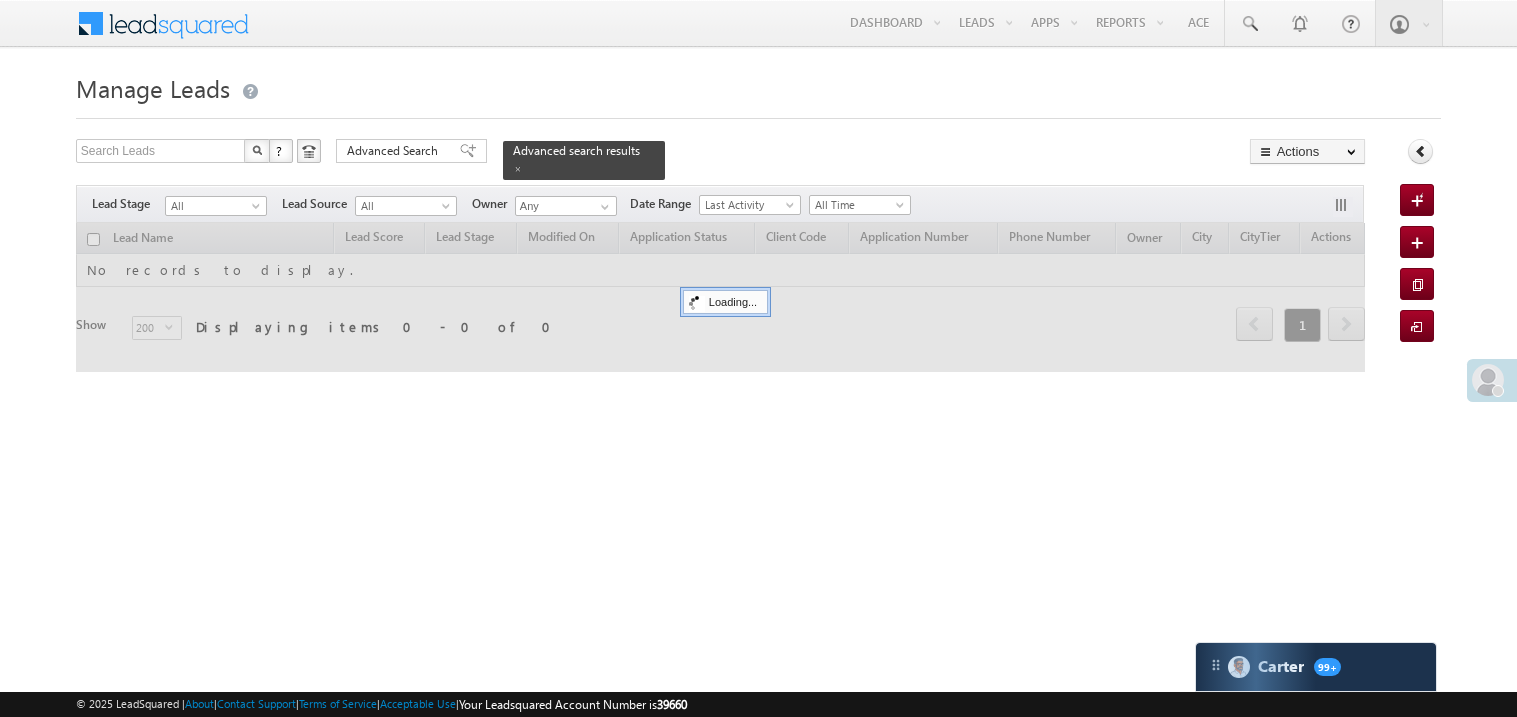 scroll, scrollTop: 0, scrollLeft: 0, axis: both 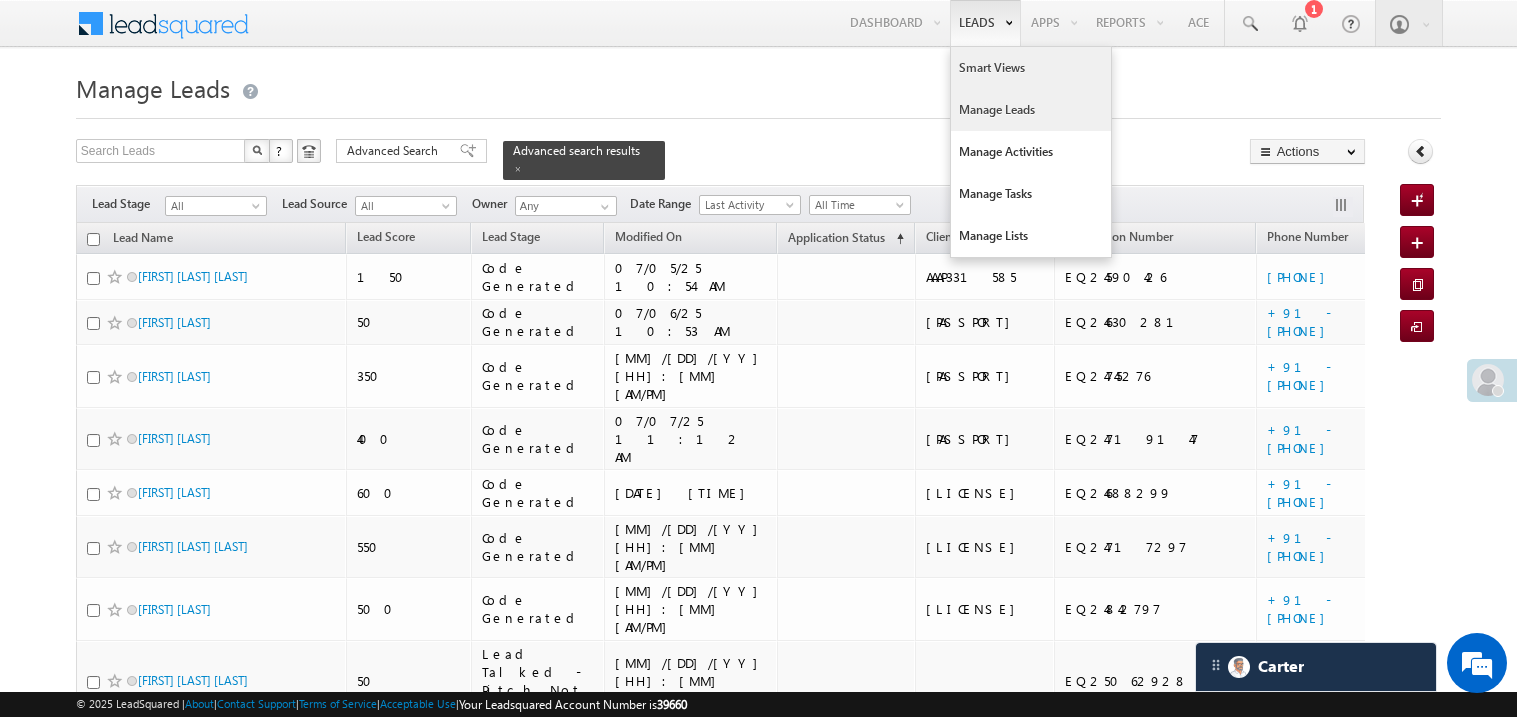 click on "Smart Views" at bounding box center [1031, 68] 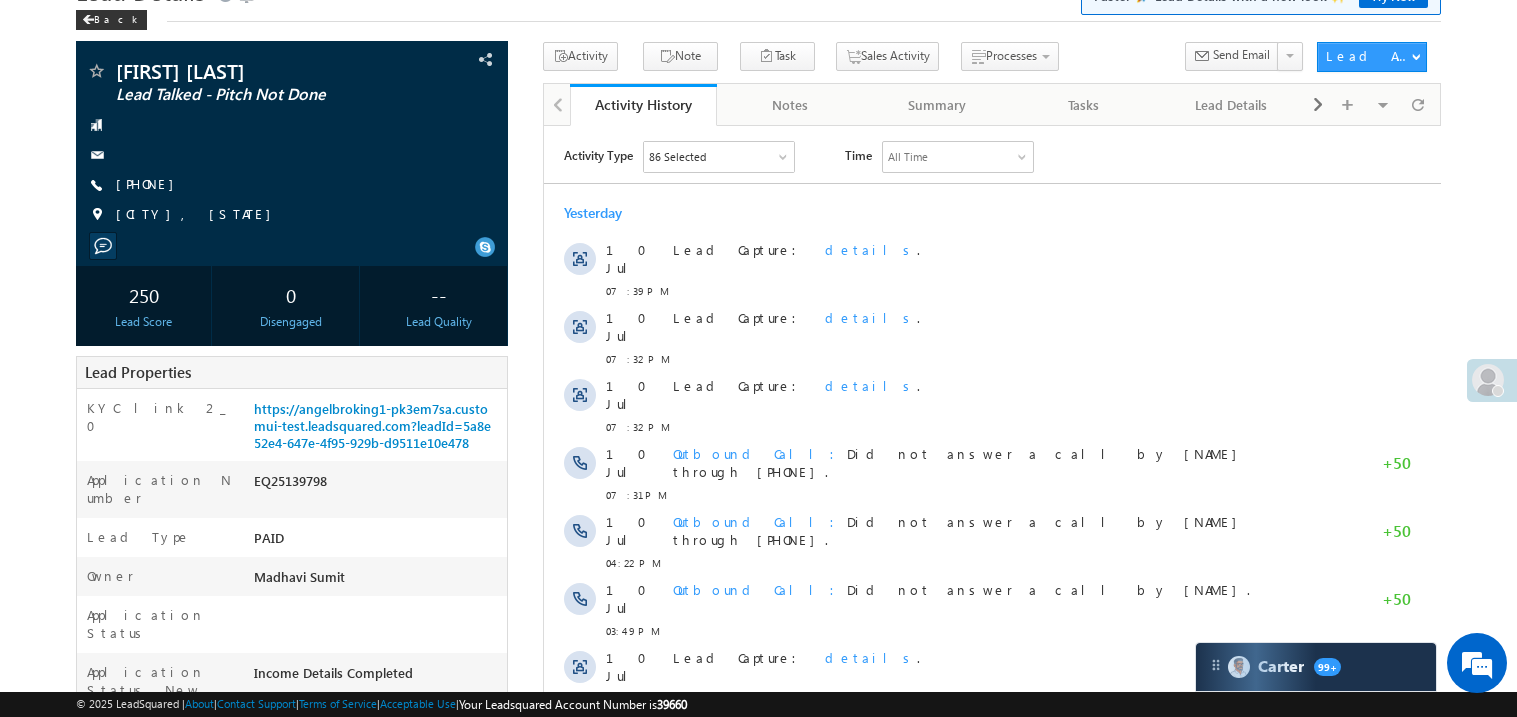 scroll, scrollTop: 279, scrollLeft: 0, axis: vertical 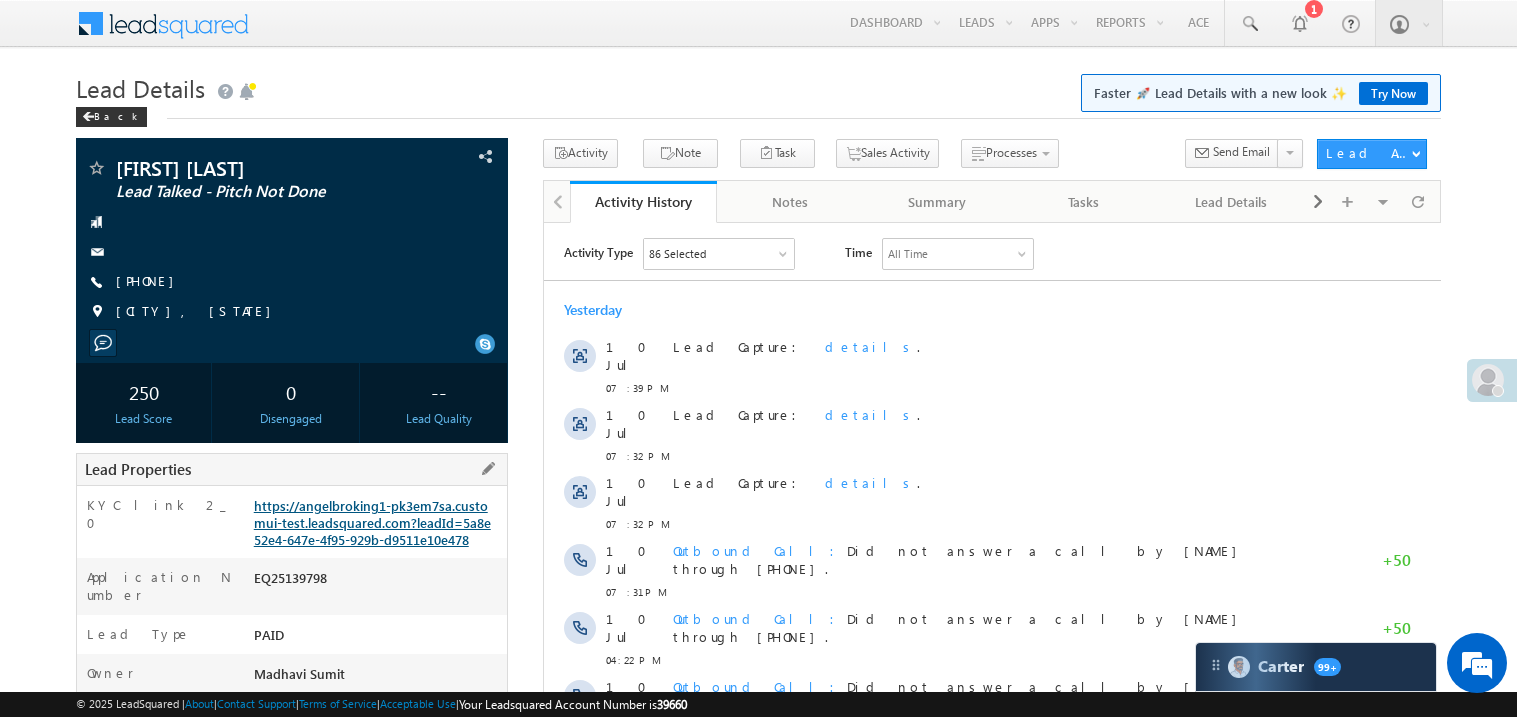 click on "https://angelbroking1-pk3em7sa.customui-test.leadsquared.com?leadId=5a8e52e4-647e-4f95-929b-d9511e10e478" at bounding box center [372, 522] 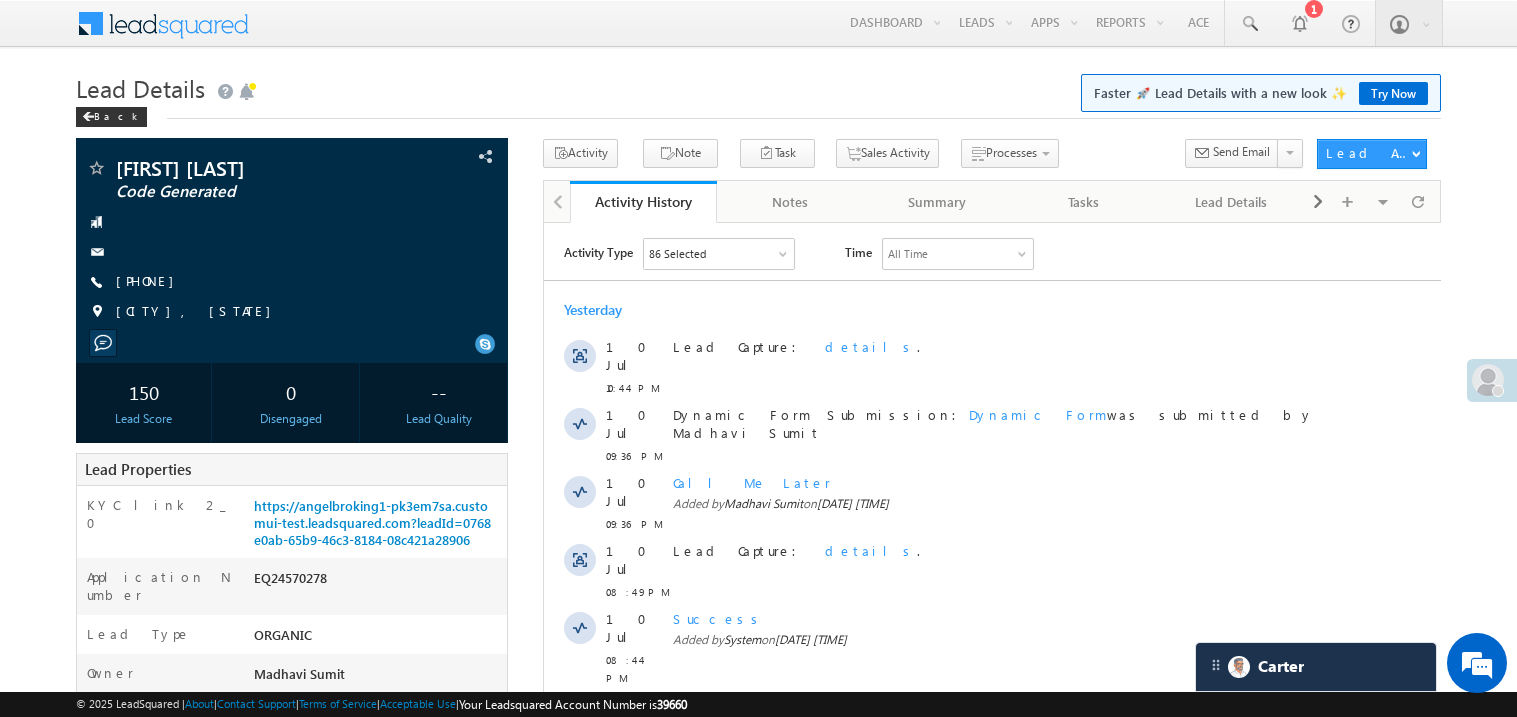 scroll, scrollTop: 0, scrollLeft: 0, axis: both 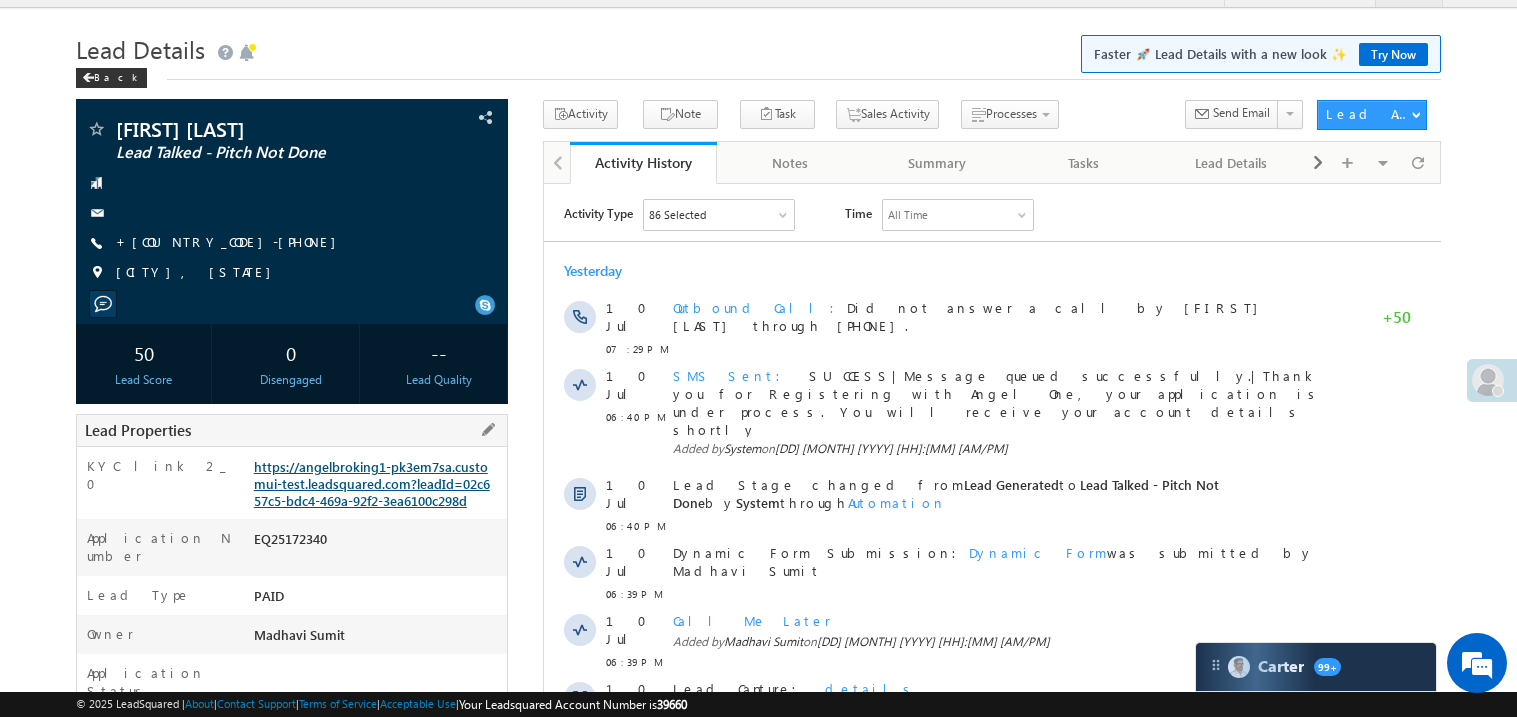 click on "https://angelbroking1-pk3em7sa.customui-test.leadsquared.com?leadId=02c657c5-bdc4-469a-92f2-3ea6100c298d" at bounding box center [372, 483] 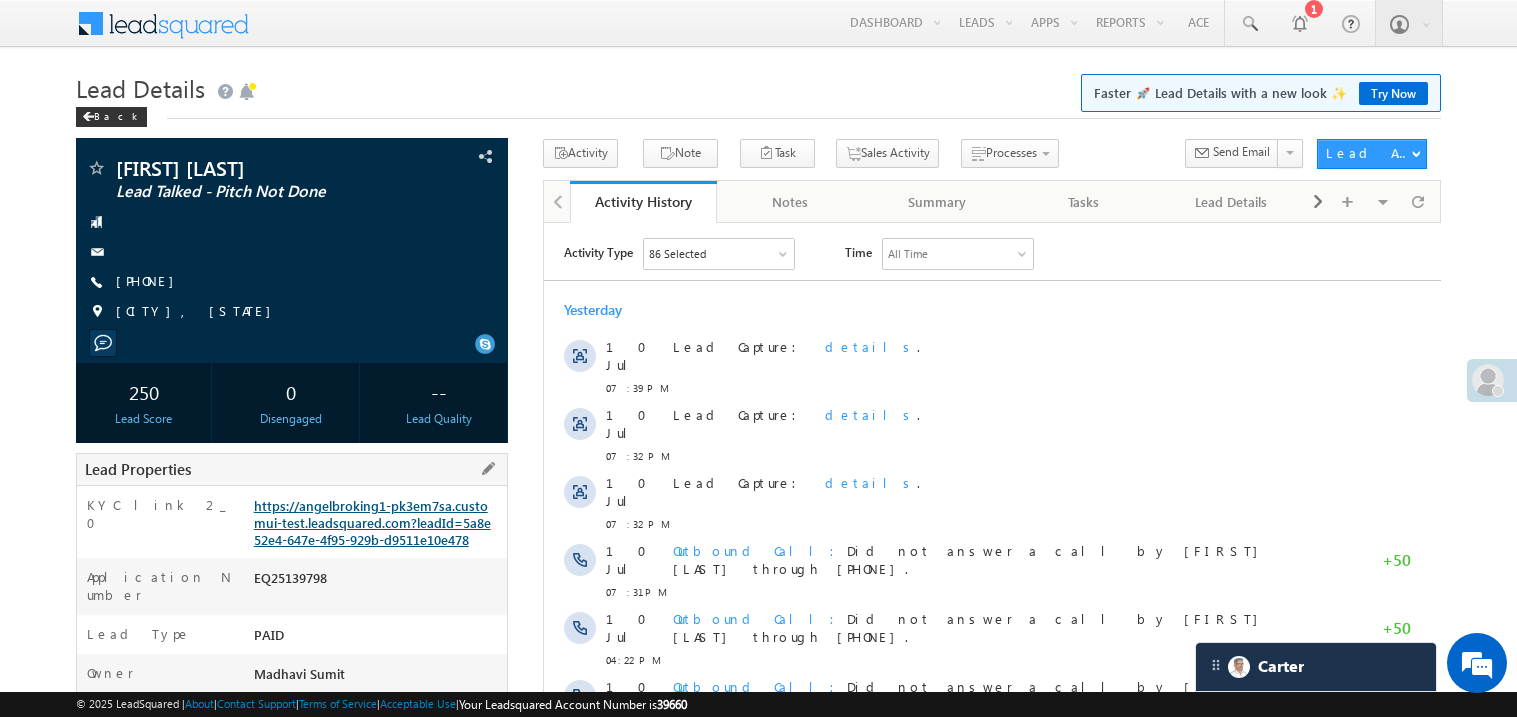 scroll, scrollTop: 0, scrollLeft: 0, axis: both 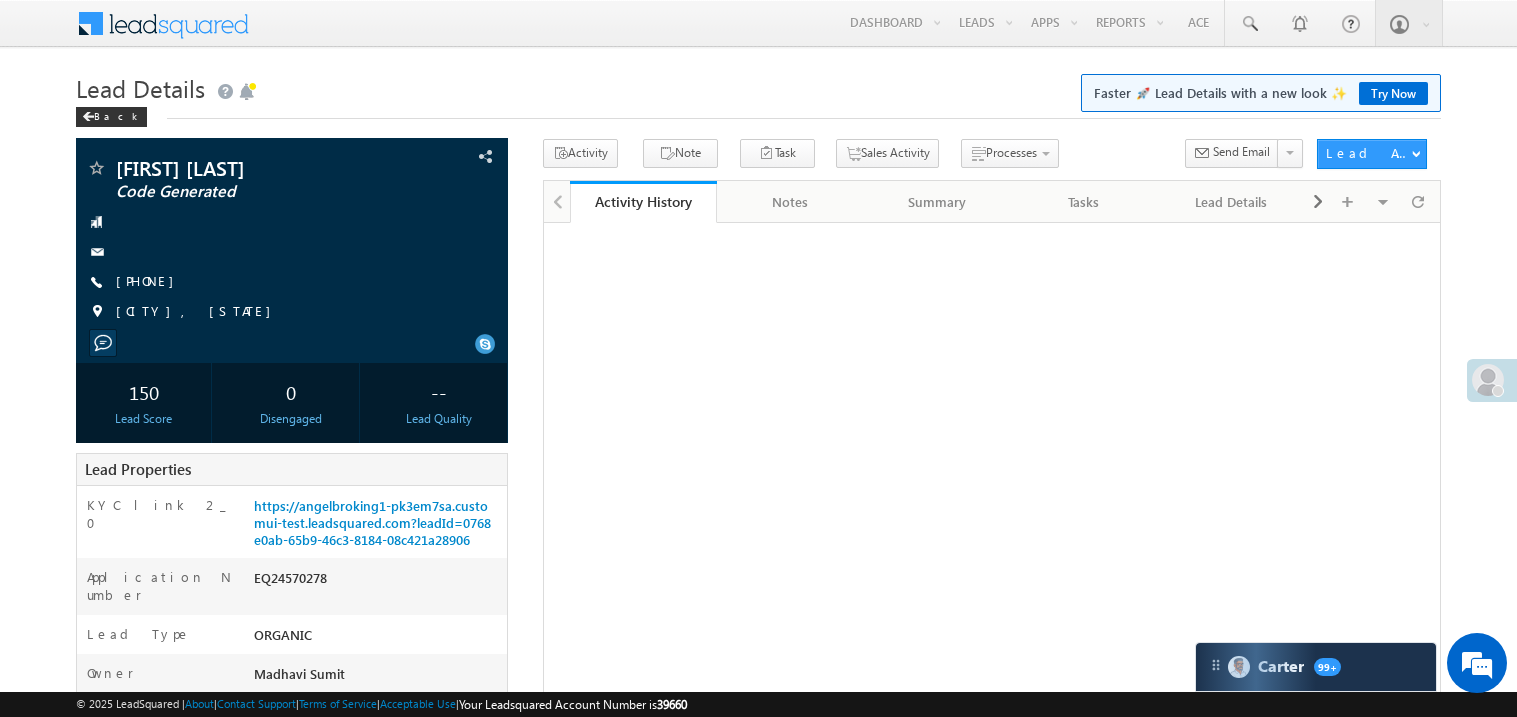 click on "+91-8830256434" at bounding box center (150, 280) 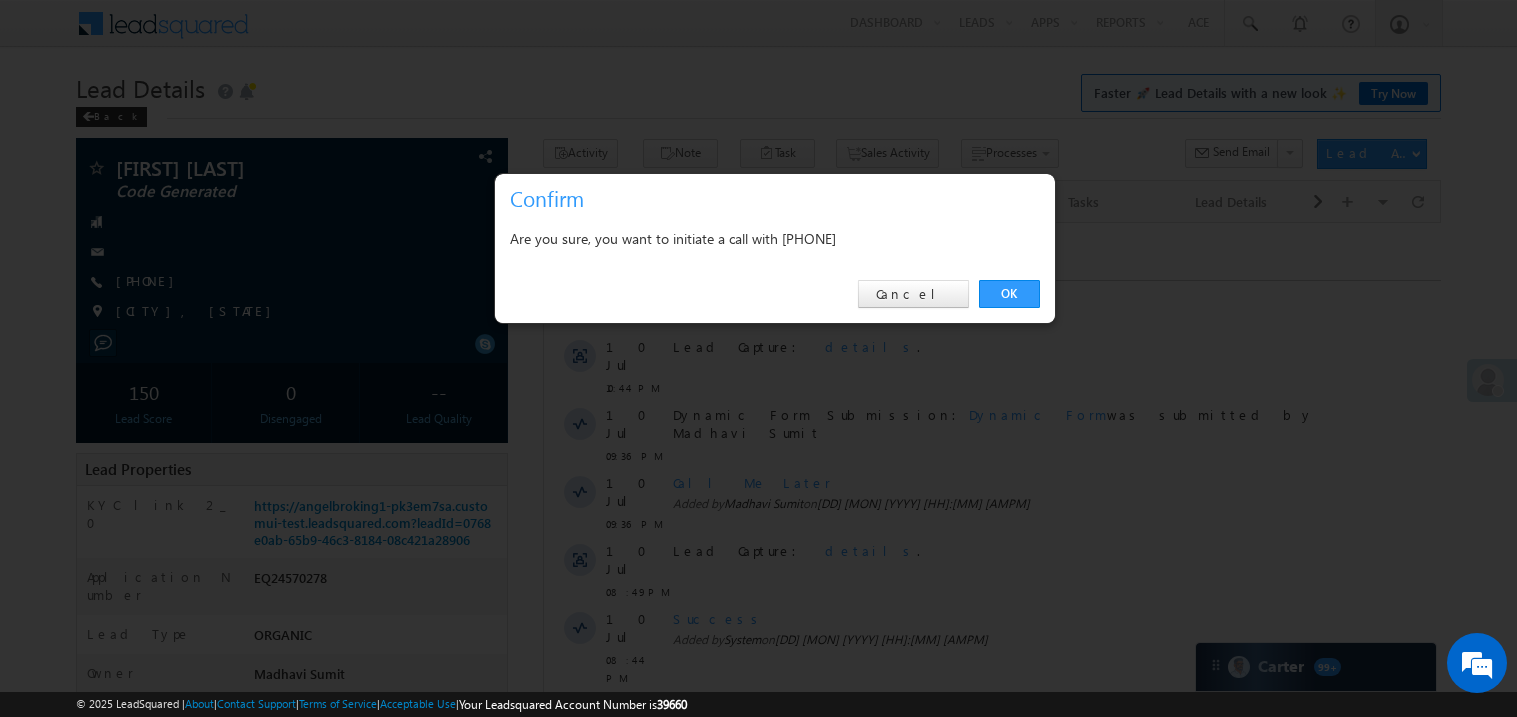 scroll, scrollTop: 0, scrollLeft: 0, axis: both 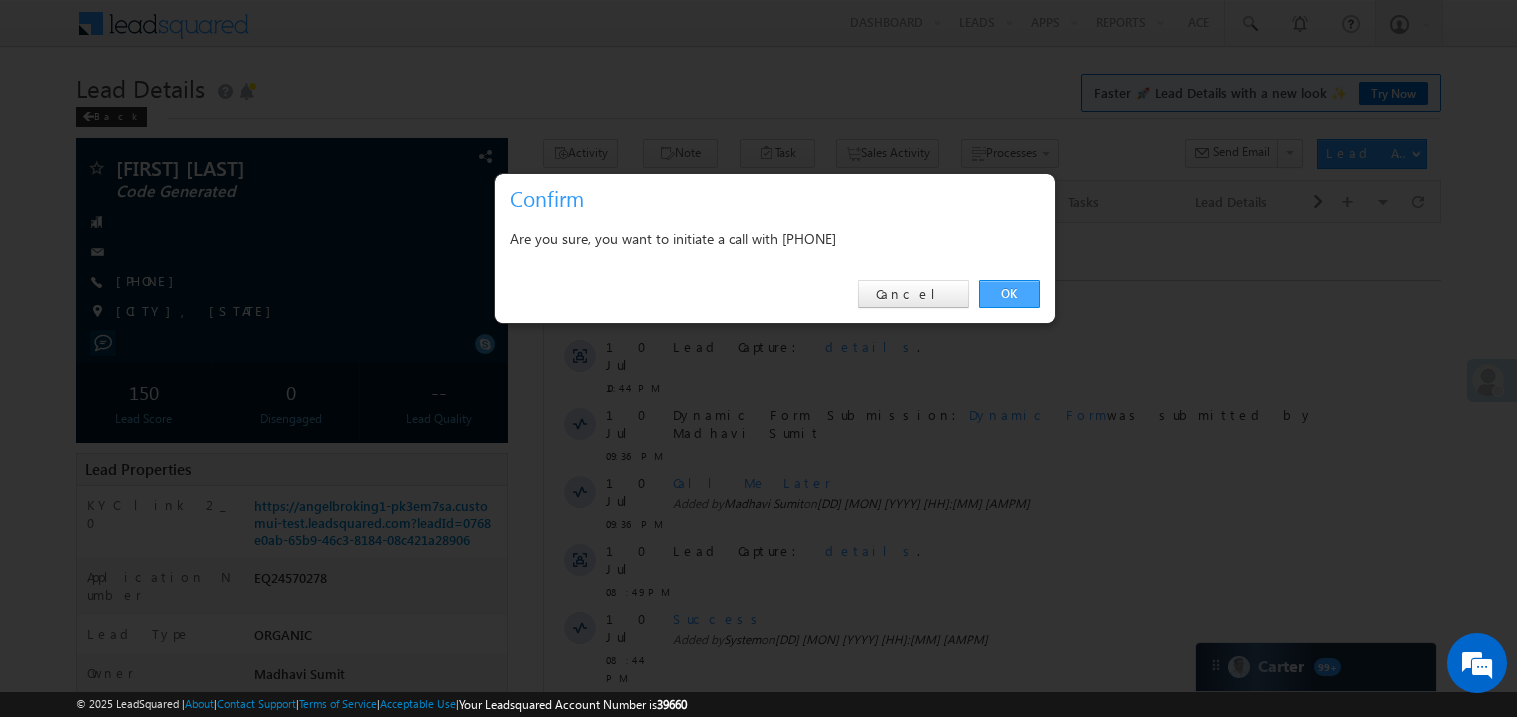 click on "OK" at bounding box center (1009, 294) 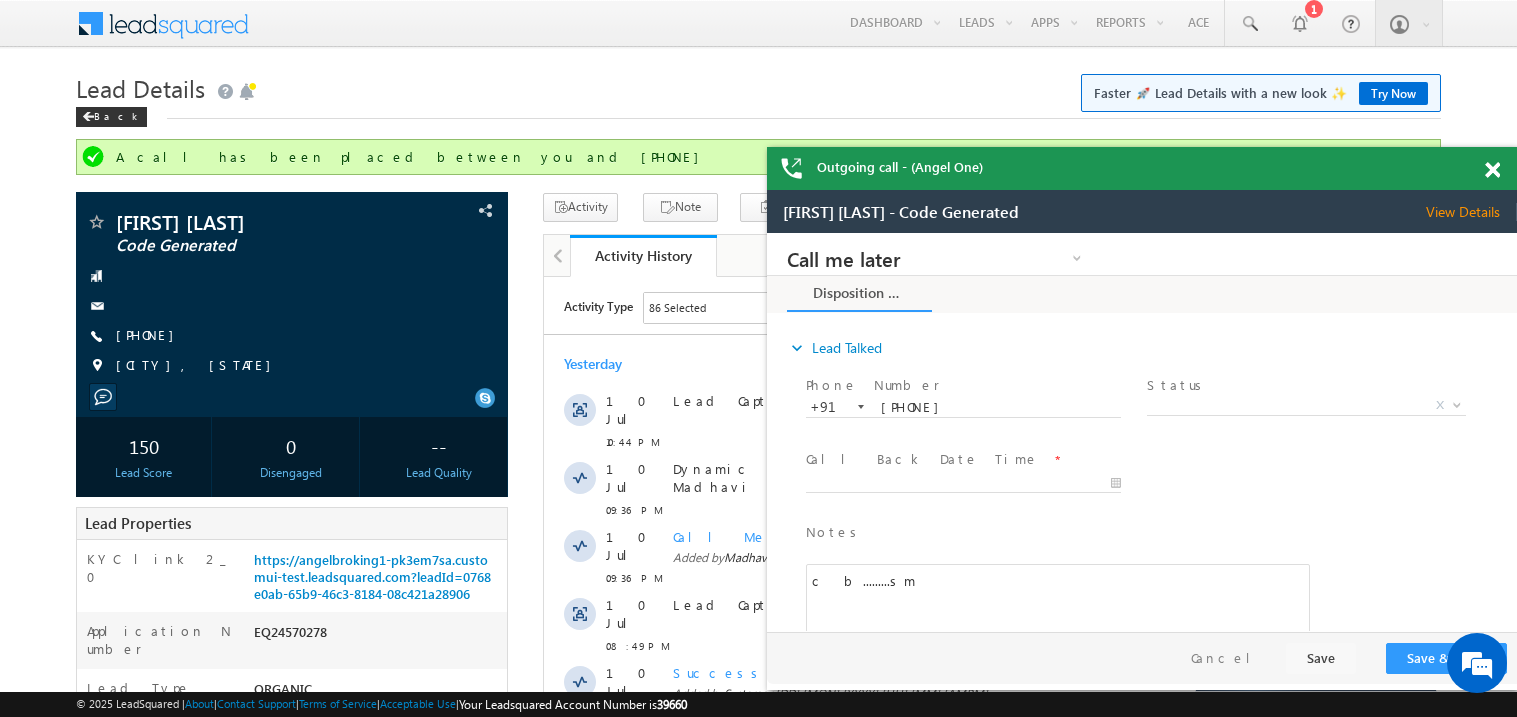 scroll, scrollTop: 0, scrollLeft: 0, axis: both 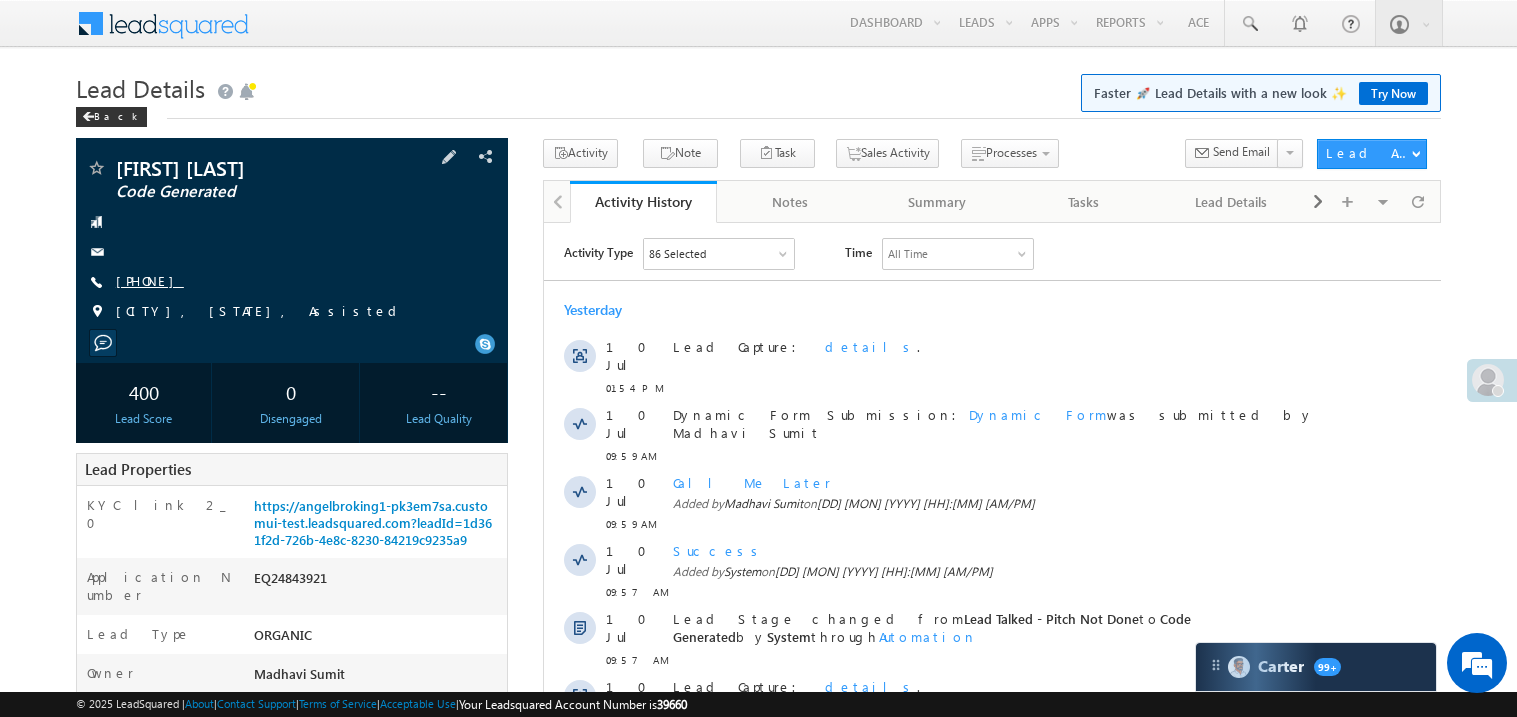 click on "[PHONE]" at bounding box center (150, 280) 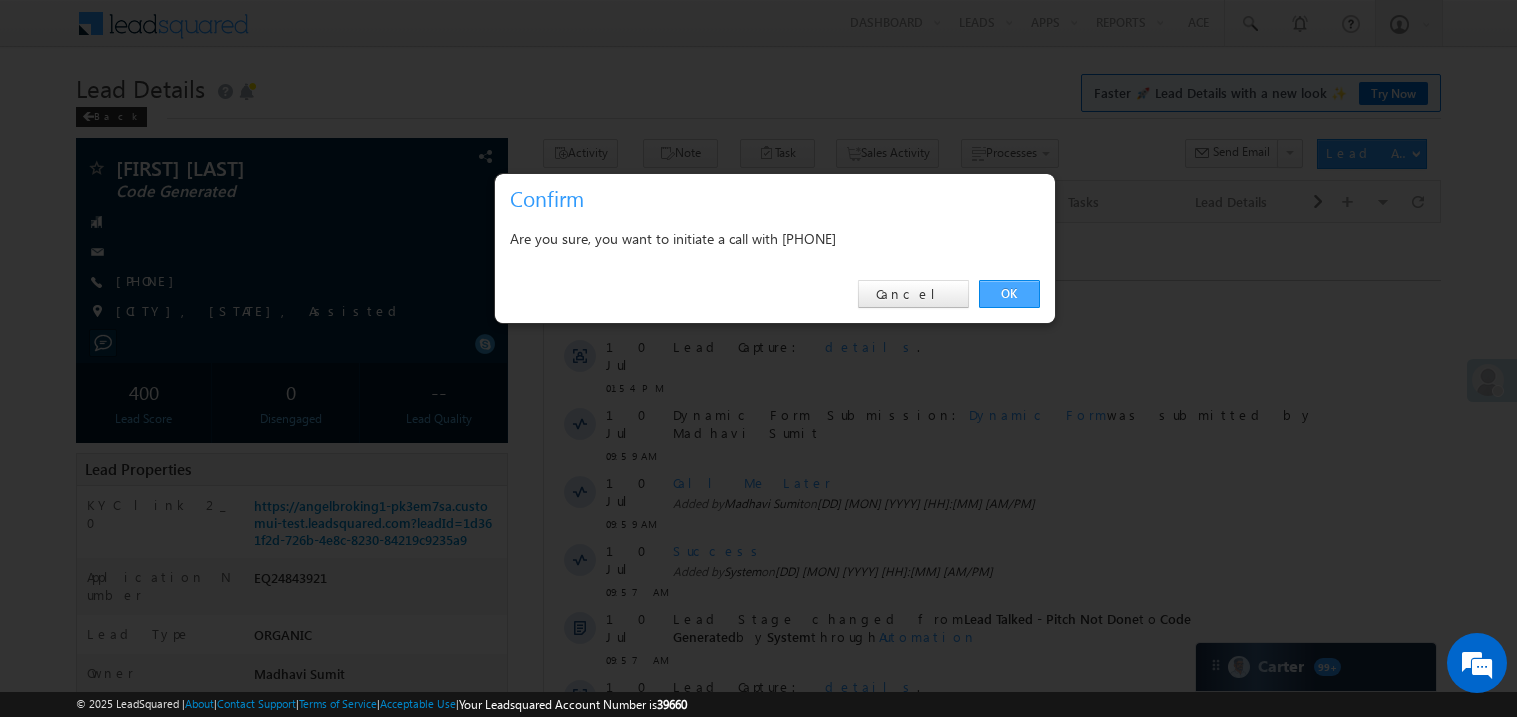 click on "OK" at bounding box center (1009, 294) 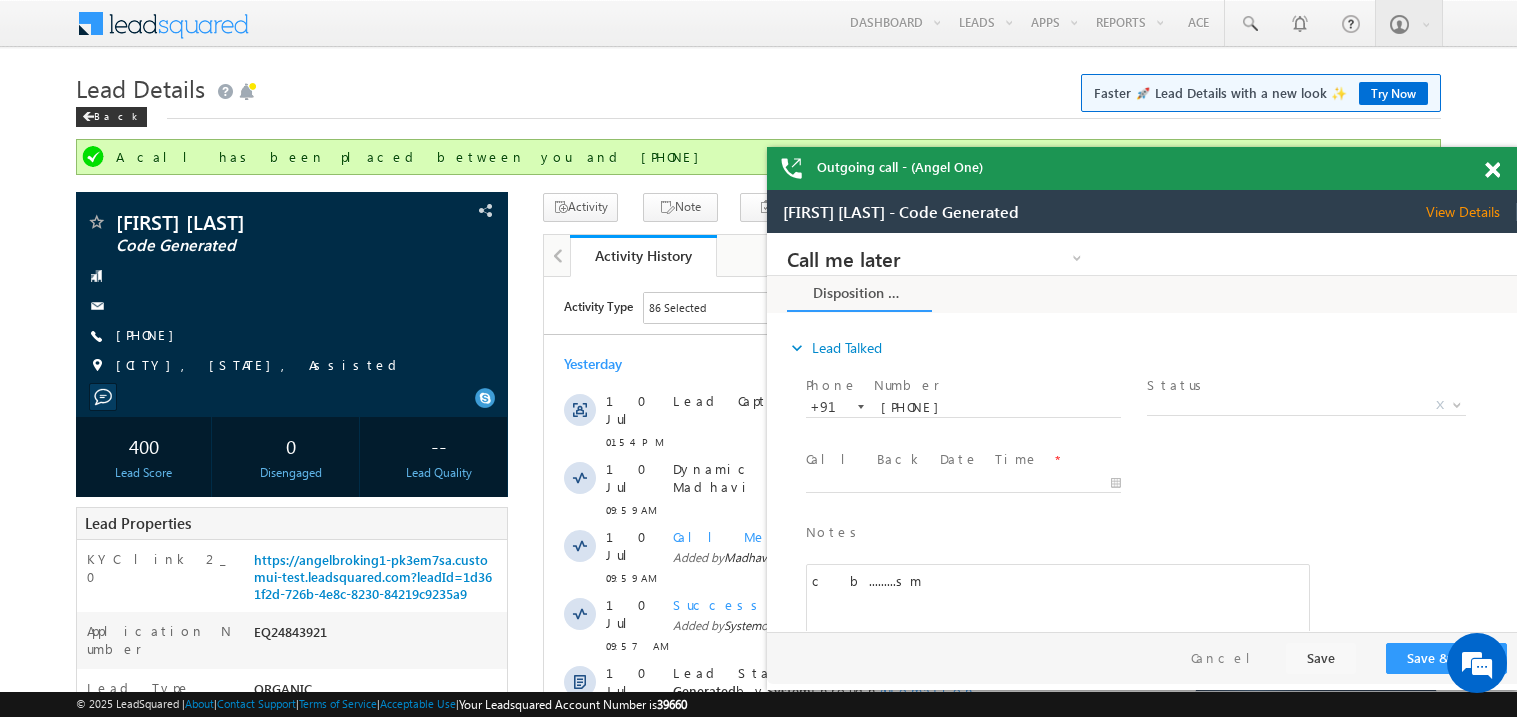 scroll, scrollTop: 0, scrollLeft: 0, axis: both 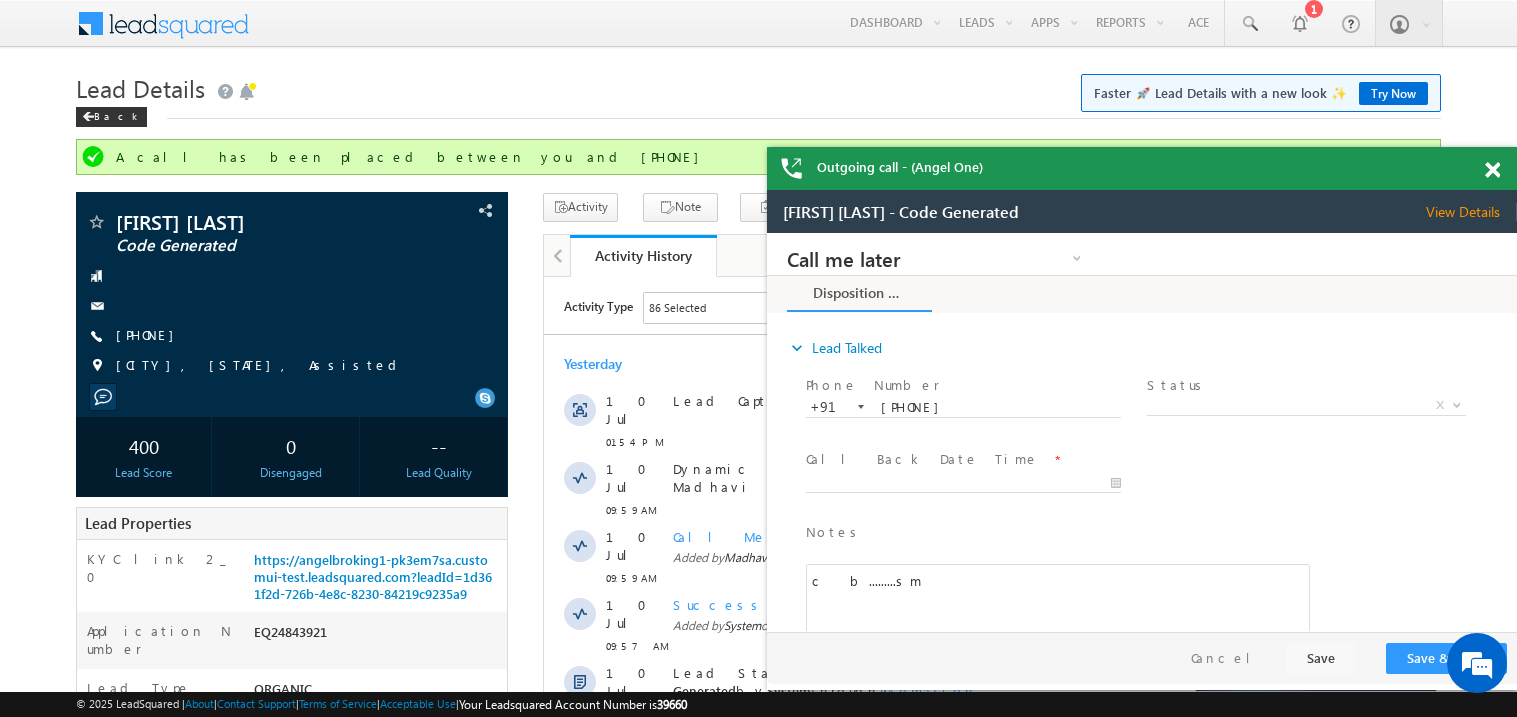 click at bounding box center (1492, 170) 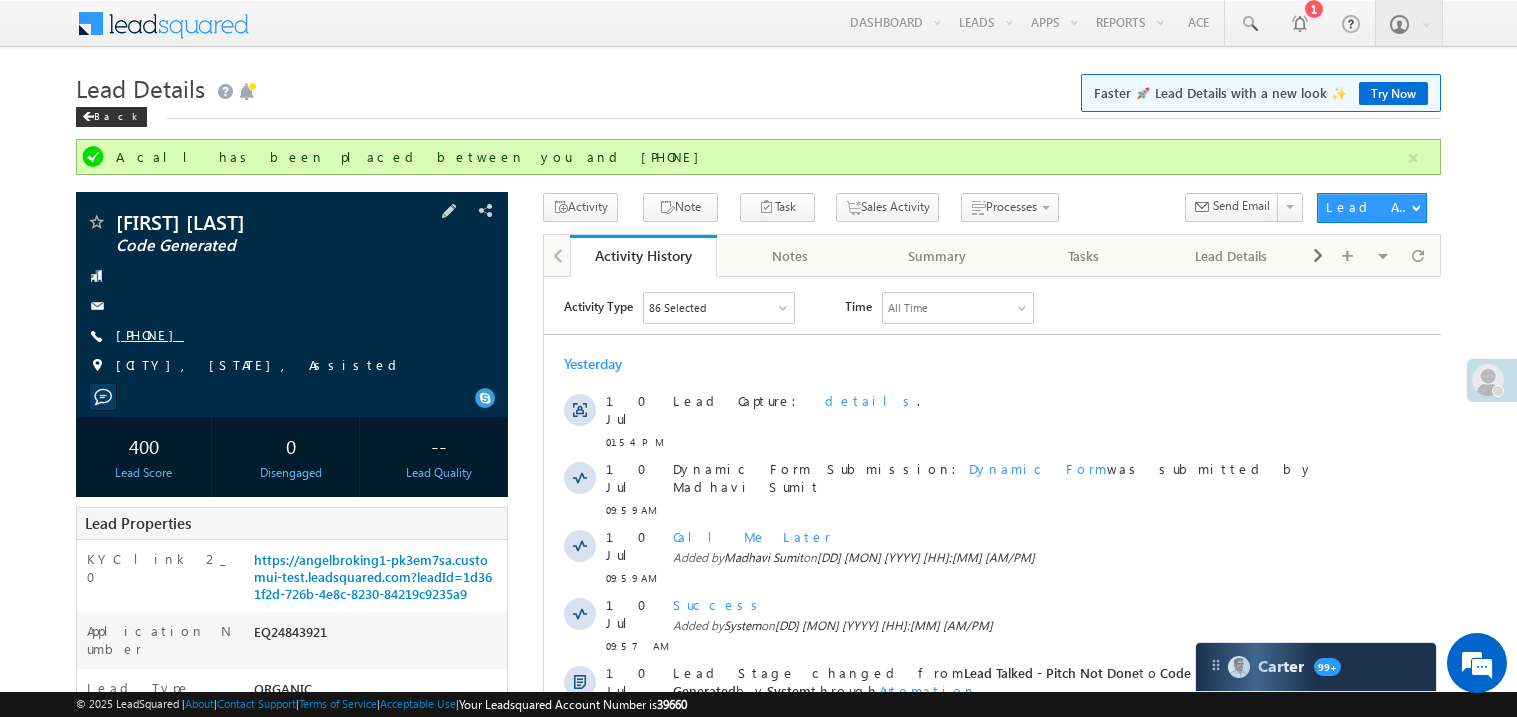 click on "+91-7014185526" at bounding box center (150, 334) 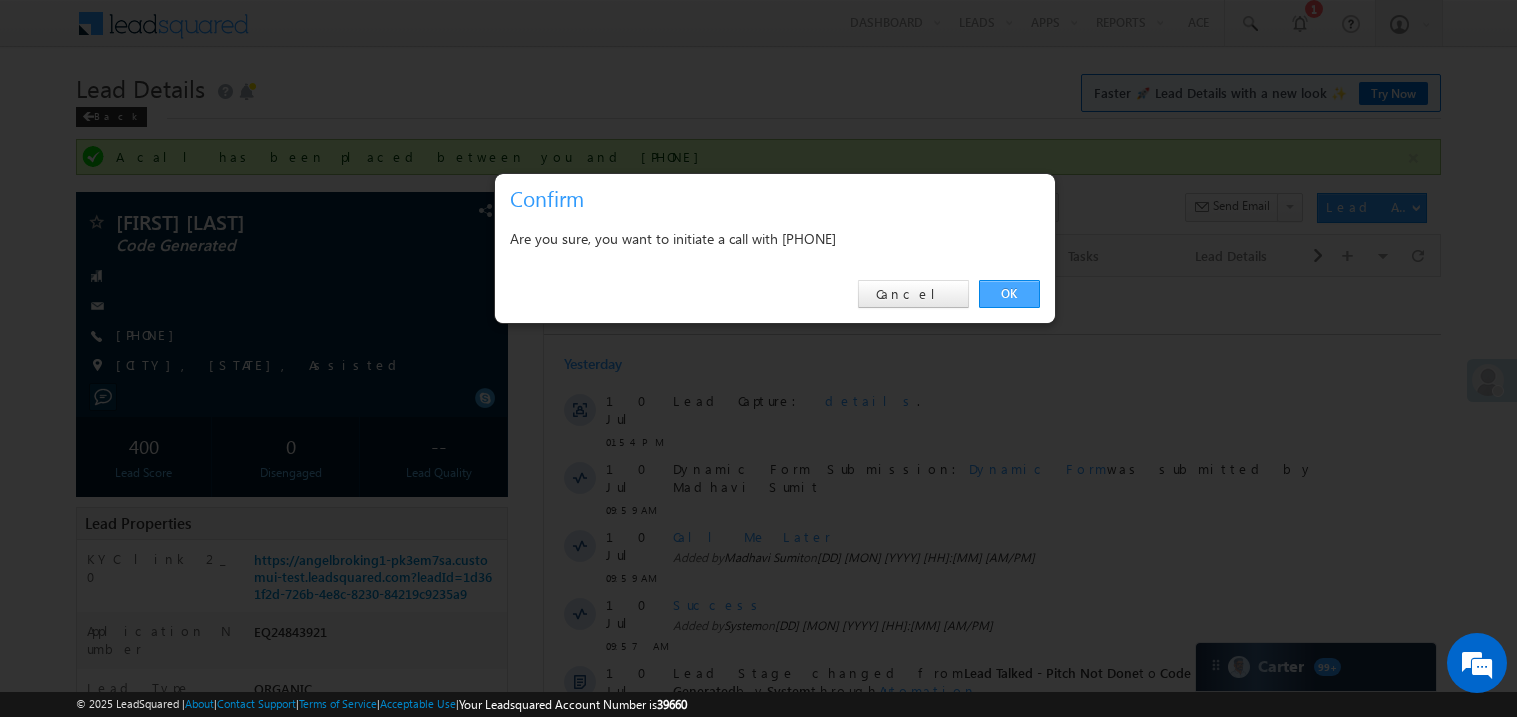 click on "OK" at bounding box center (1009, 294) 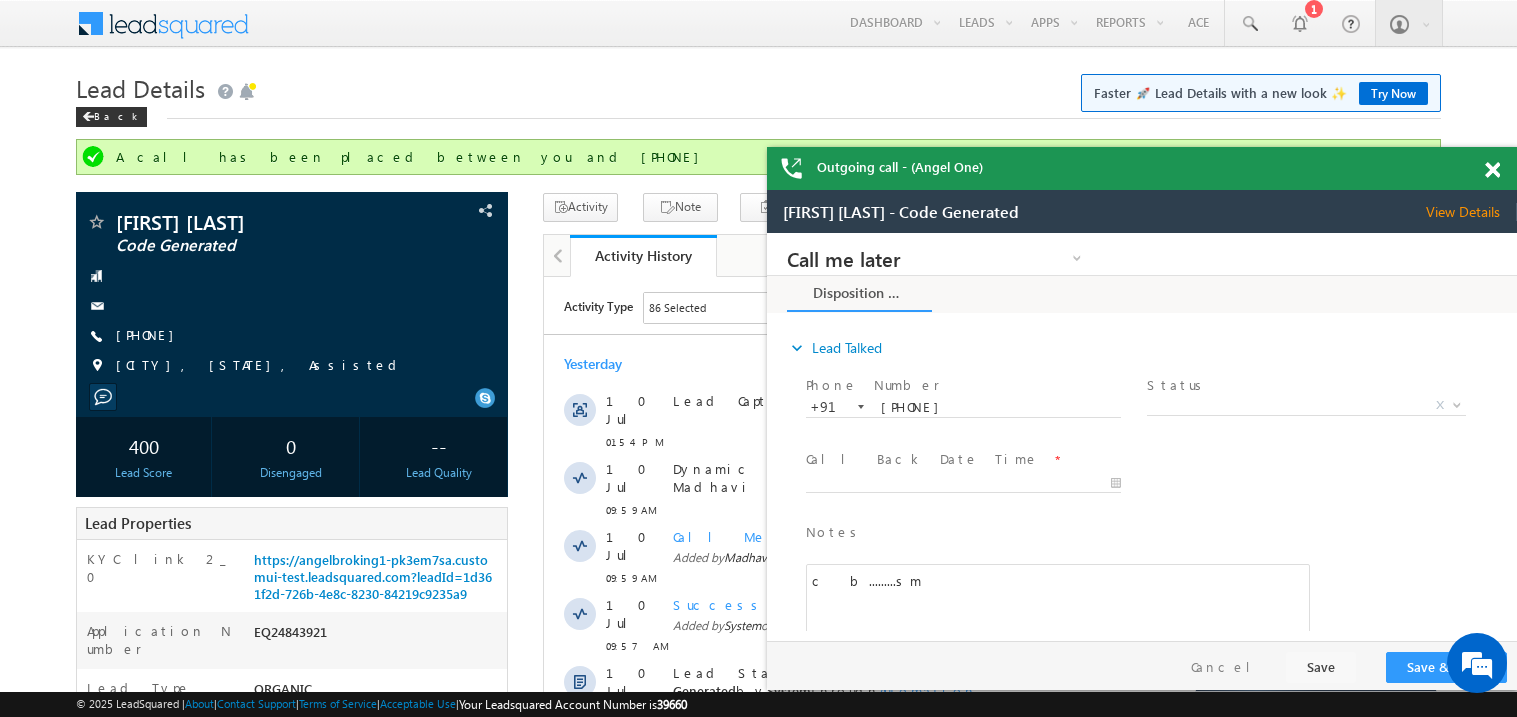 scroll, scrollTop: 0, scrollLeft: 0, axis: both 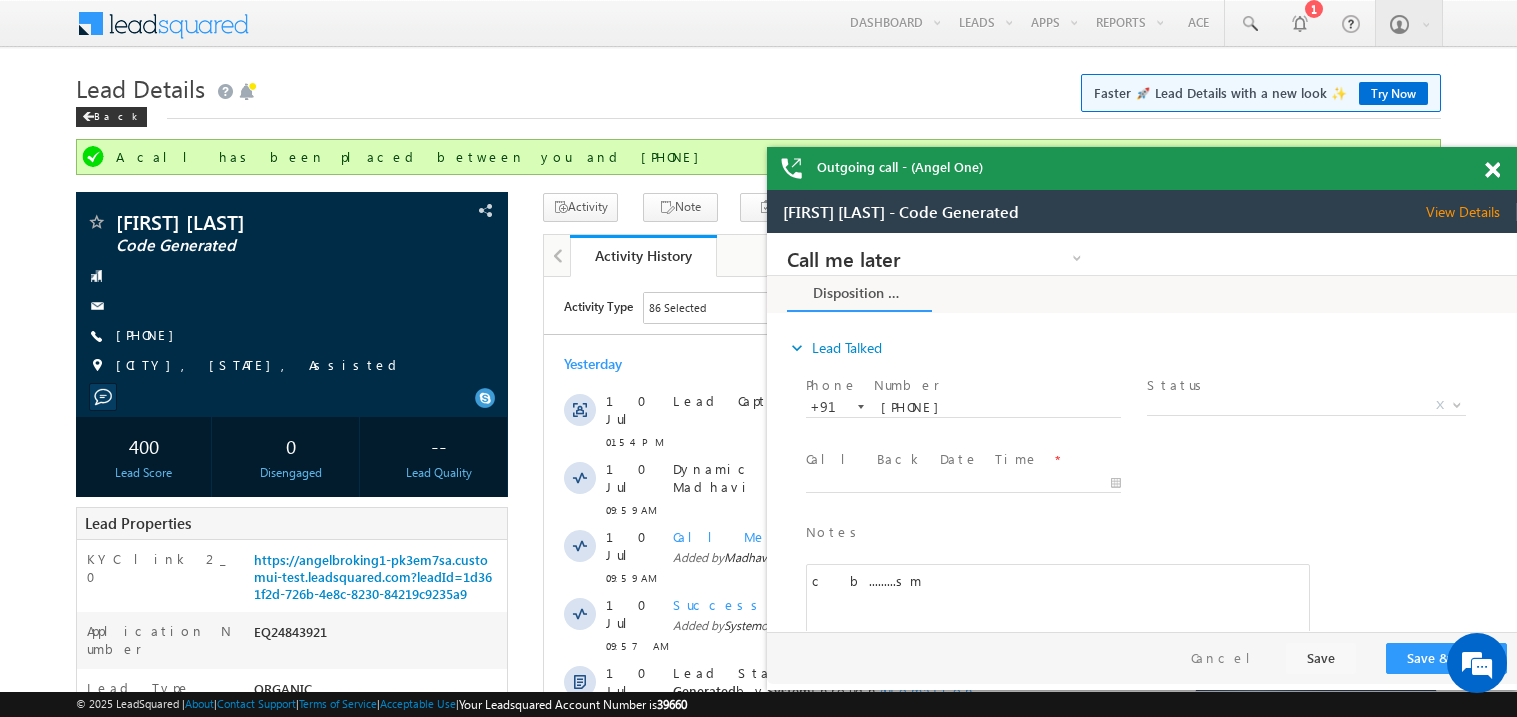 click at bounding box center [1492, 170] 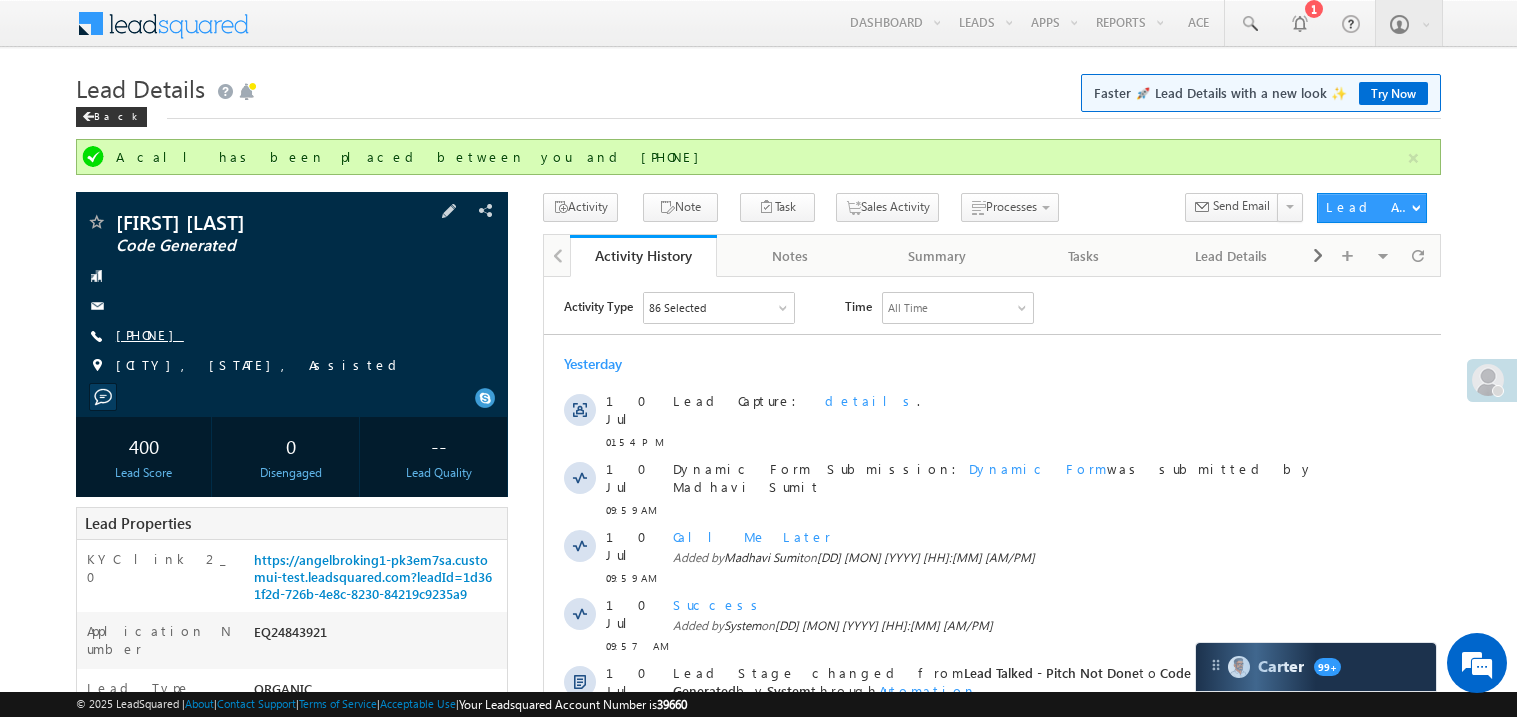click on "+91-7014185526" at bounding box center (150, 334) 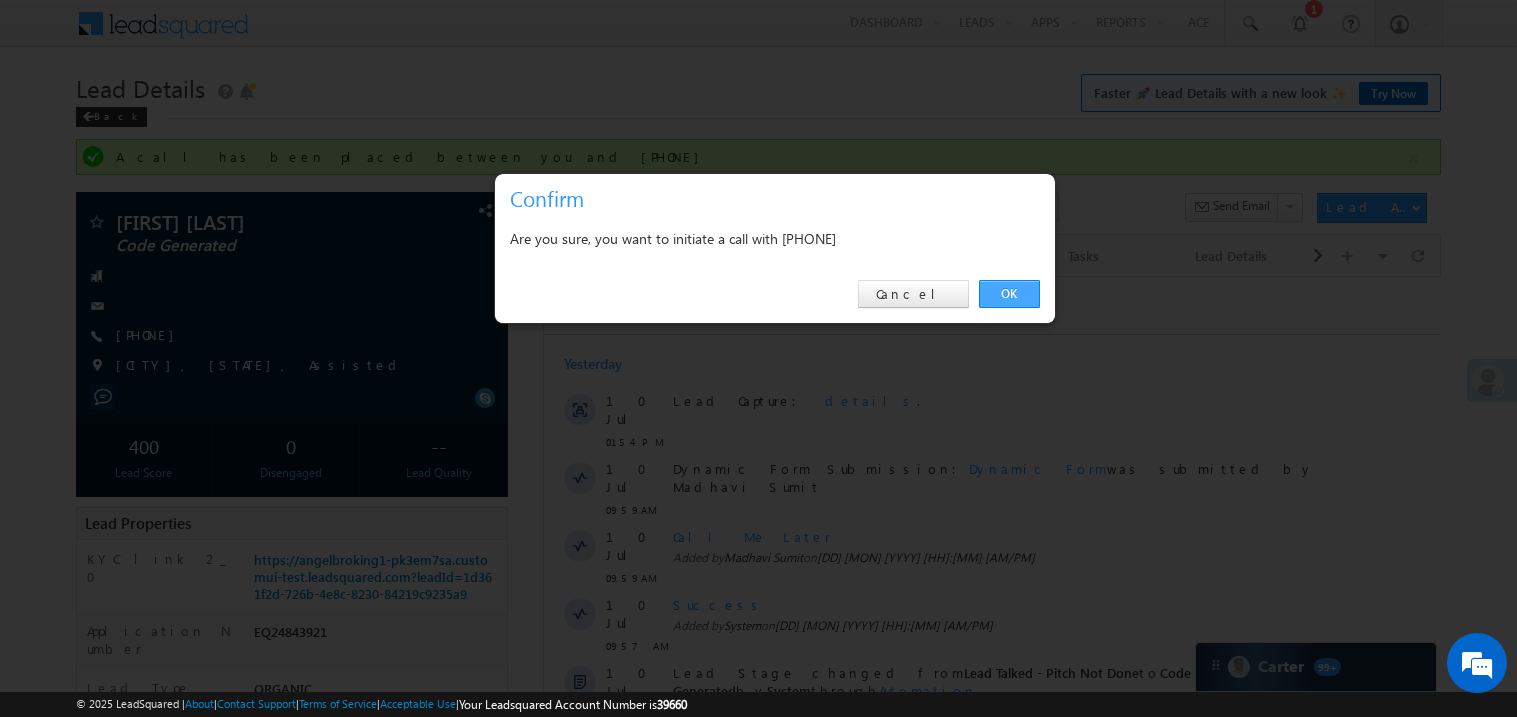 click on "OK" at bounding box center (1009, 294) 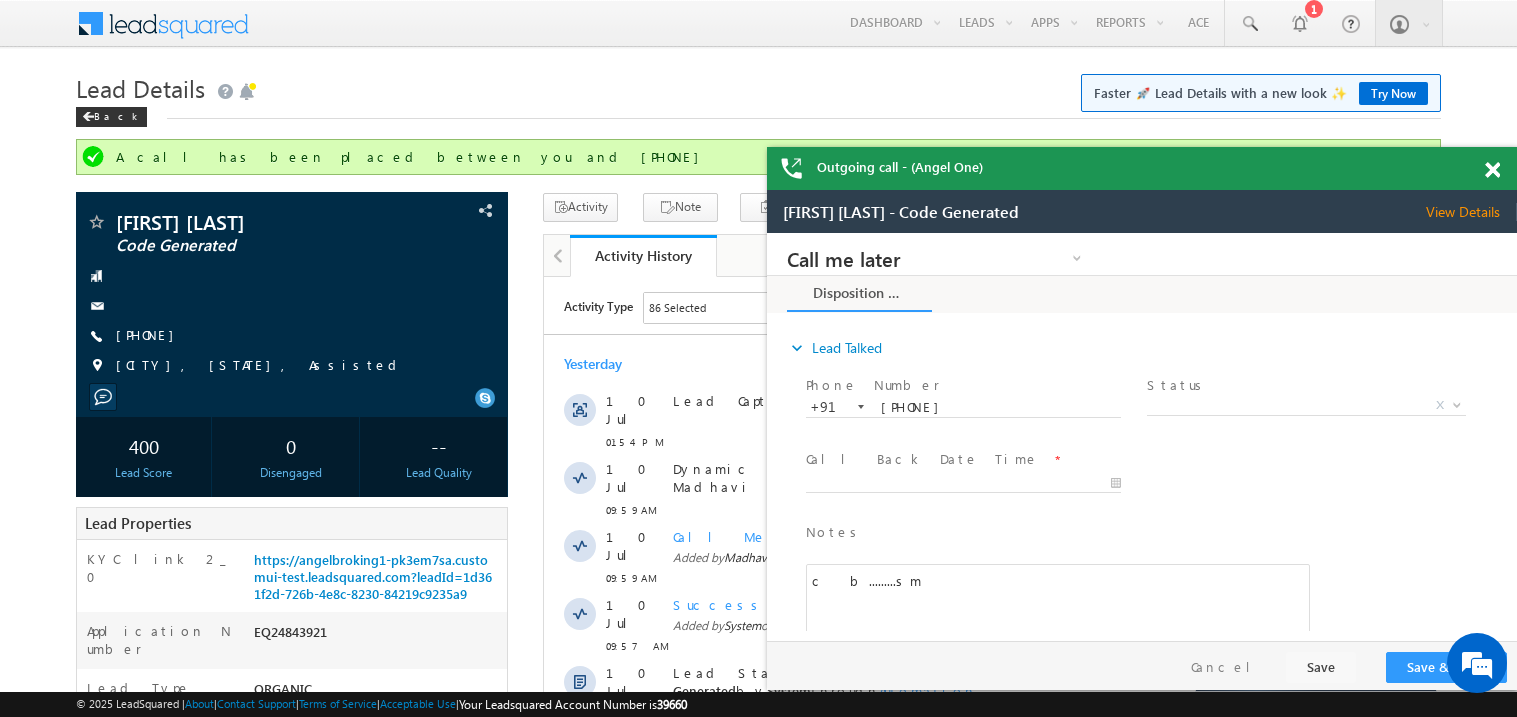 scroll, scrollTop: 0, scrollLeft: 0, axis: both 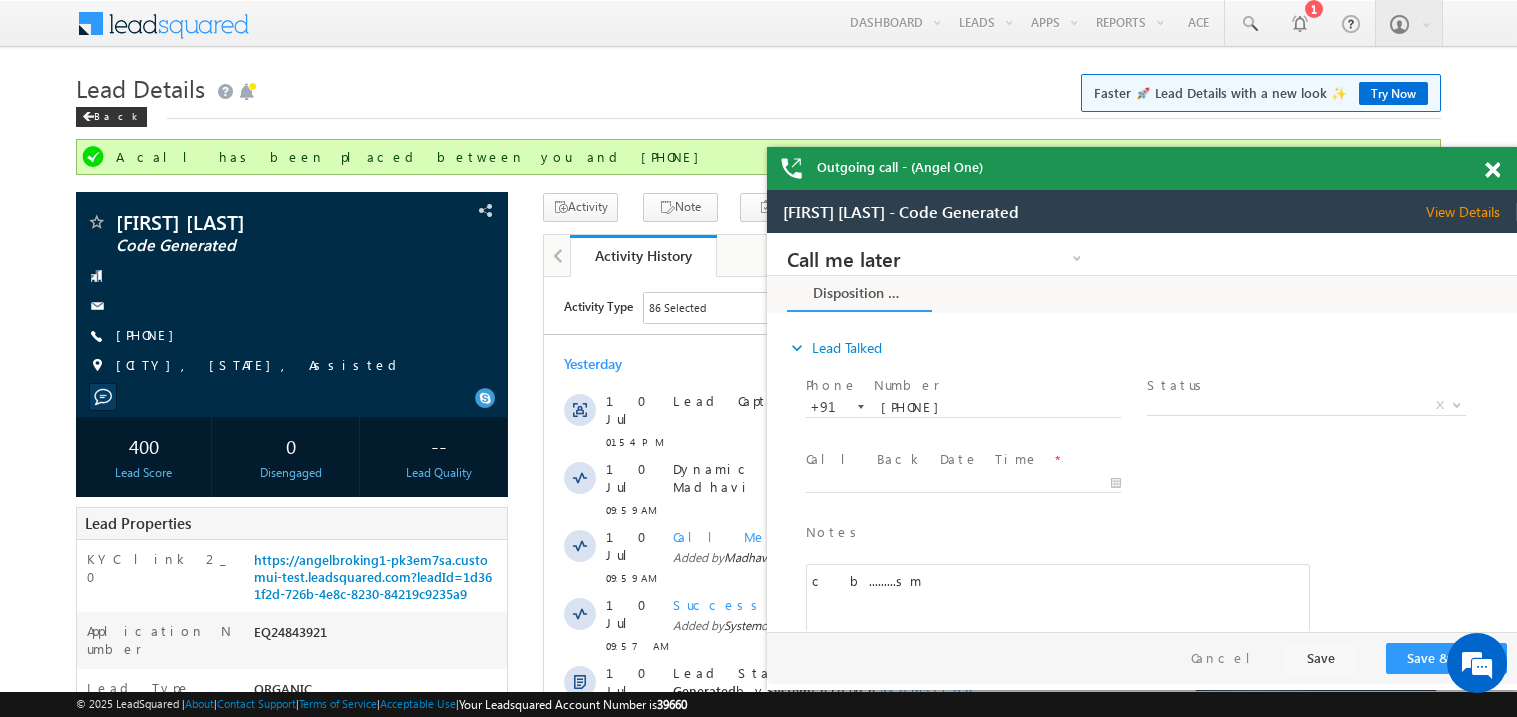 click at bounding box center (1492, 170) 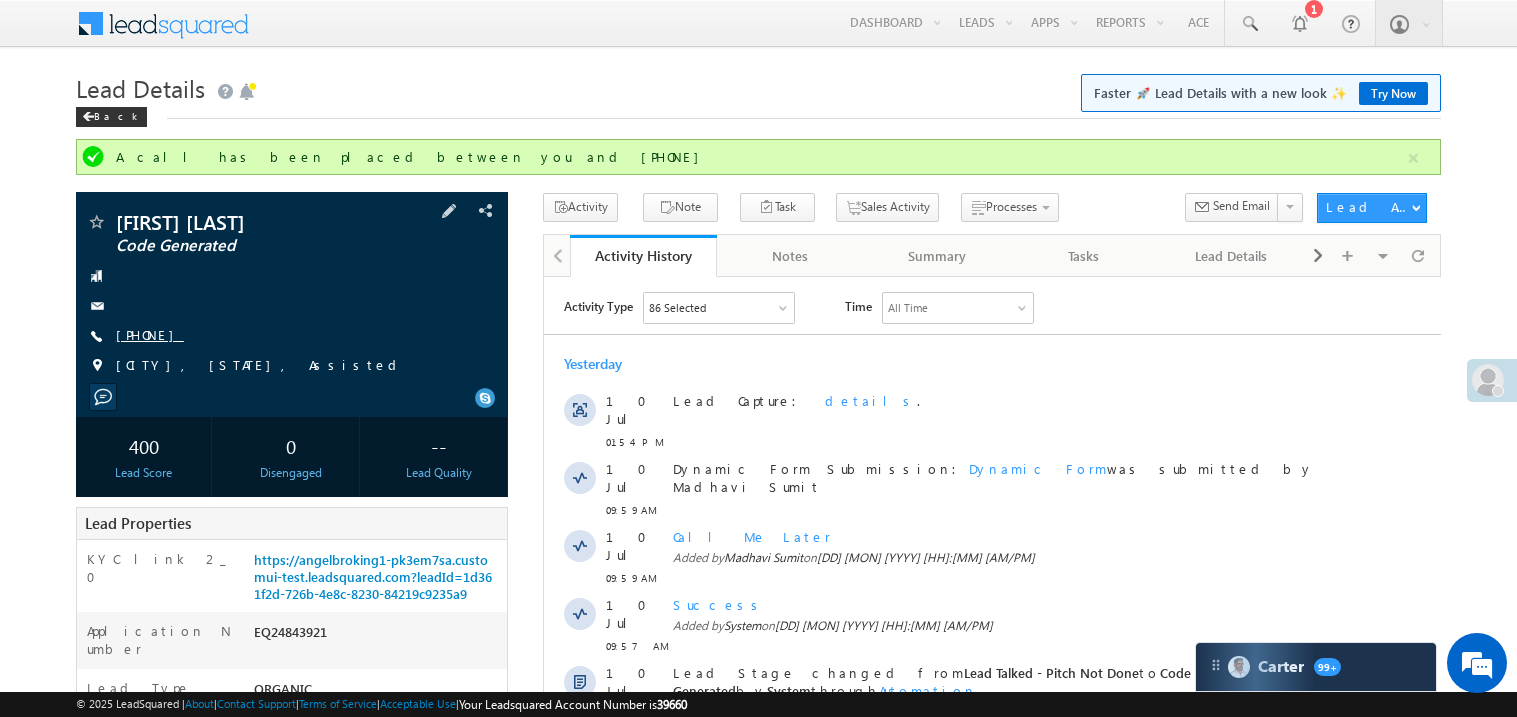 click on "+91-7014185526" at bounding box center (150, 334) 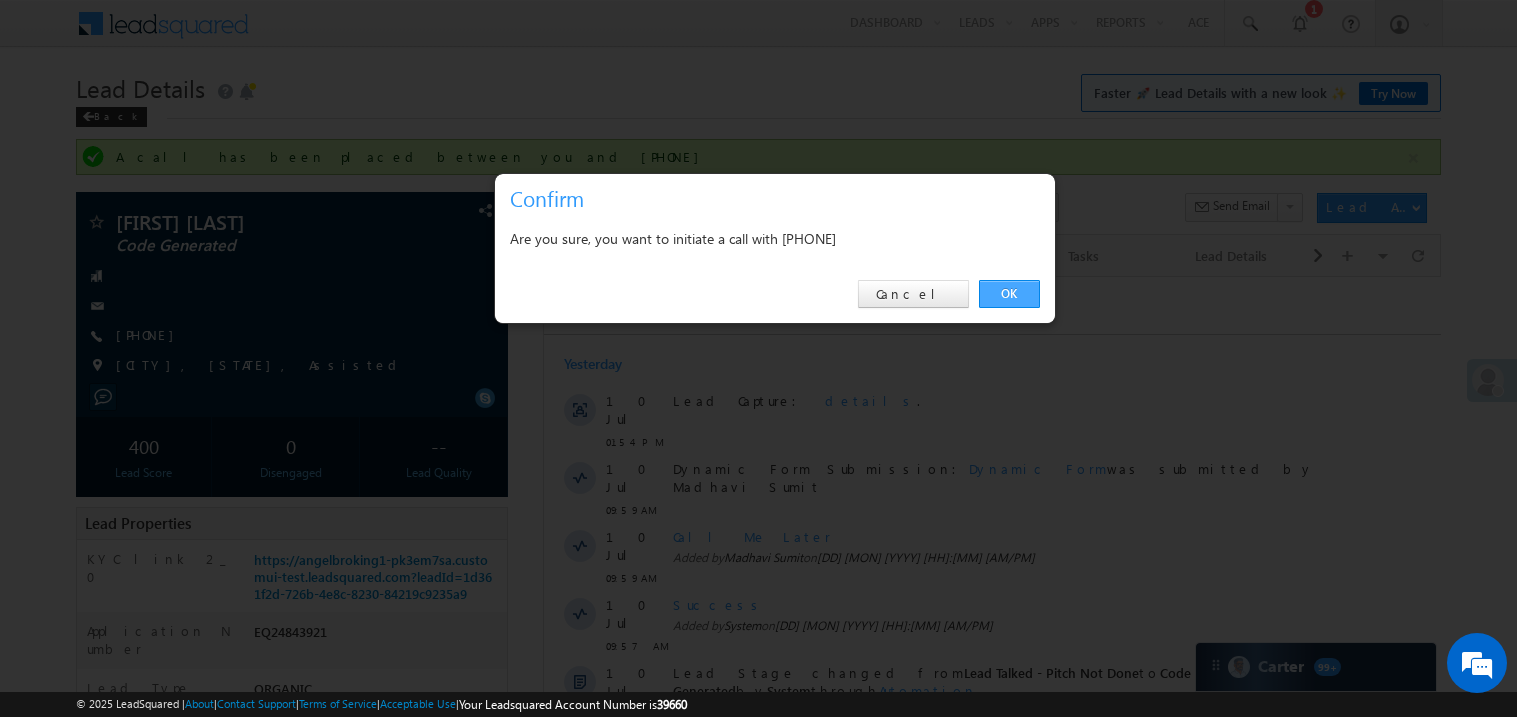 click on "OK" at bounding box center [1009, 294] 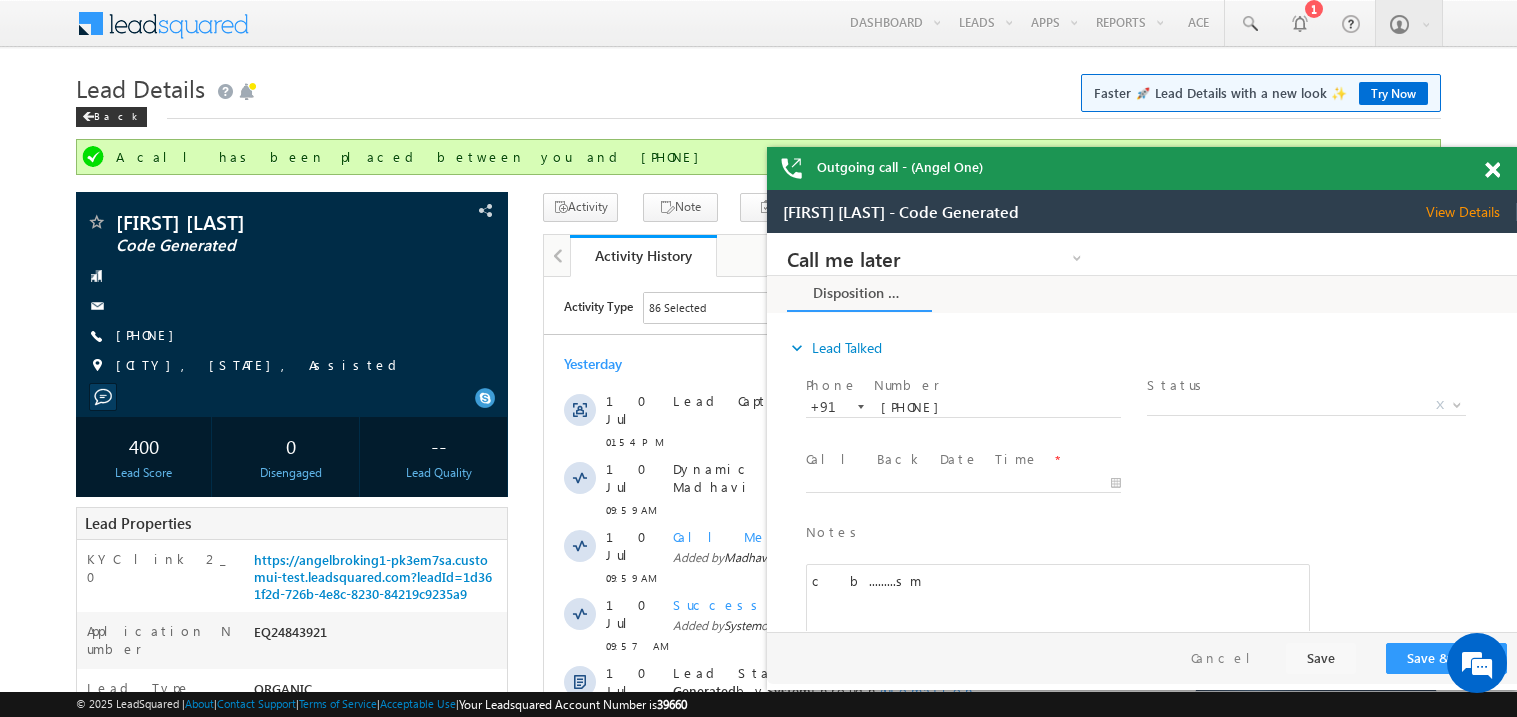 scroll, scrollTop: 0, scrollLeft: 0, axis: both 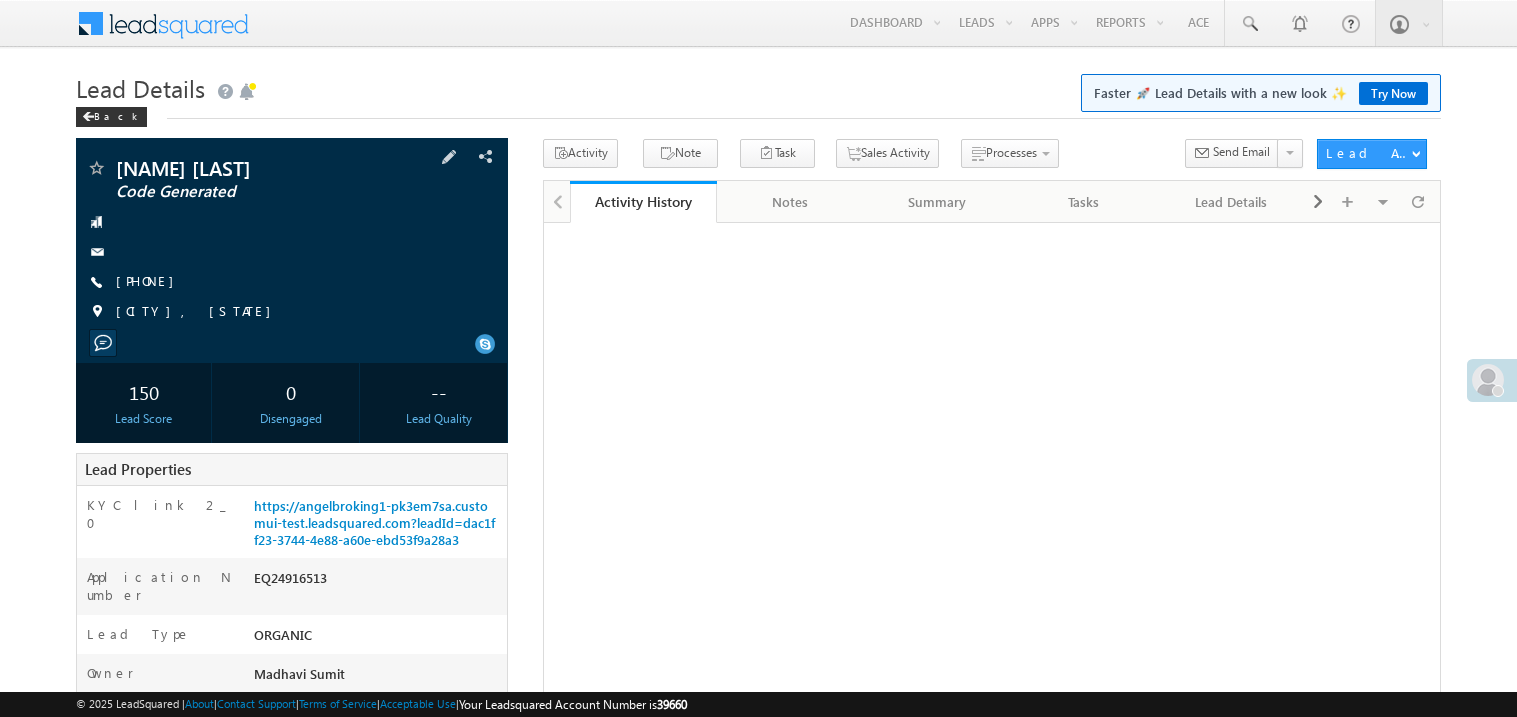 click on "[PHONE]" at bounding box center (292, 282) 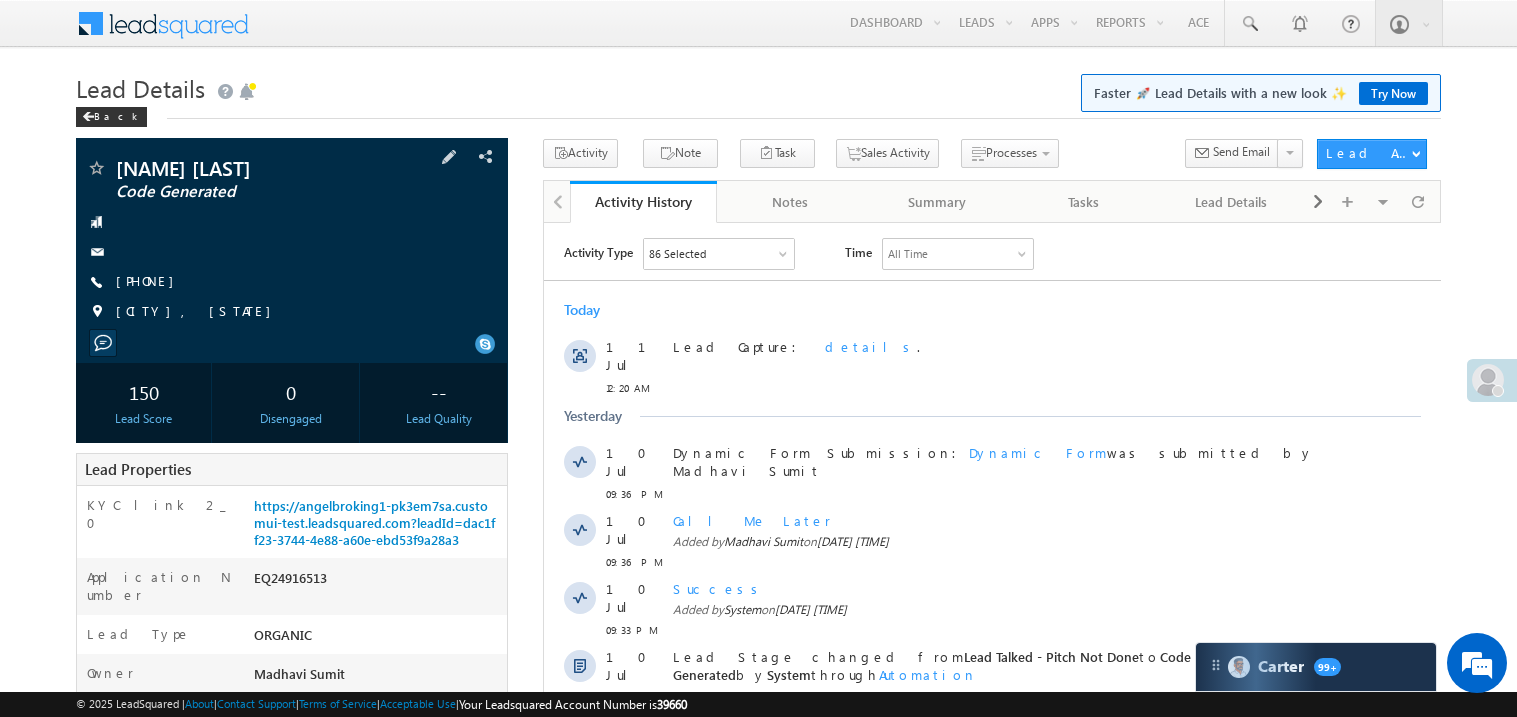 scroll, scrollTop: 0, scrollLeft: 0, axis: both 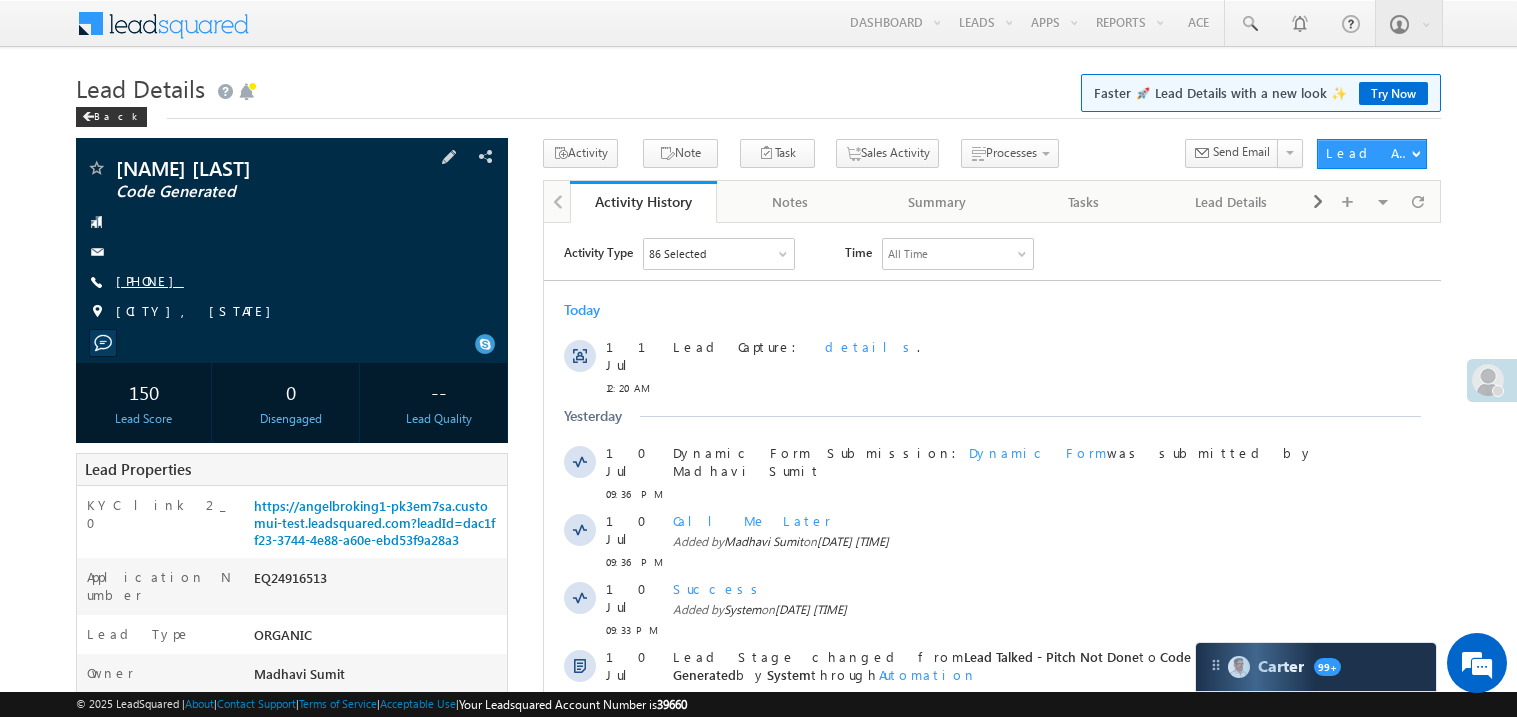 click on "[PHONE]" at bounding box center [150, 280] 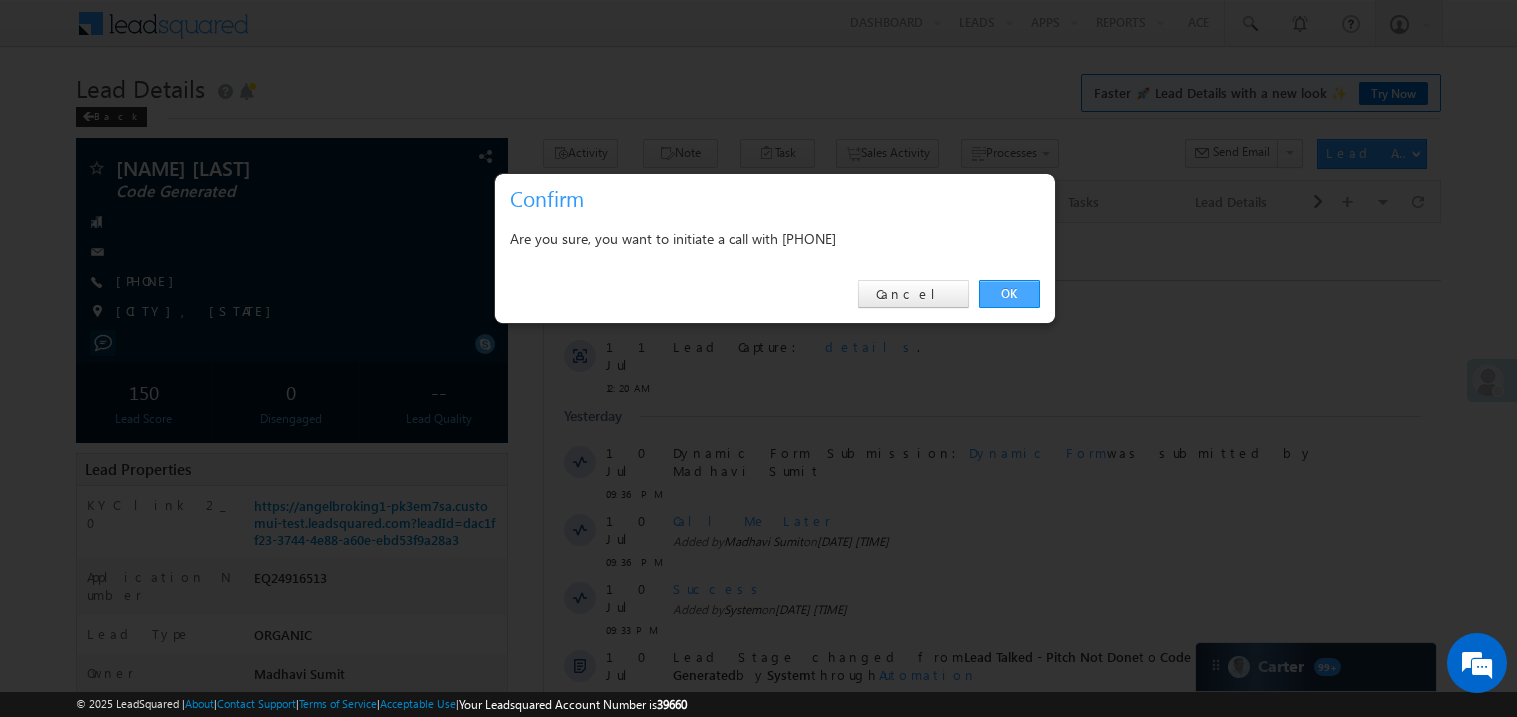 click on "OK" at bounding box center [1009, 294] 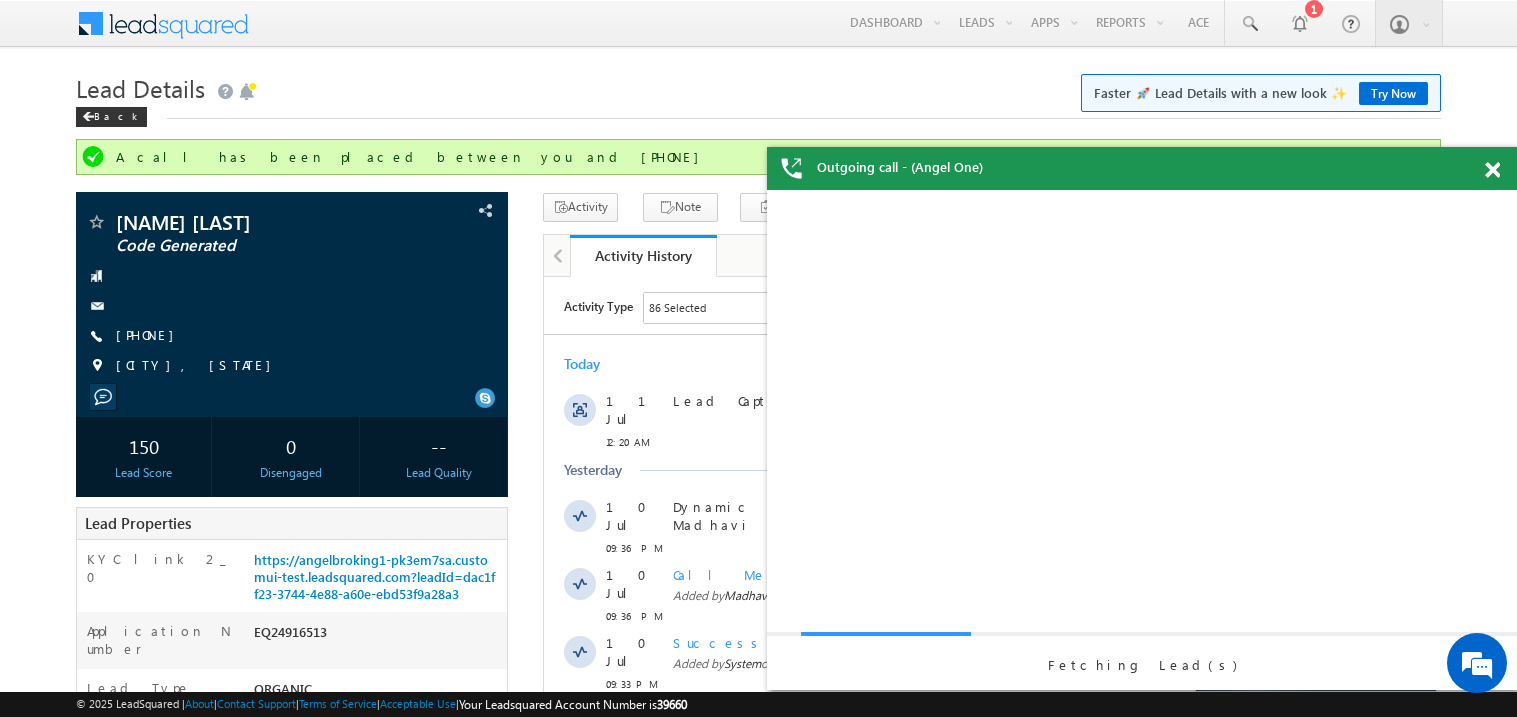 scroll, scrollTop: 0, scrollLeft: 0, axis: both 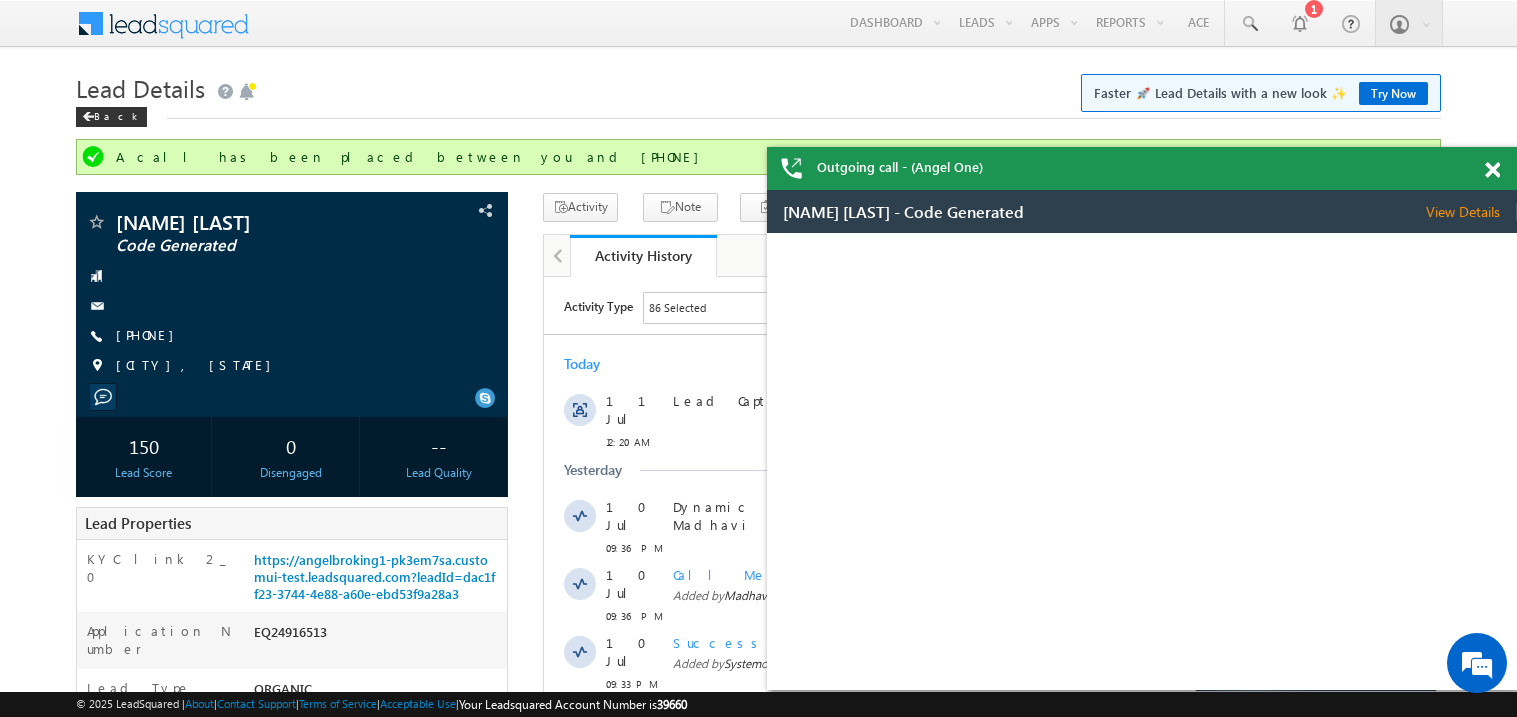 click at bounding box center (1503, 166) 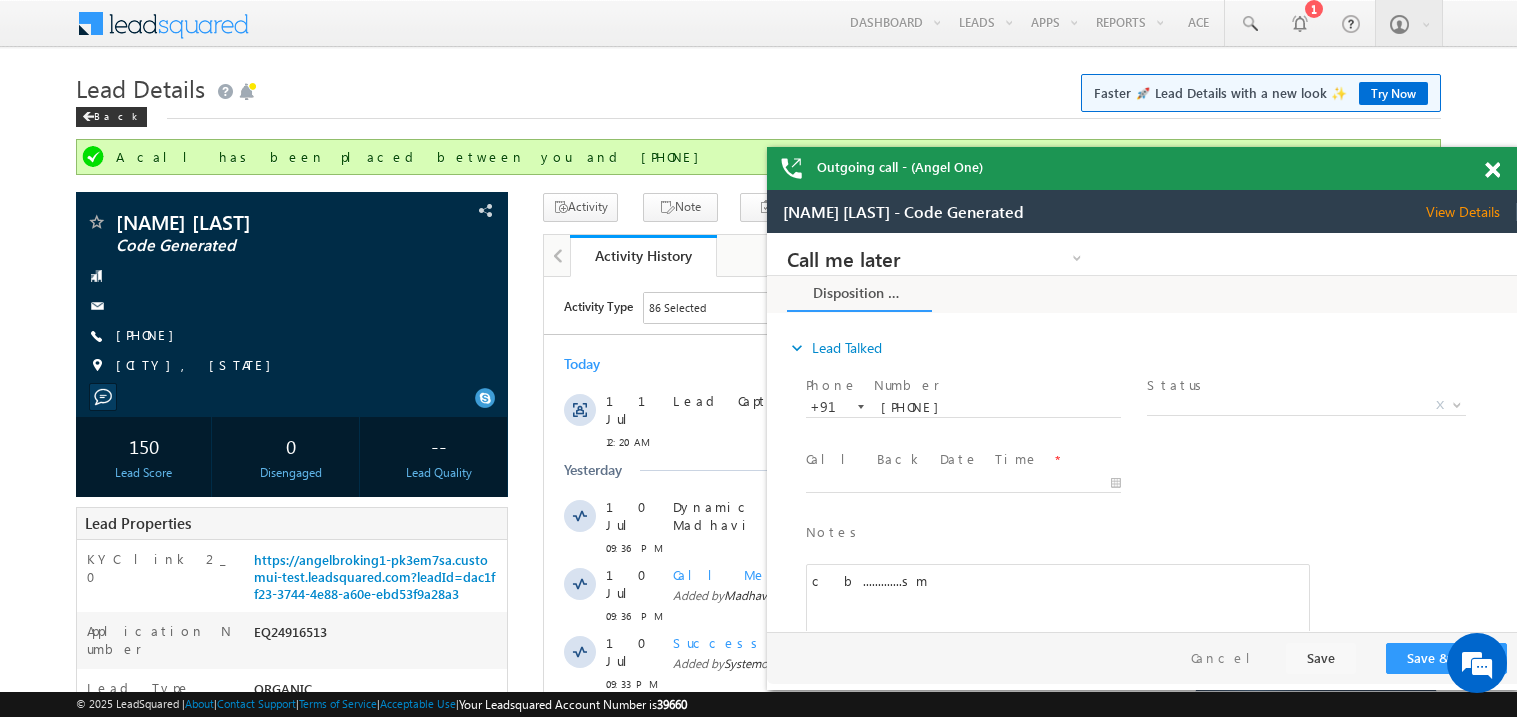 scroll, scrollTop: 0, scrollLeft: 0, axis: both 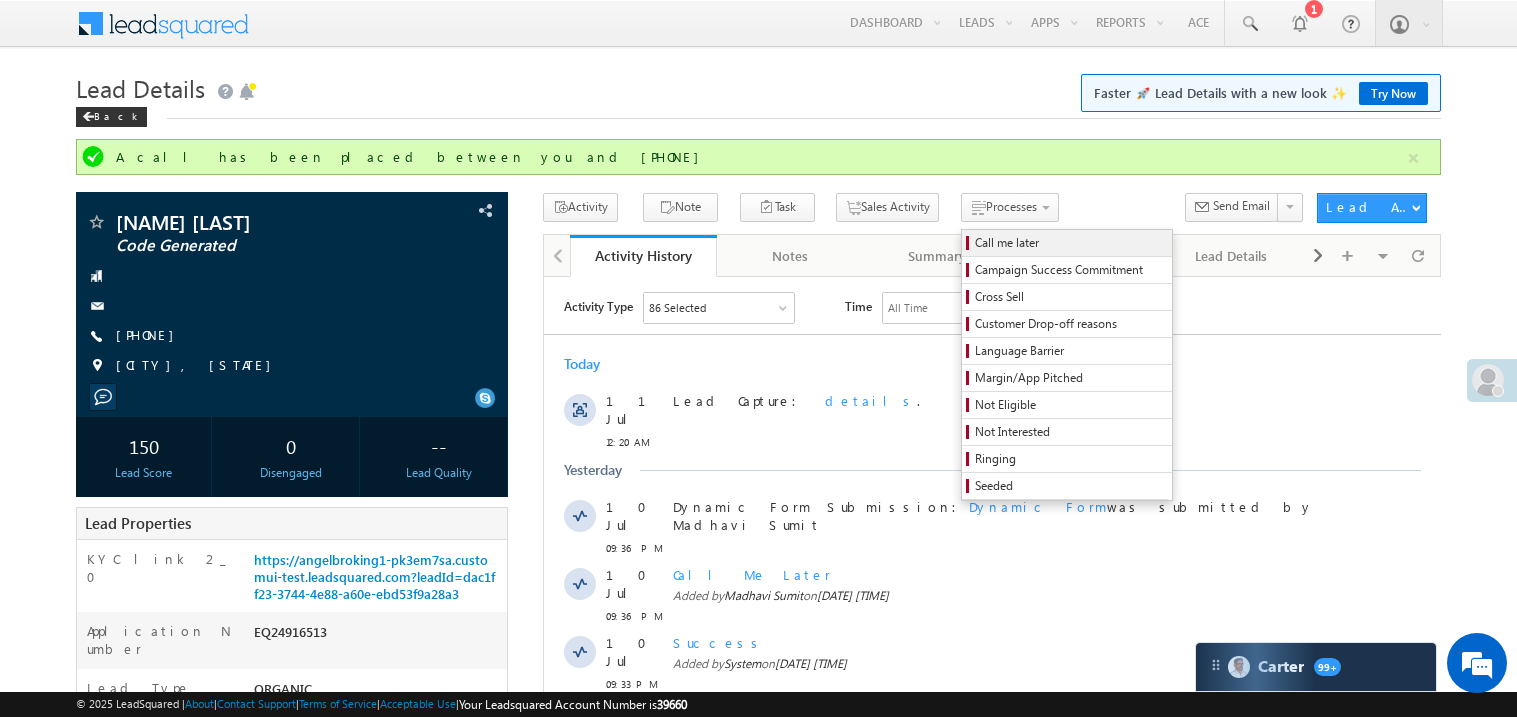click on "Call me later" at bounding box center [1070, 243] 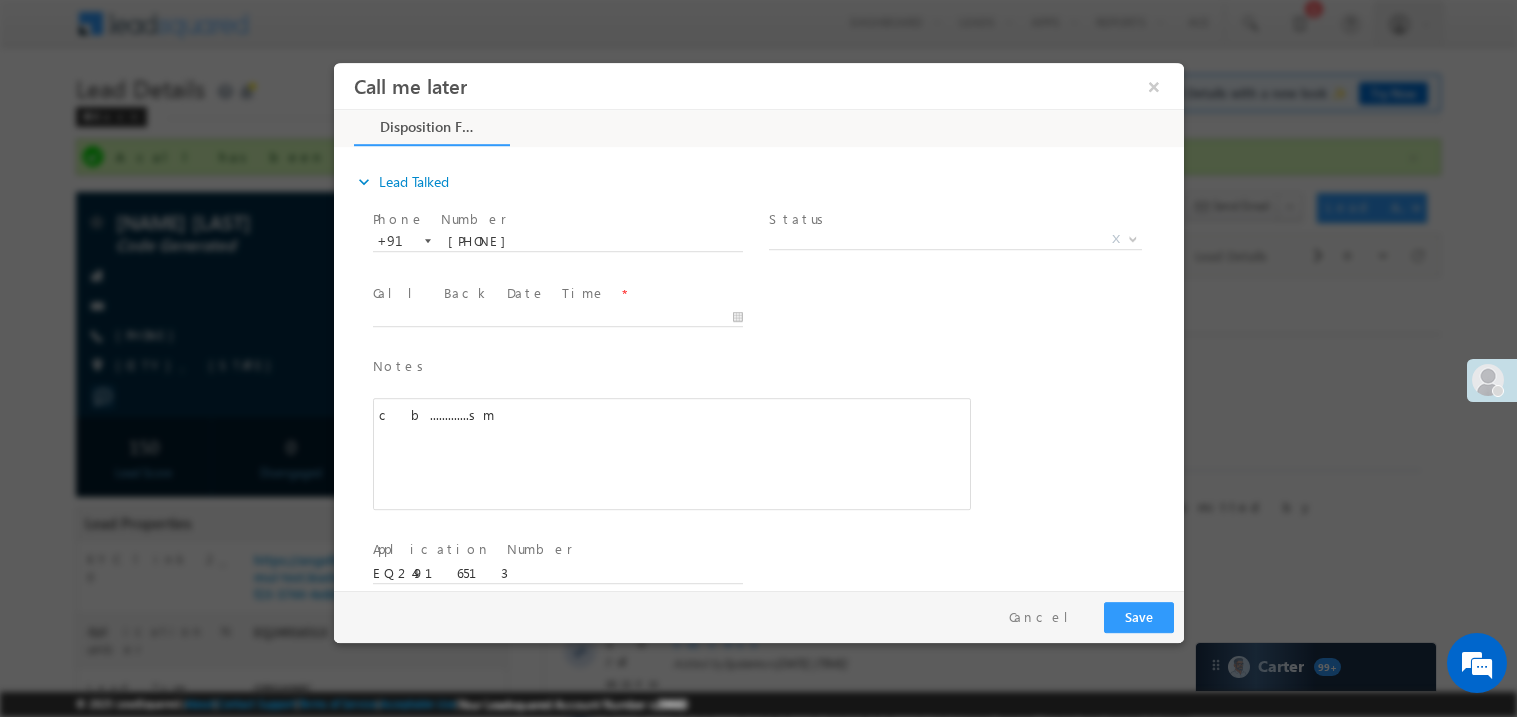 scroll, scrollTop: 0, scrollLeft: 0, axis: both 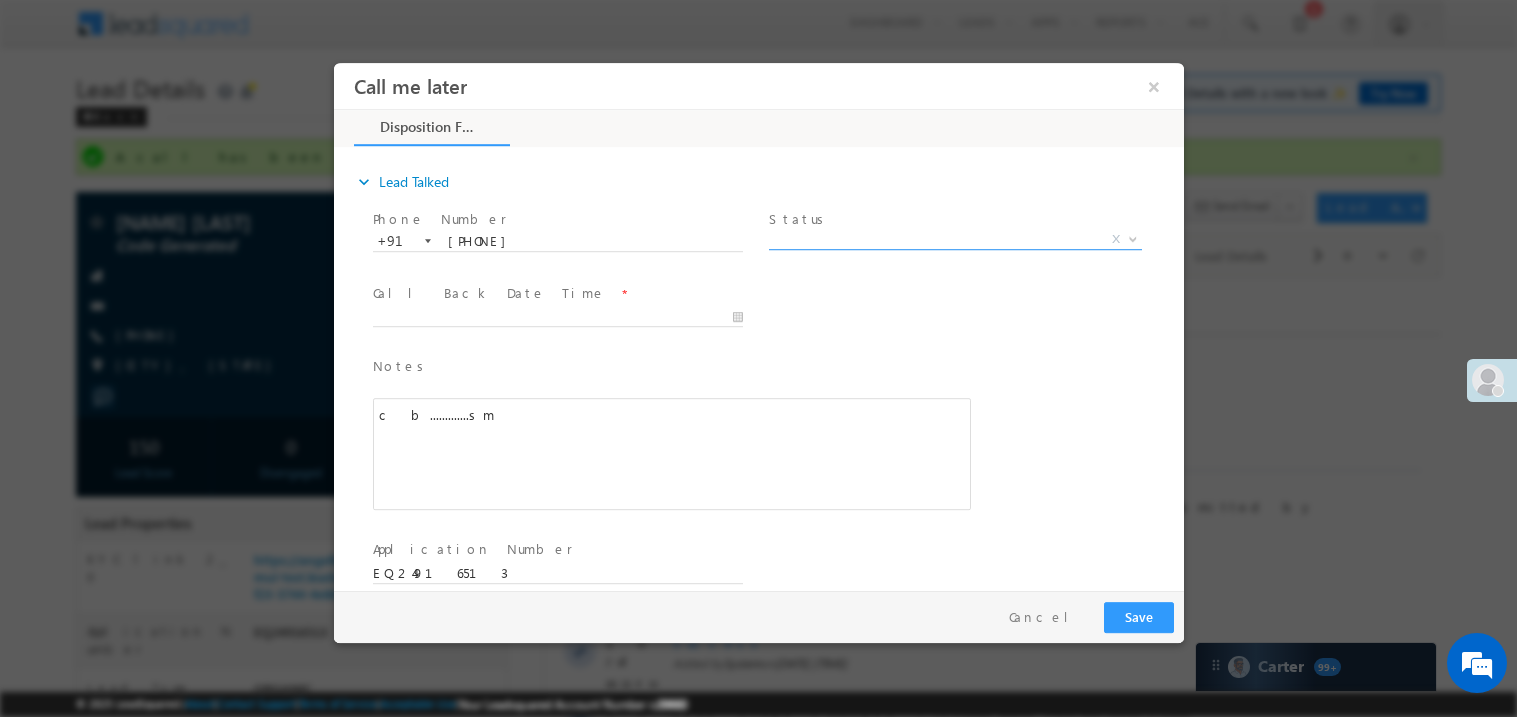 click on "Call me later
×" at bounding box center [758, 325] 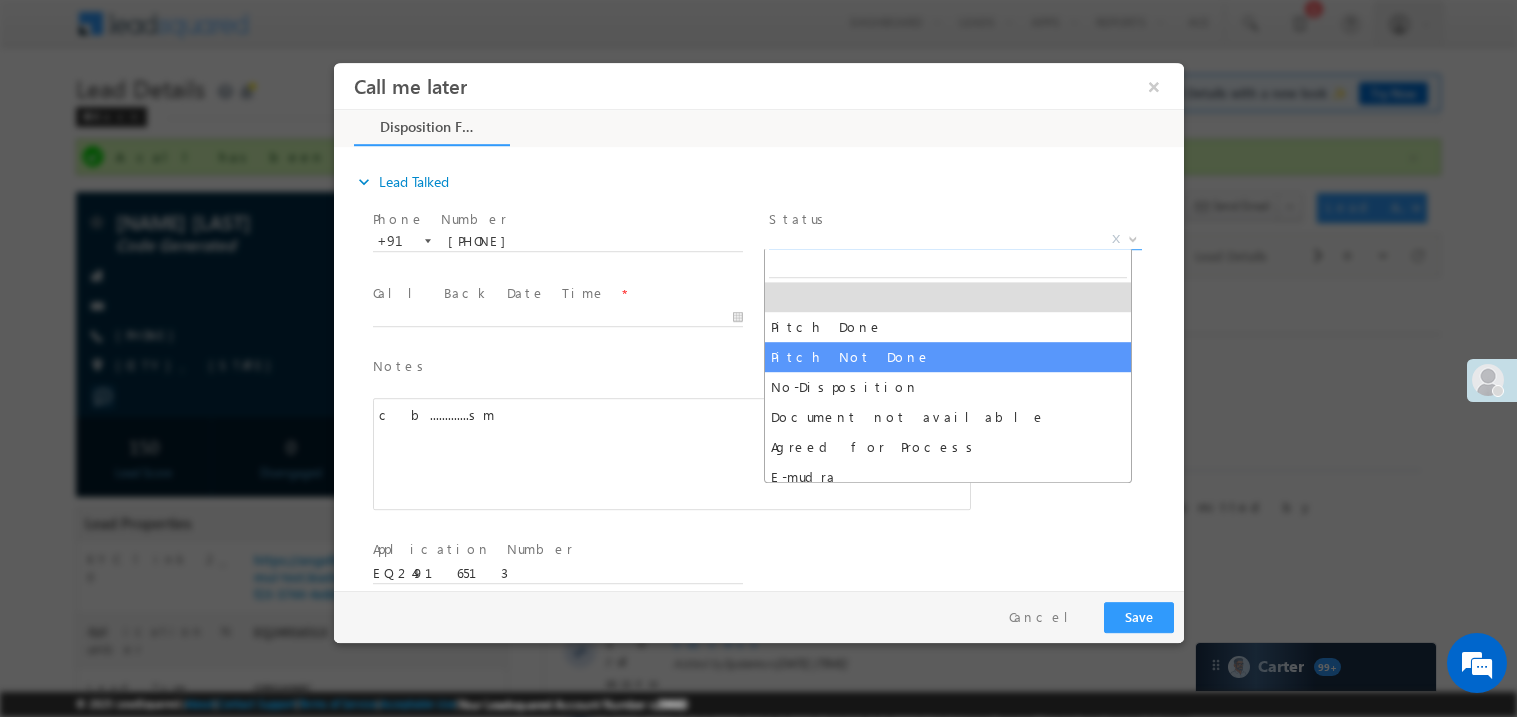 select on "Pitch Not Done" 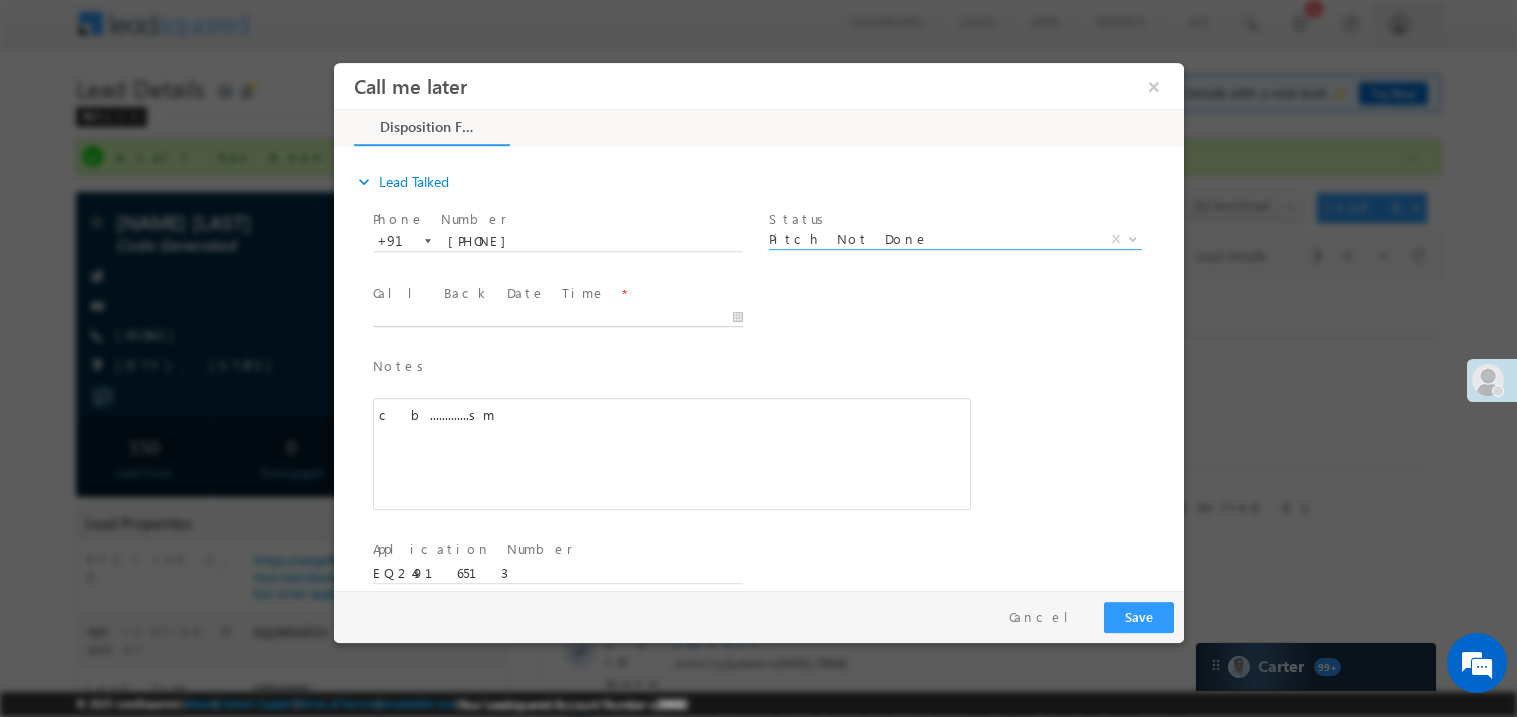click on "Call me later
×" at bounding box center [758, 325] 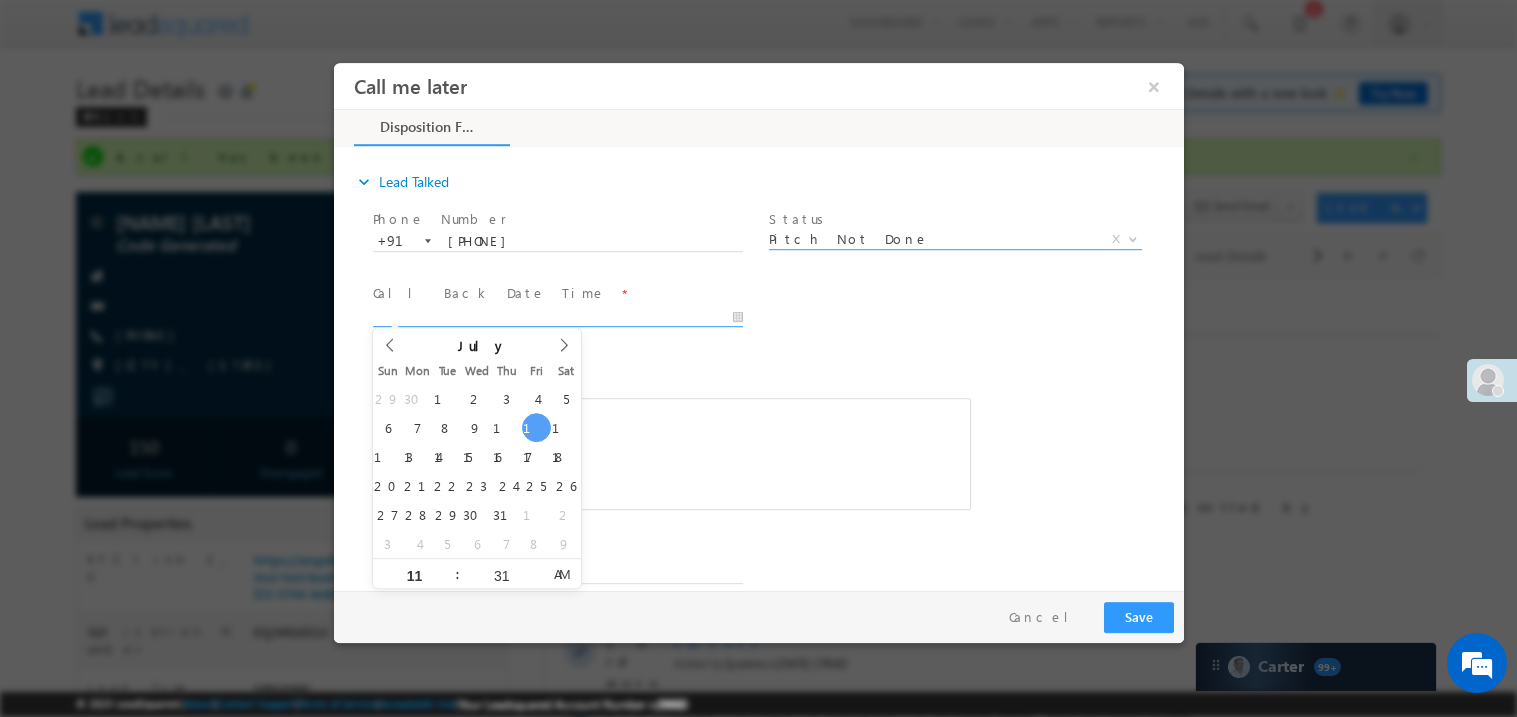 type on "[DATE] [TIME]" 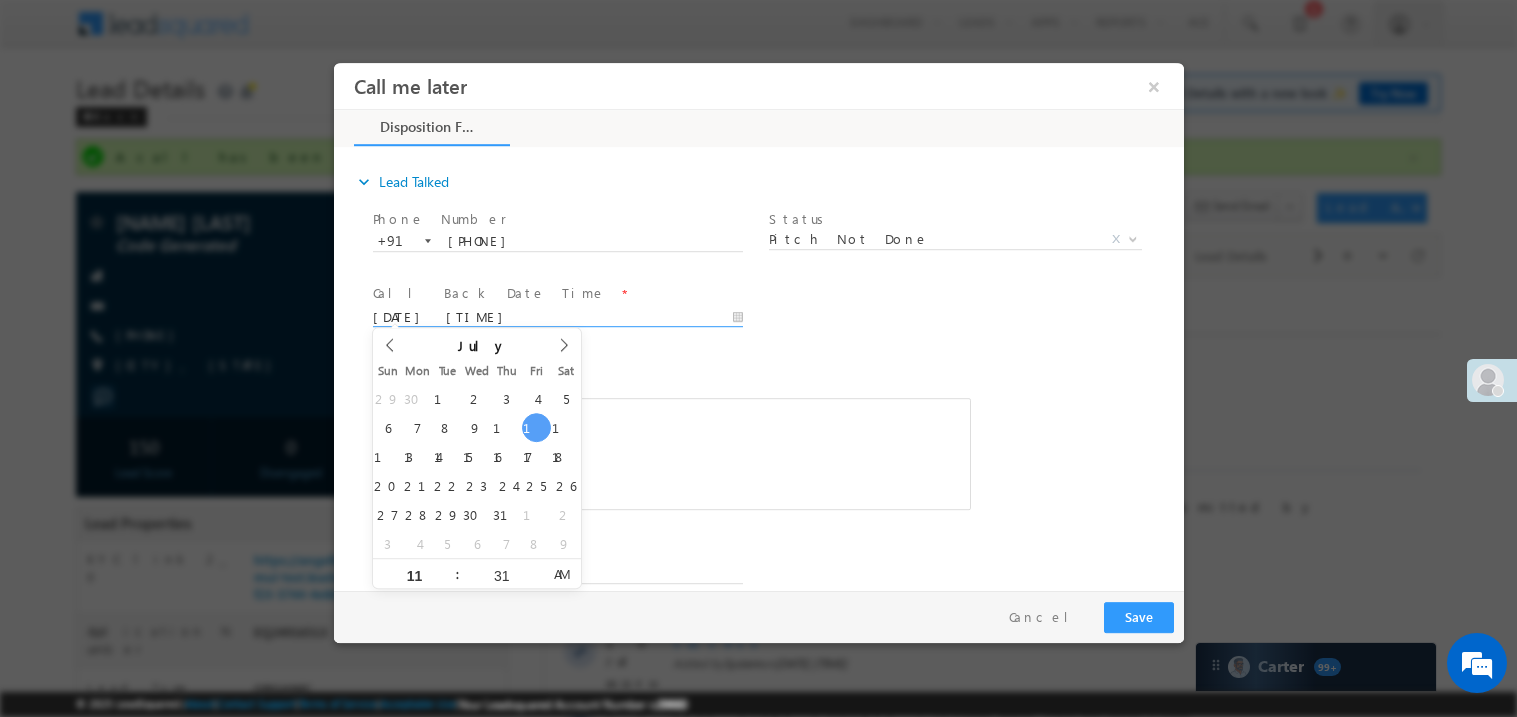 click on "c b.............sm" at bounding box center (671, 453) 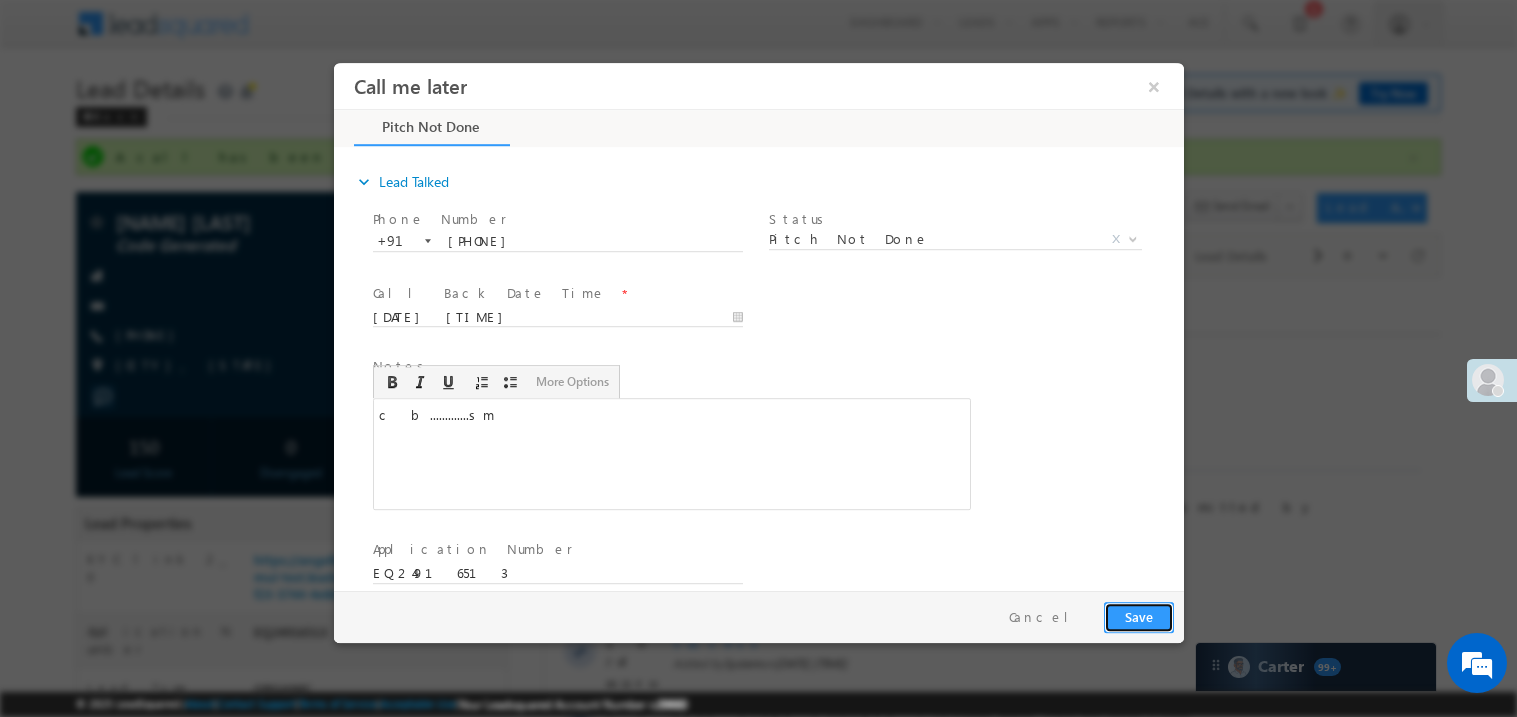 click on "Save" at bounding box center [1138, 616] 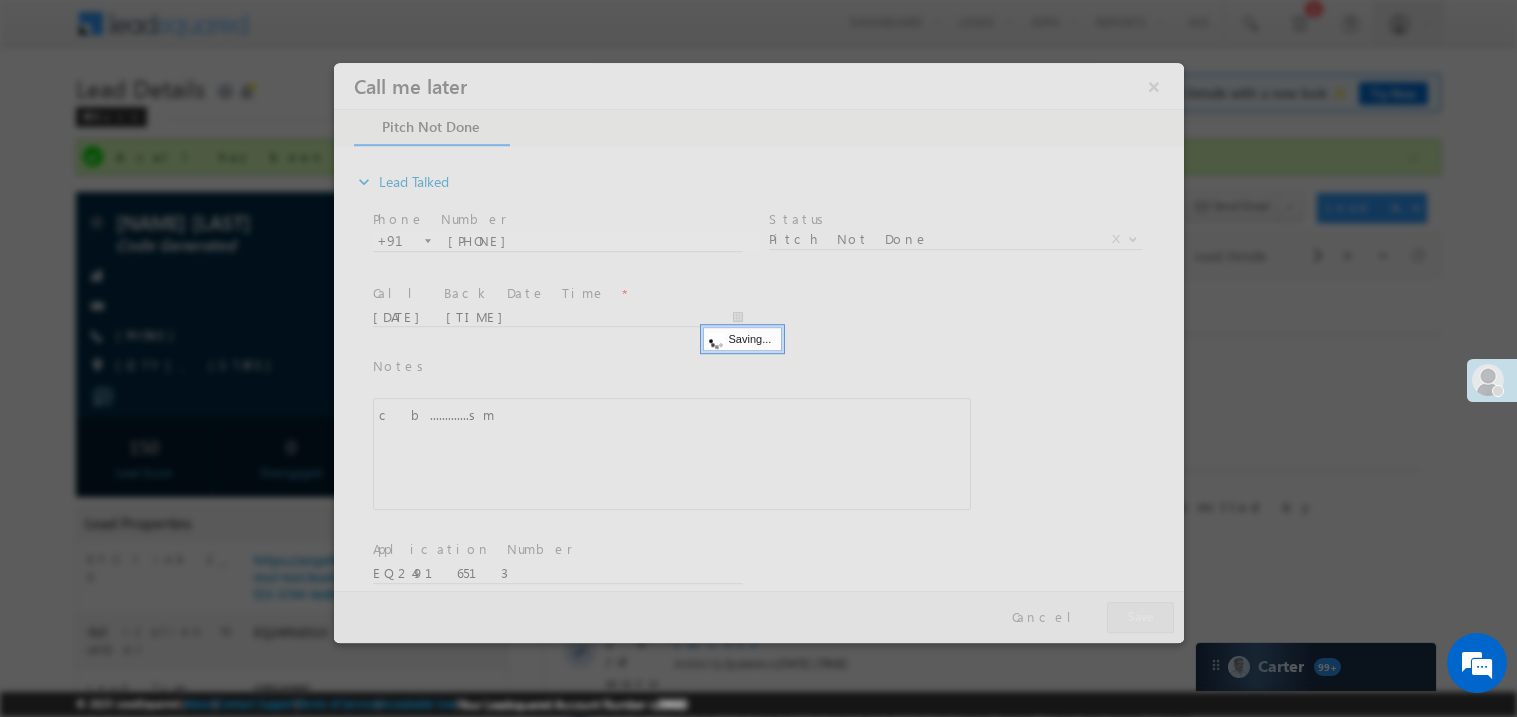 click at bounding box center [758, 352] 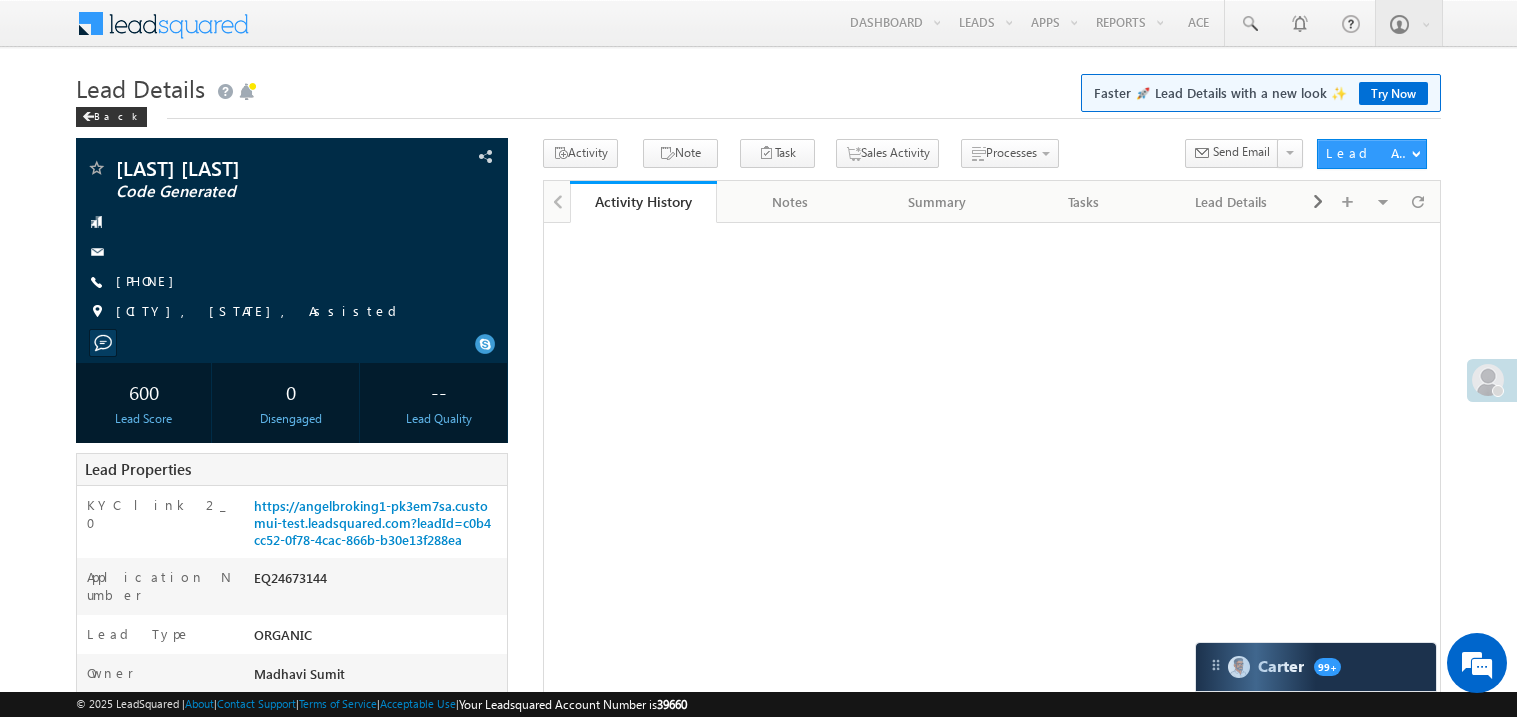 click on "[PHONE]" at bounding box center (150, 280) 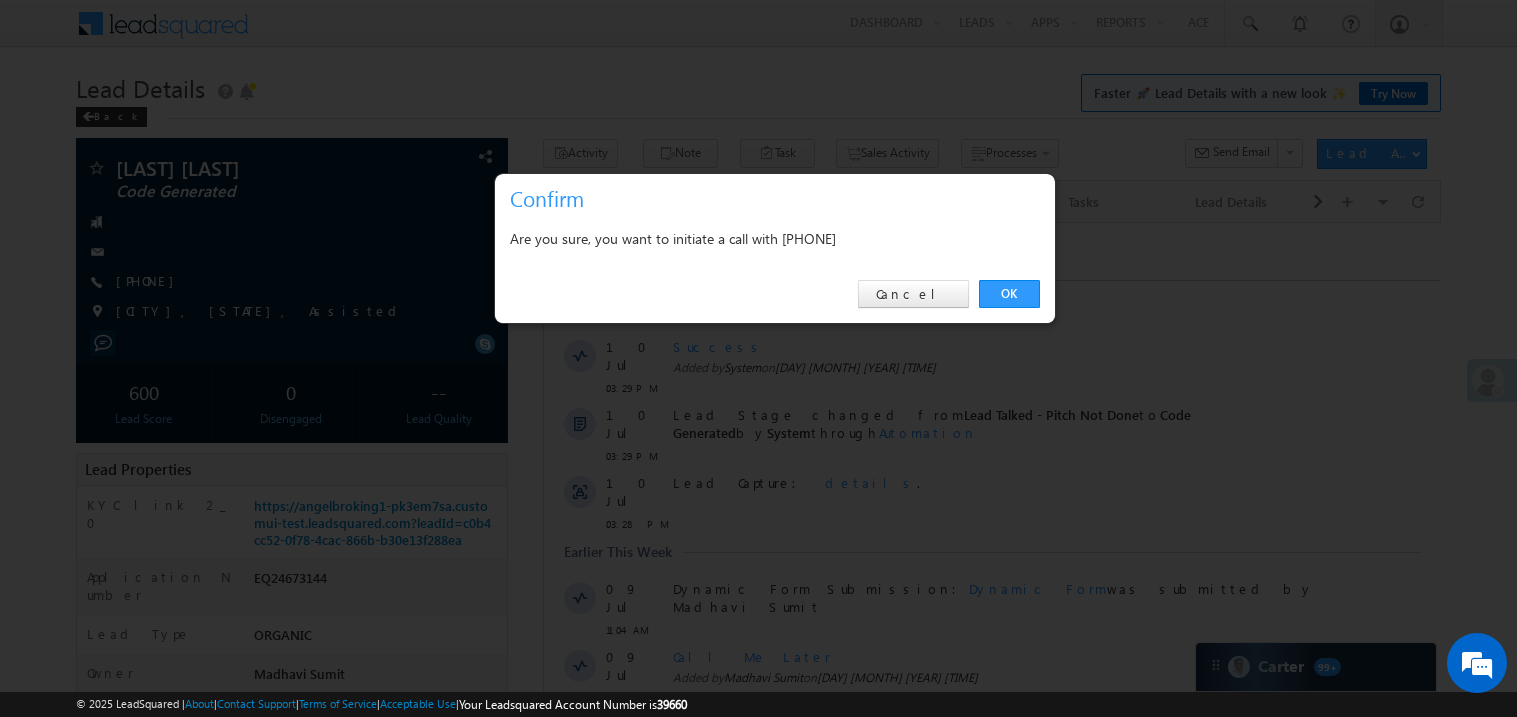 scroll, scrollTop: 0, scrollLeft: 0, axis: both 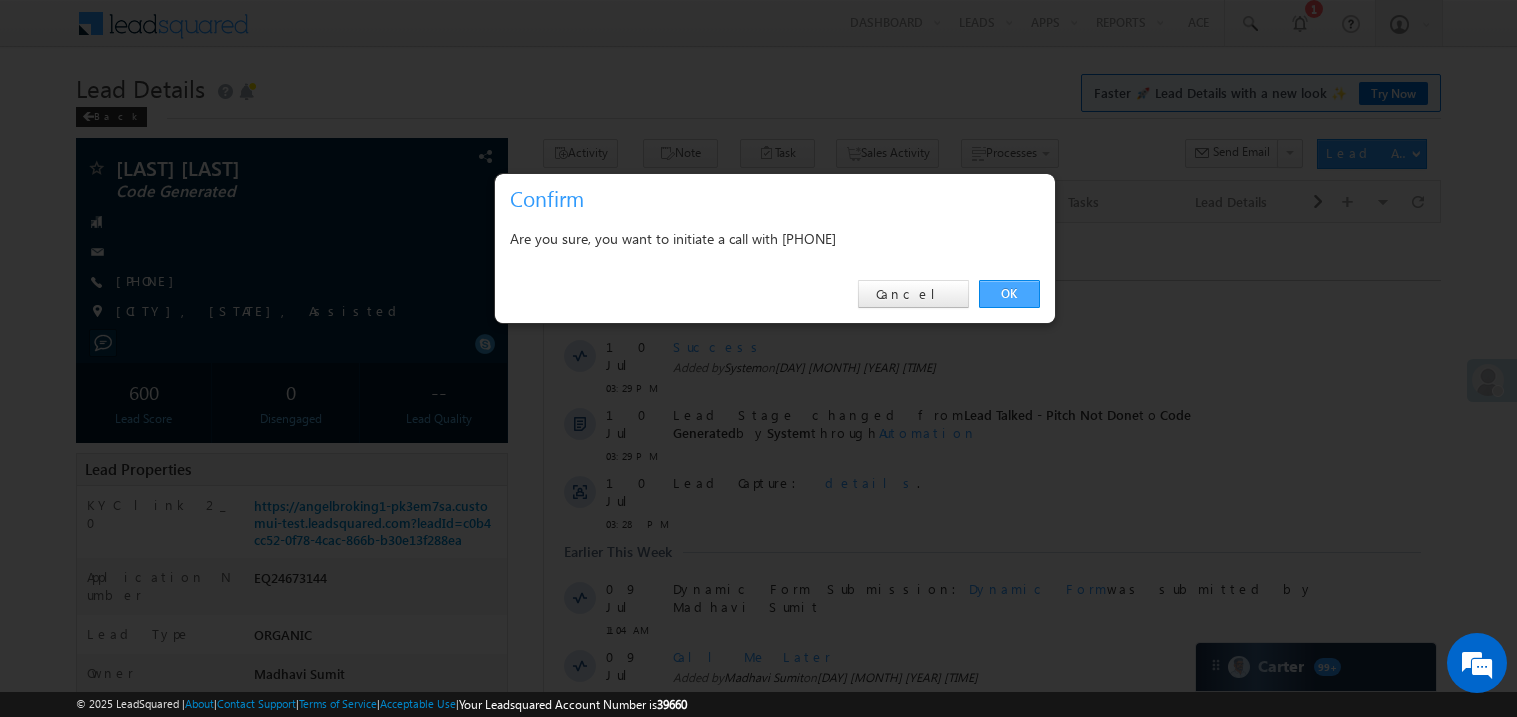 click on "OK" at bounding box center (1009, 294) 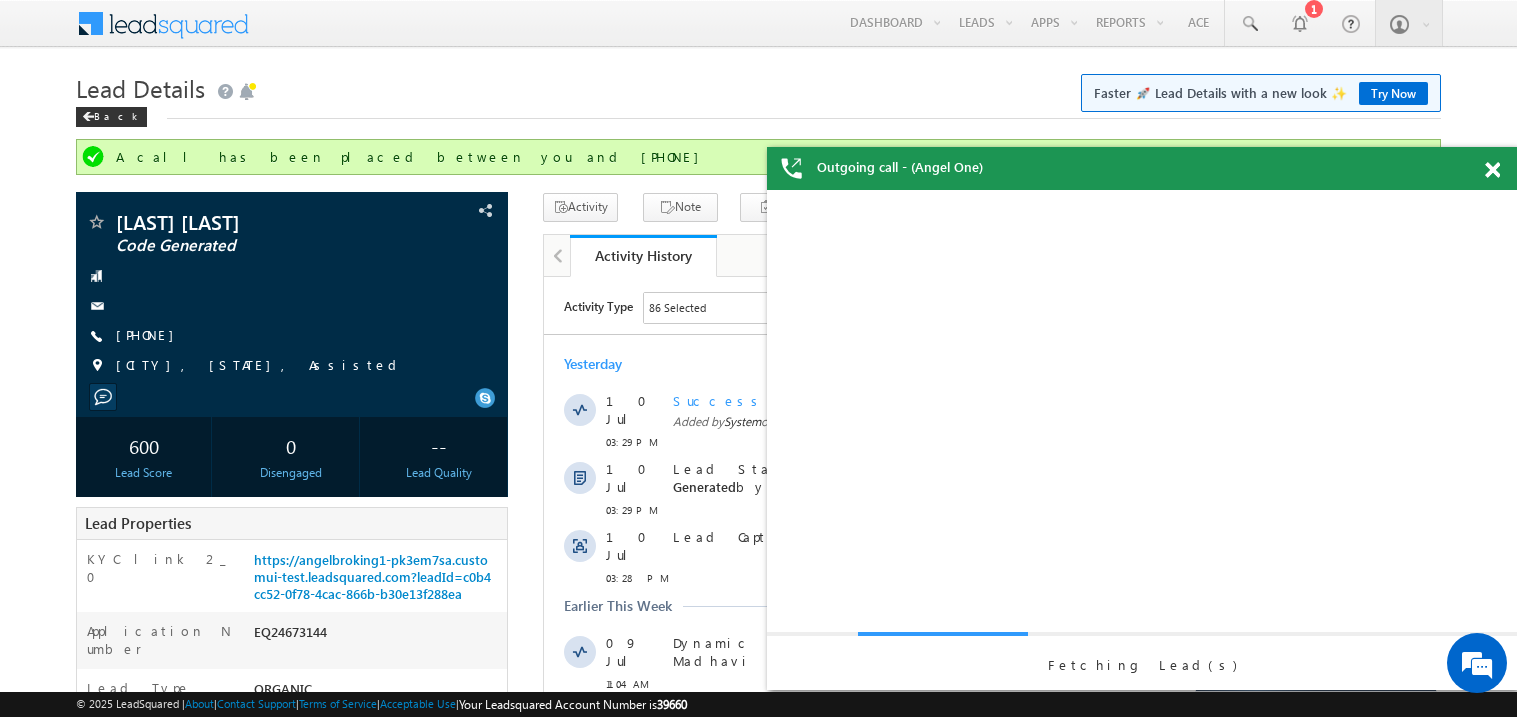 scroll, scrollTop: 0, scrollLeft: 0, axis: both 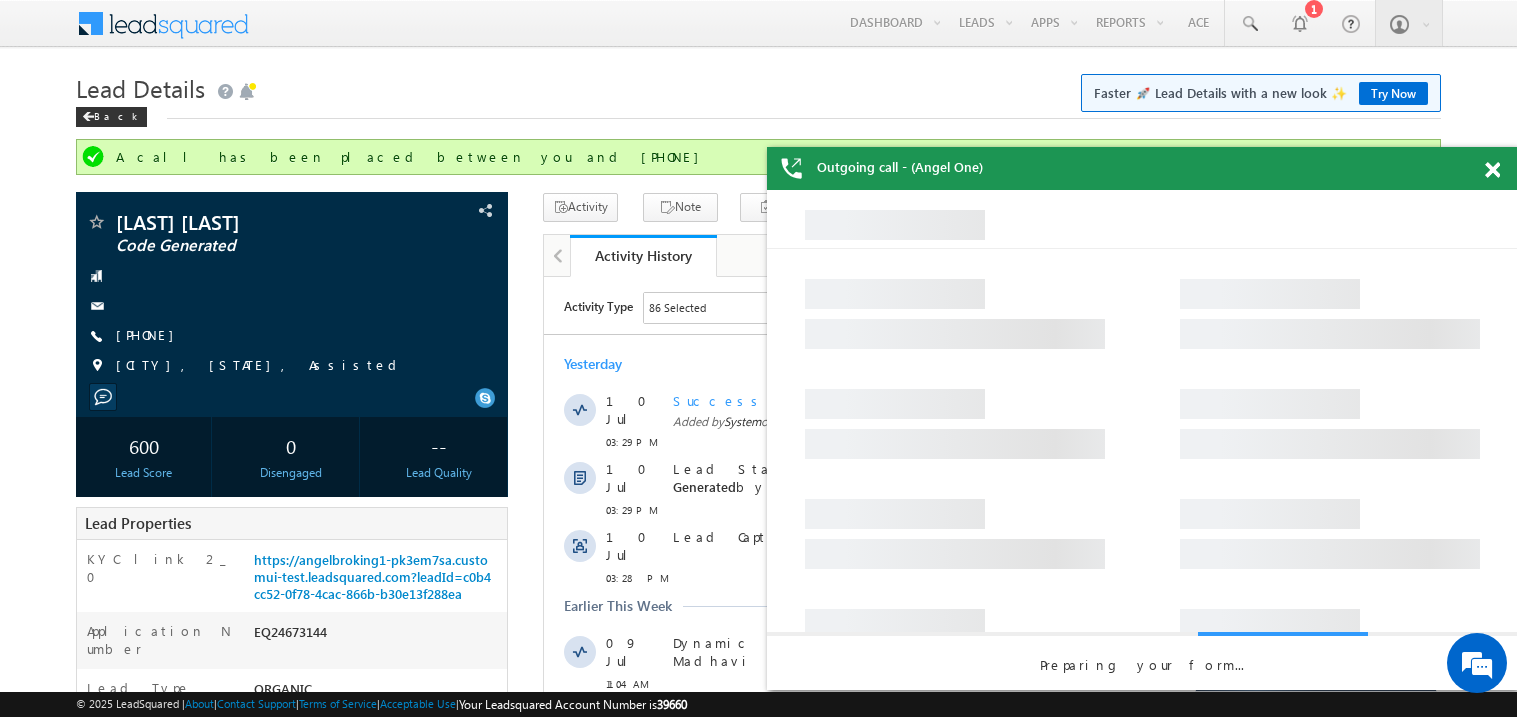 click at bounding box center (1492, 170) 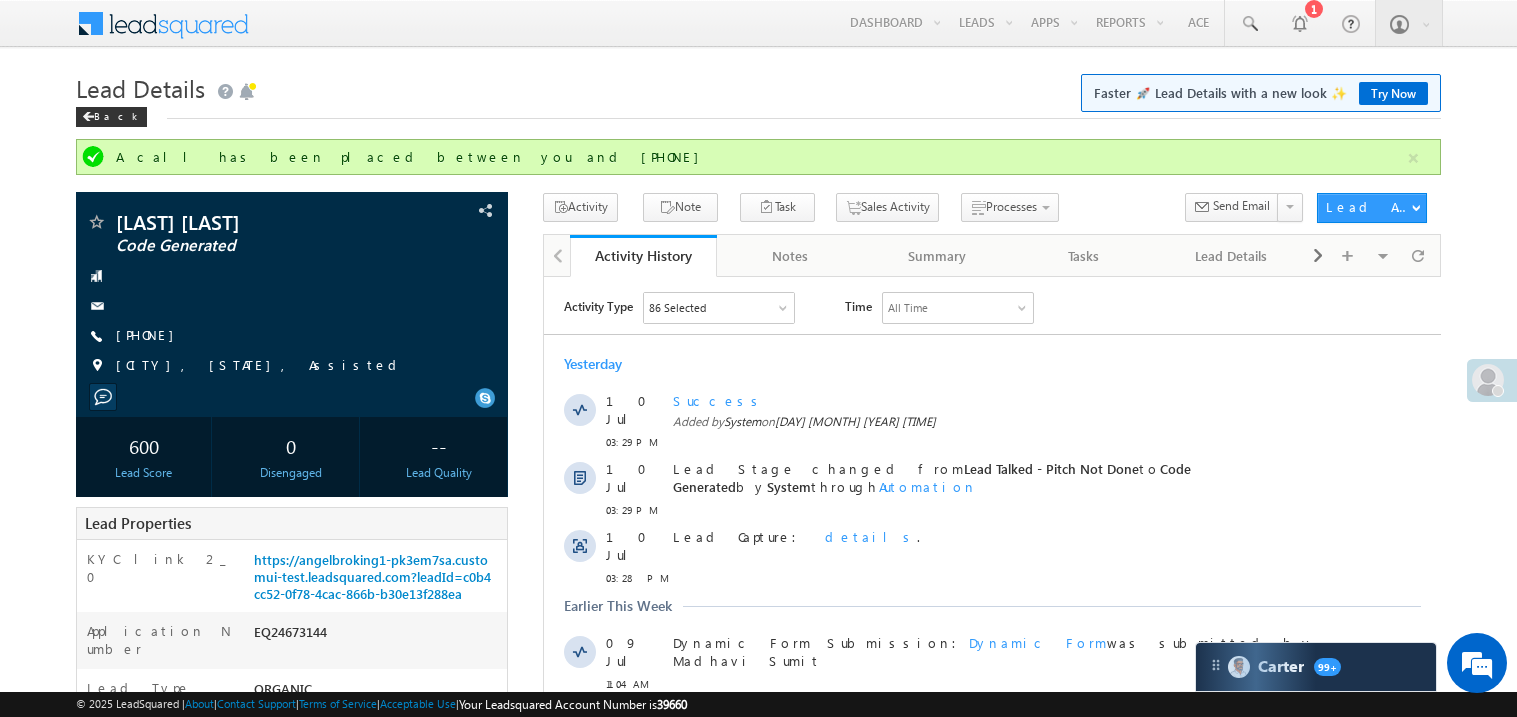 scroll, scrollTop: 0, scrollLeft: 0, axis: both 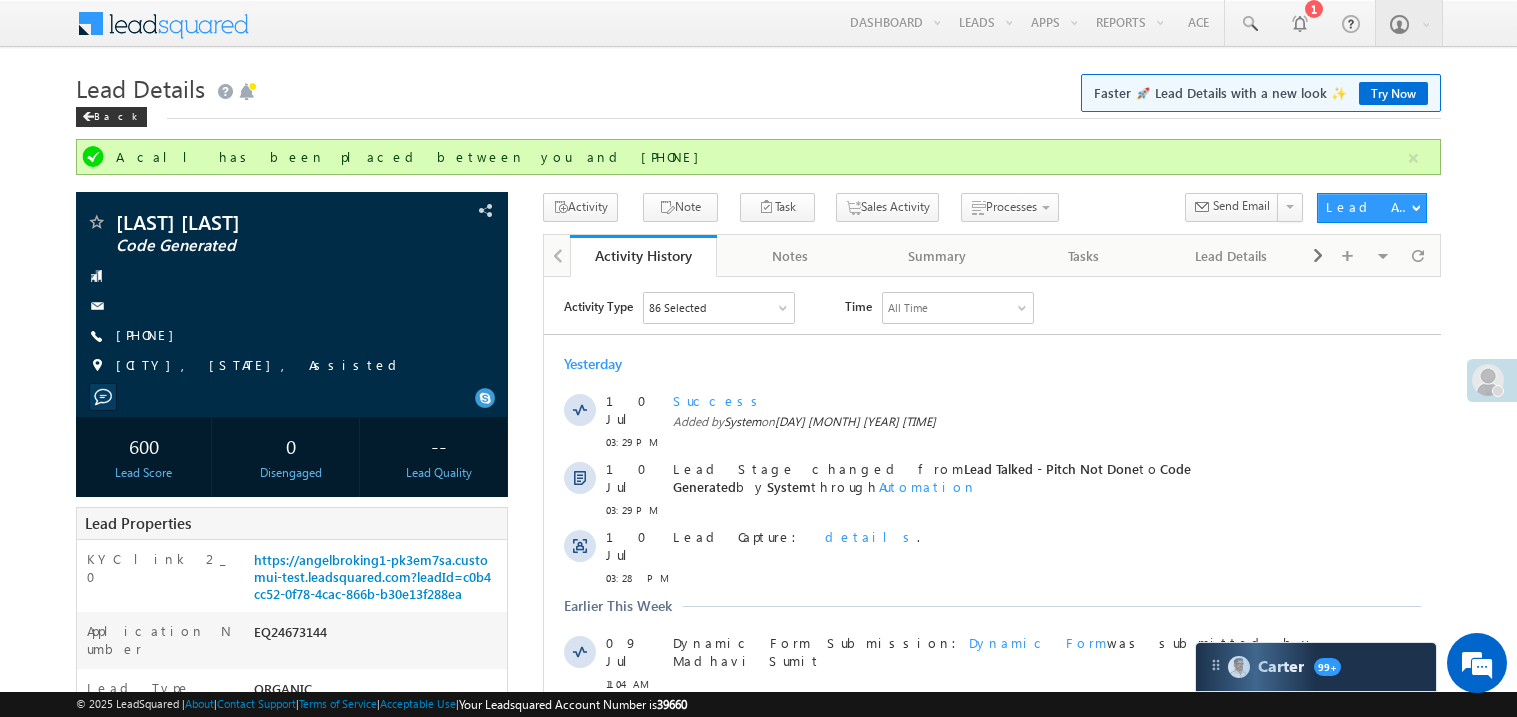 click on "Yesterday" at bounding box center [991, 363] 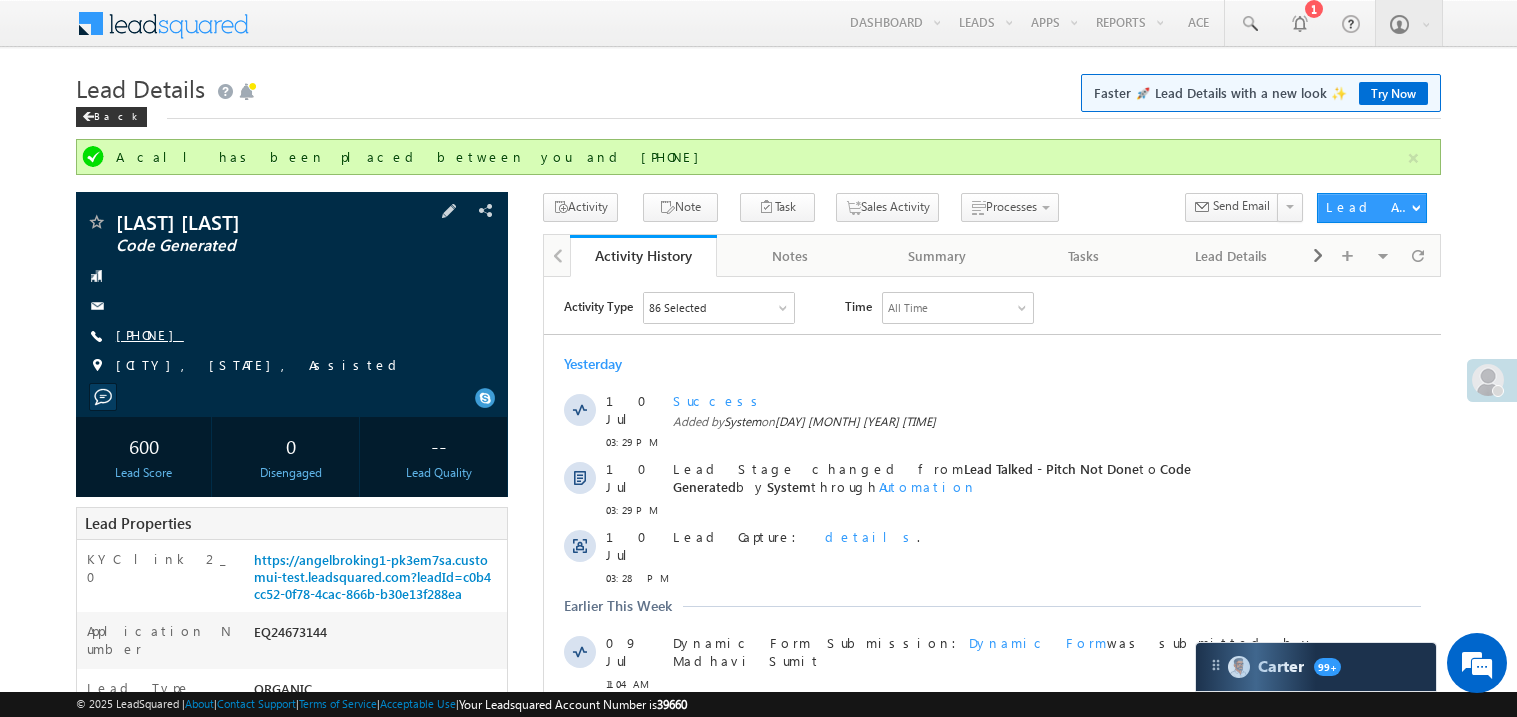 click on "[PHONE]" at bounding box center [150, 334] 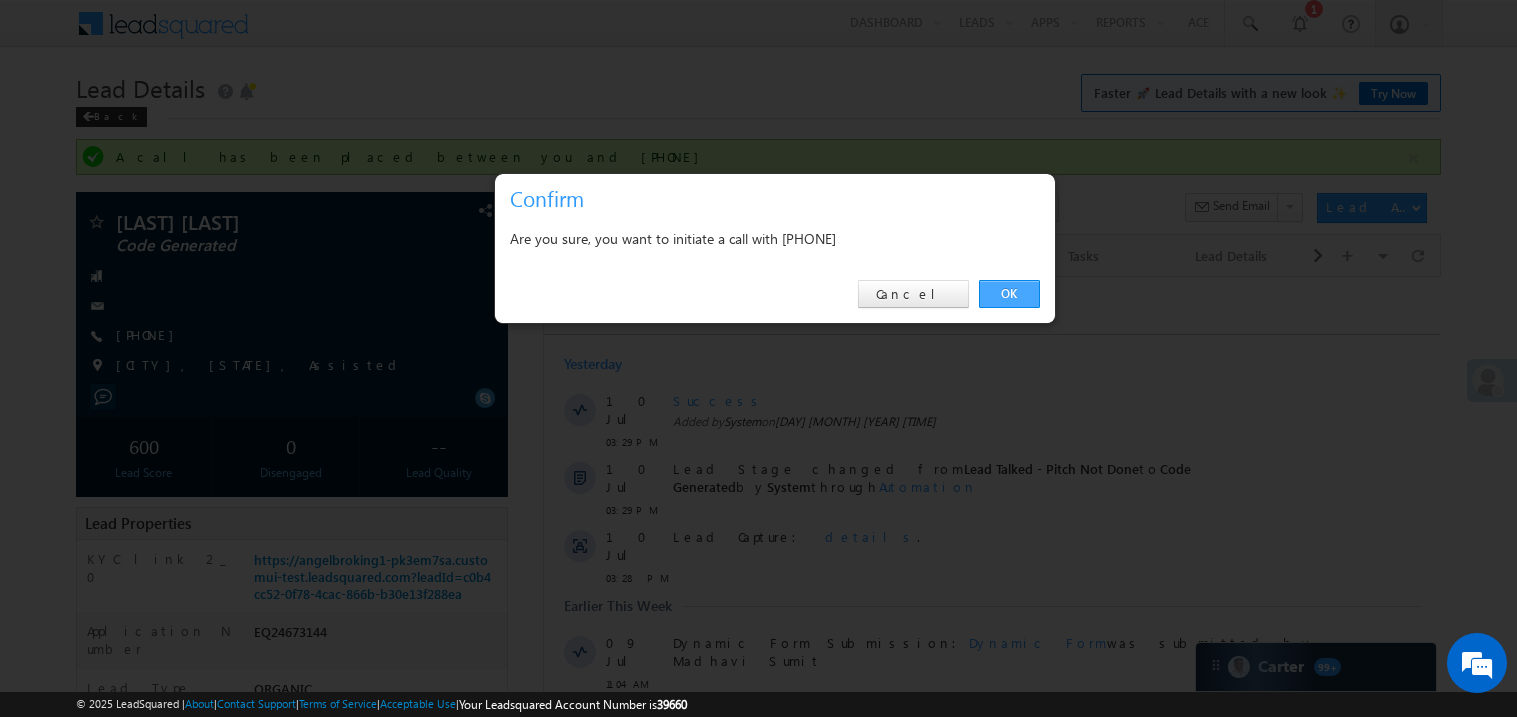 click on "OK" at bounding box center [1009, 294] 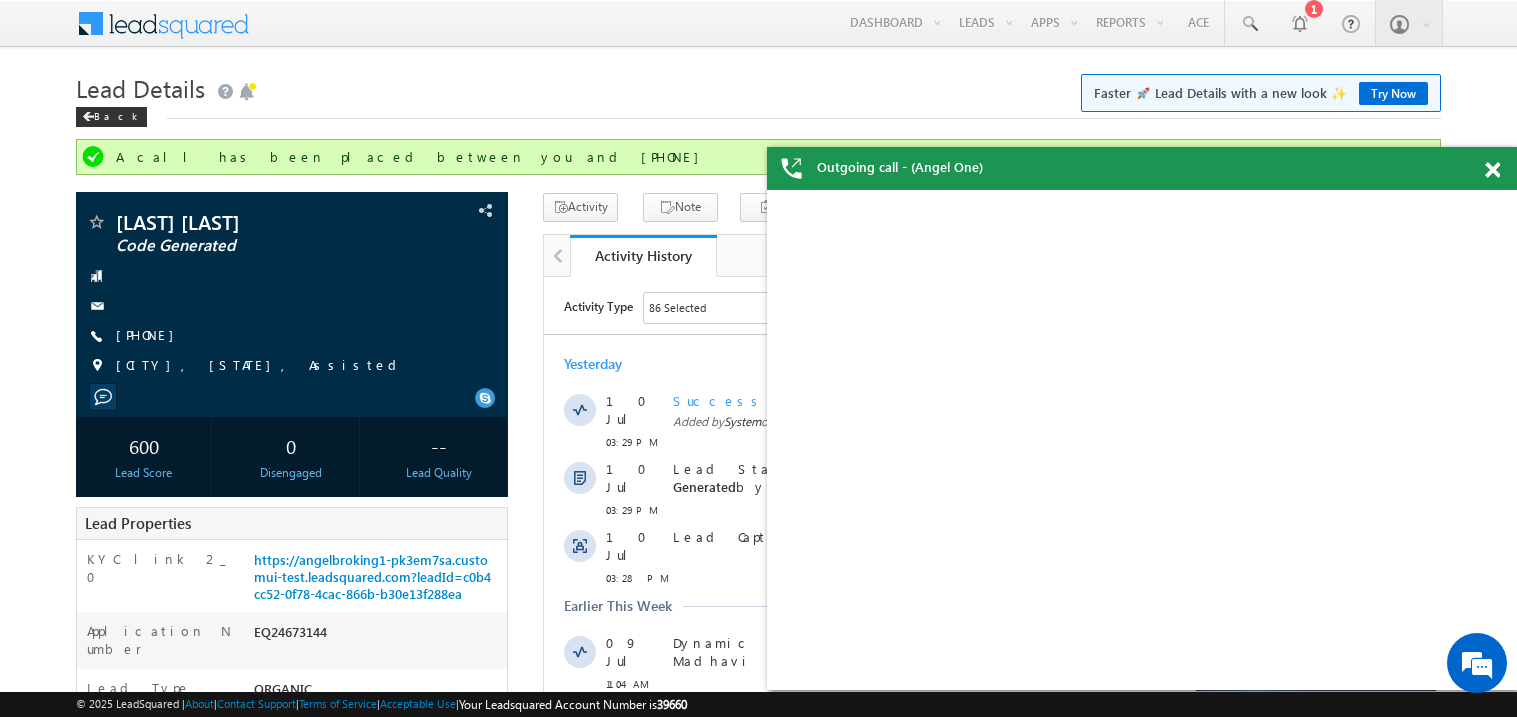 scroll, scrollTop: 0, scrollLeft: 0, axis: both 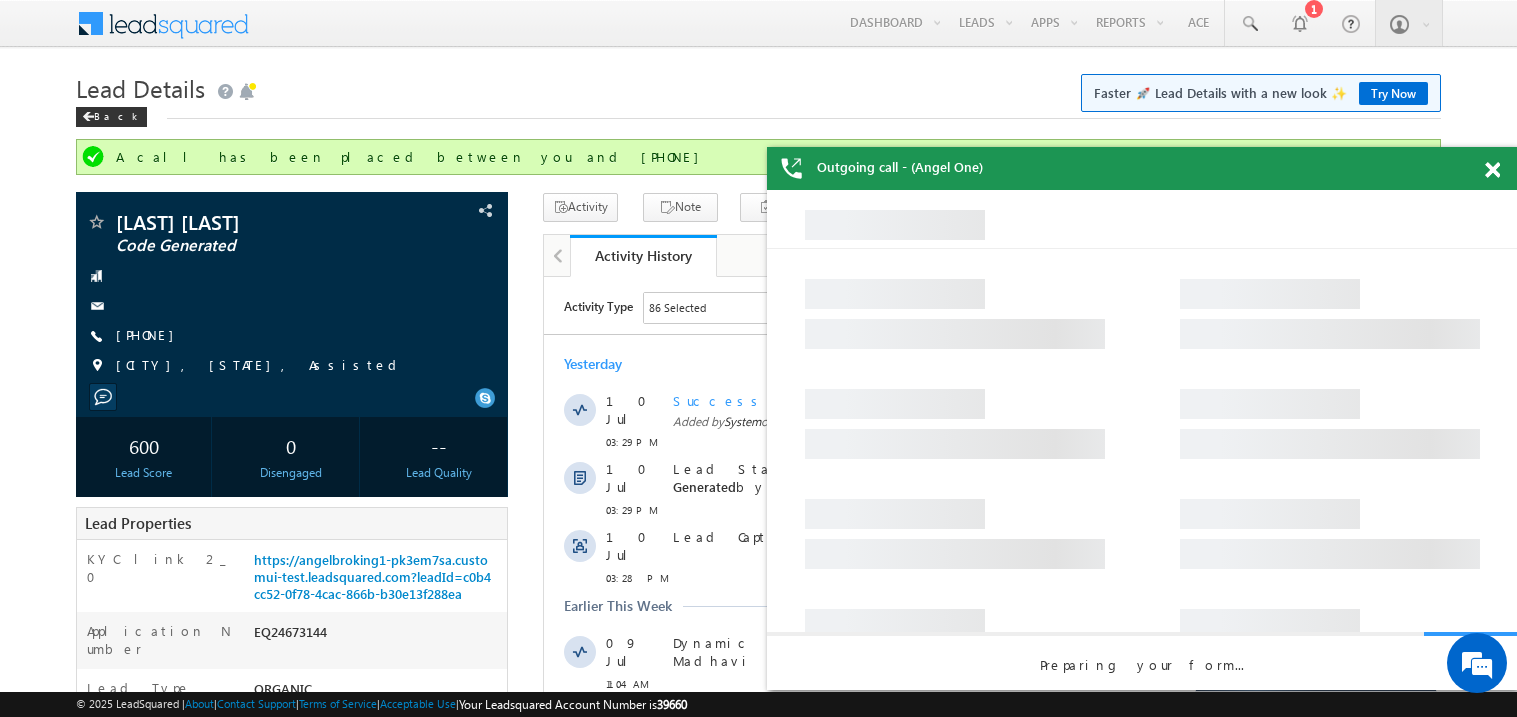 click at bounding box center [1492, 170] 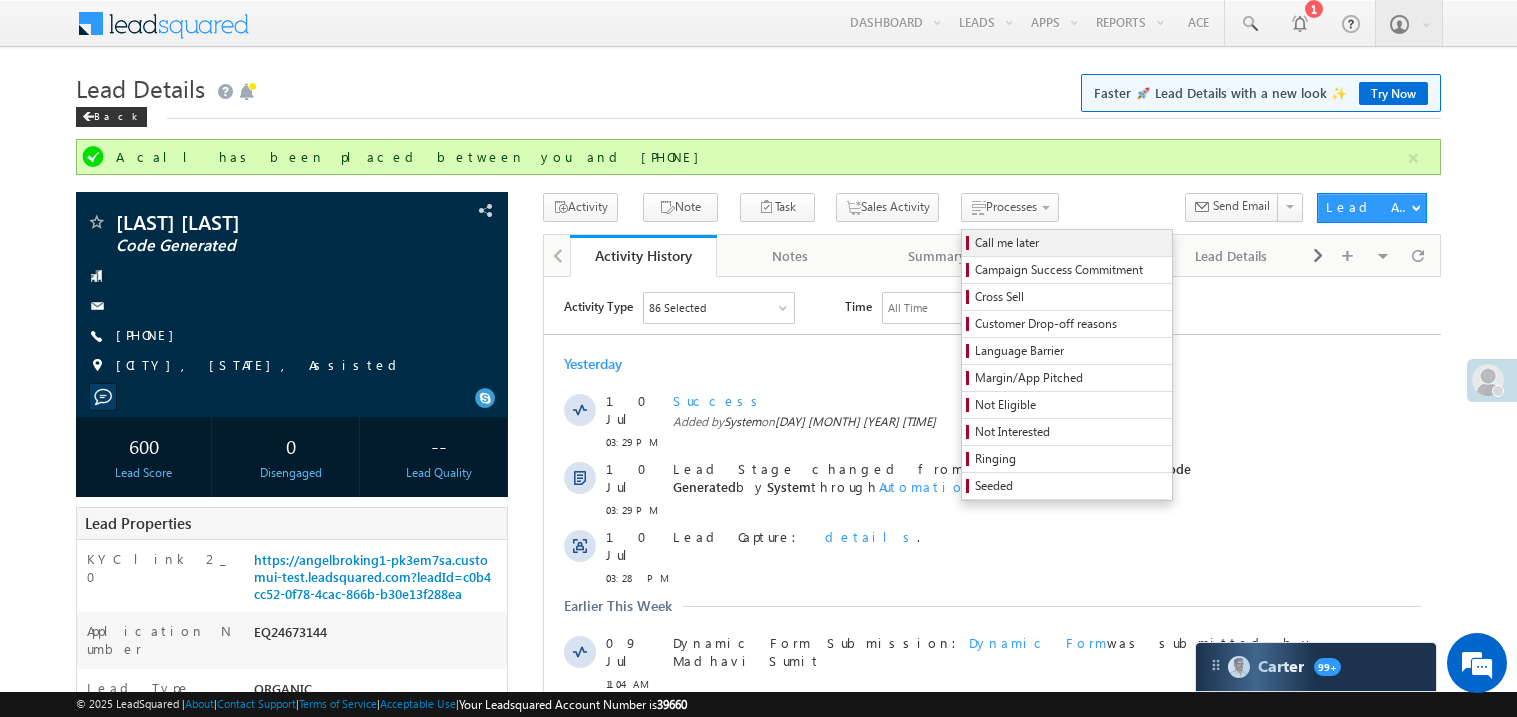 click on "Call me later" at bounding box center (1070, 243) 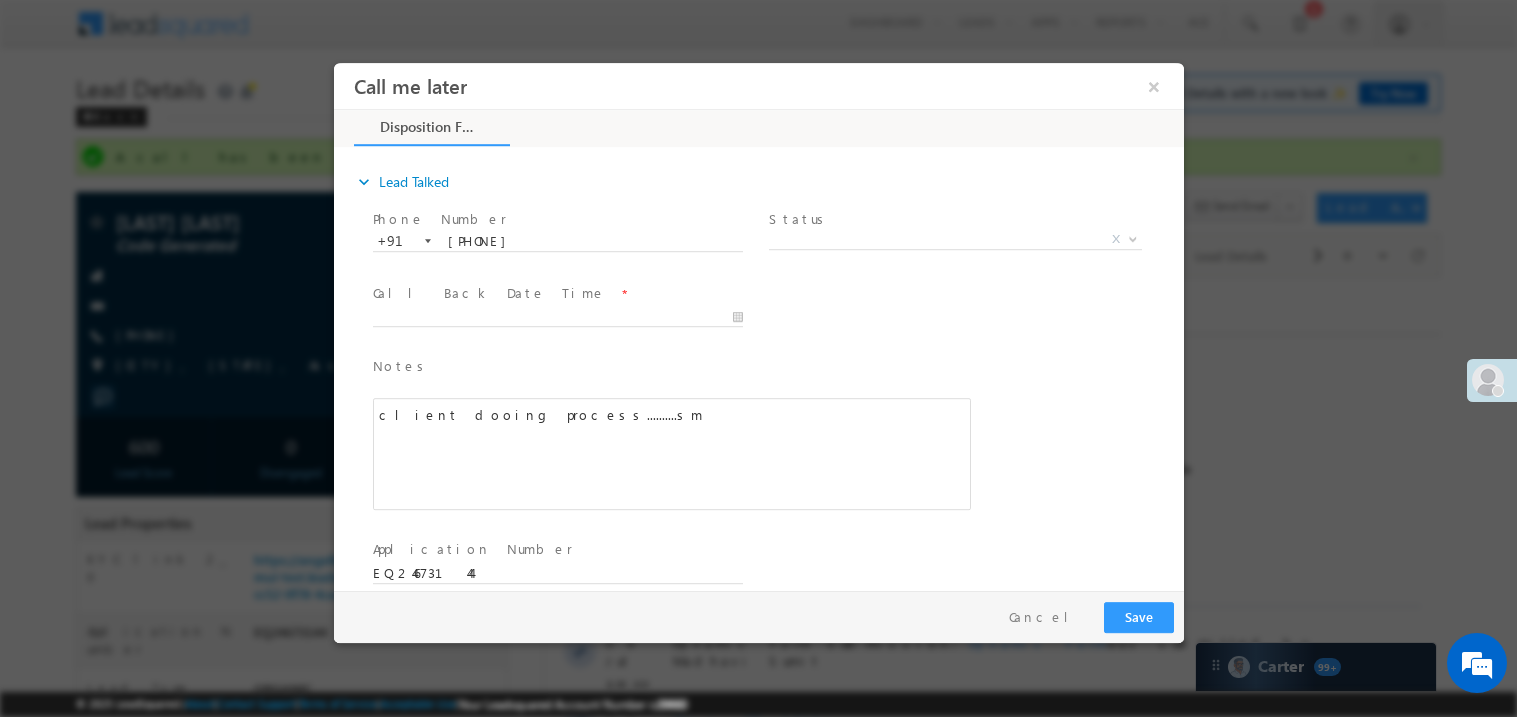 scroll, scrollTop: 0, scrollLeft: 0, axis: both 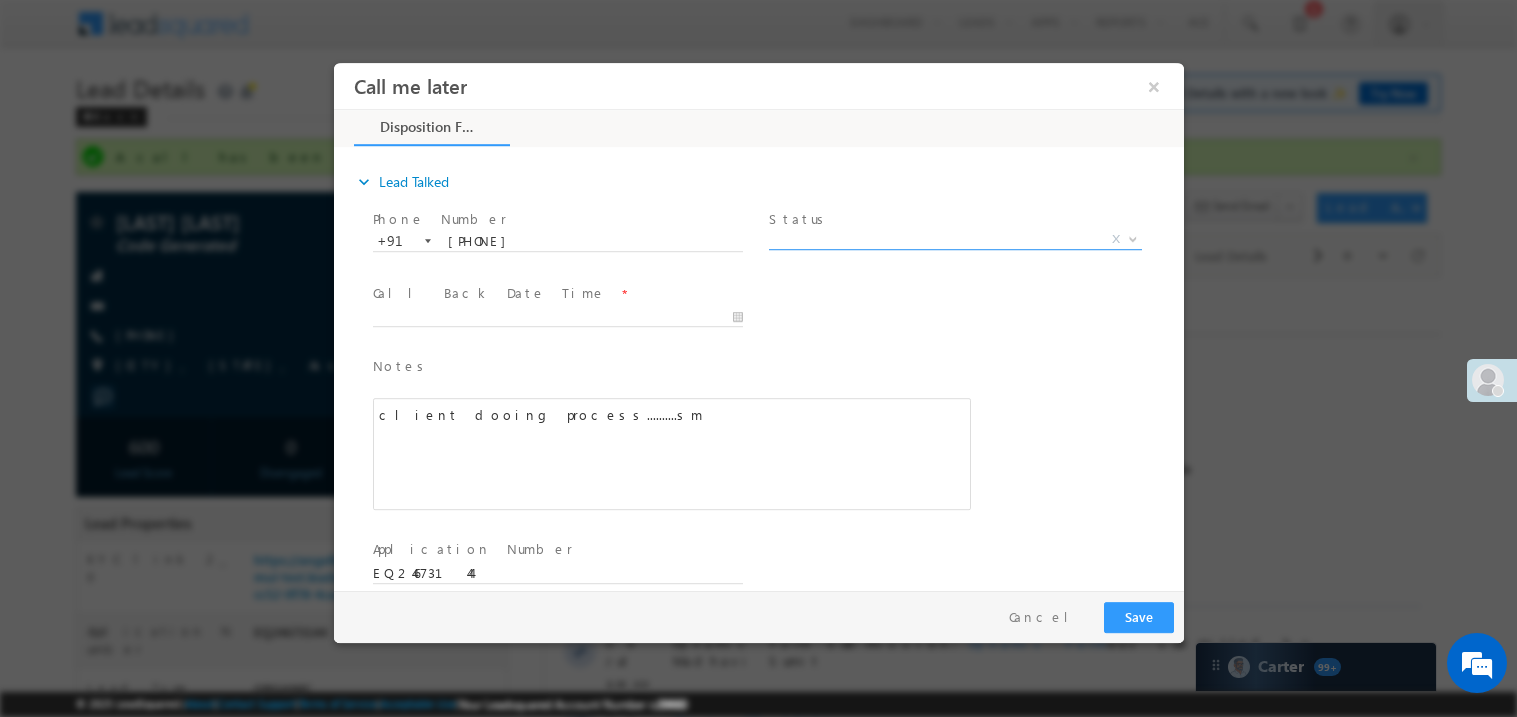 click on "X" at bounding box center (954, 239) 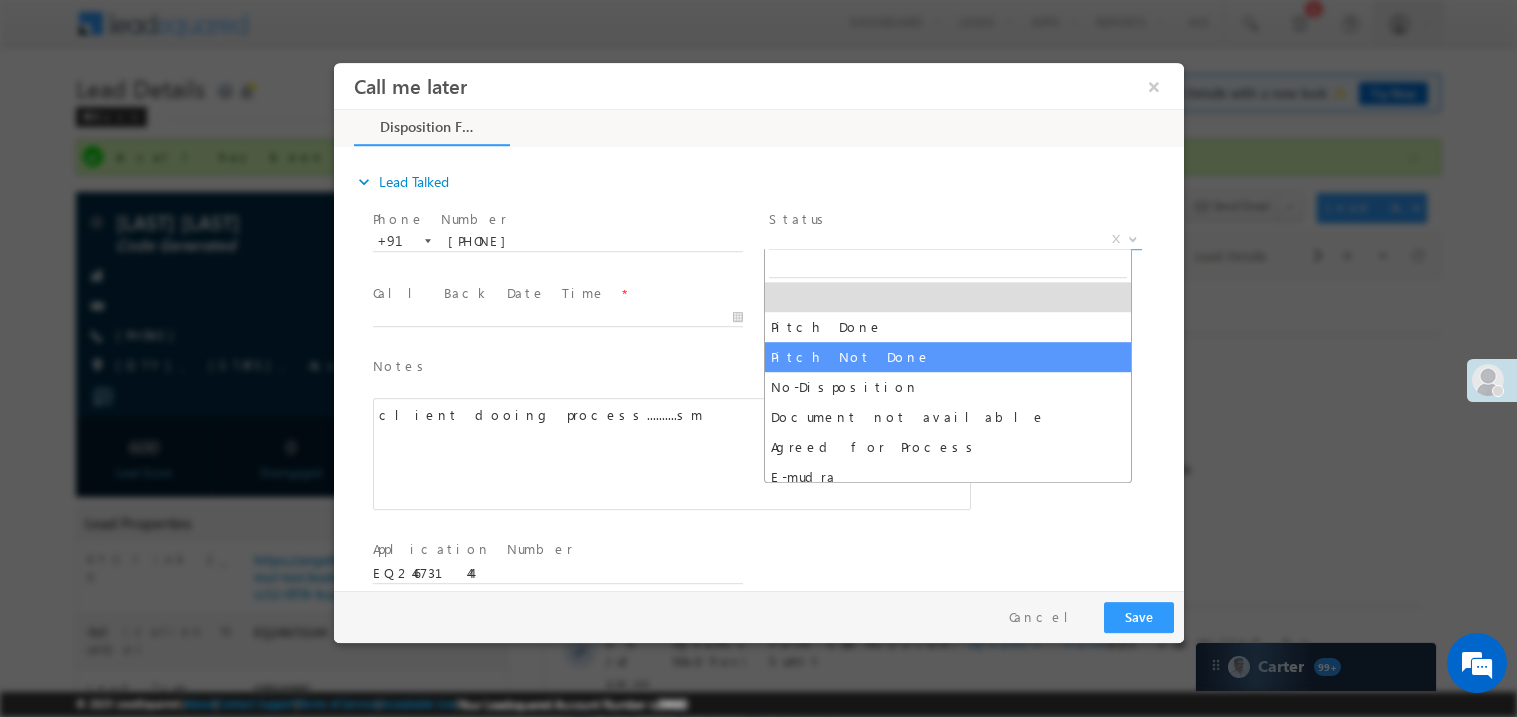 select on "Pitch Not Done" 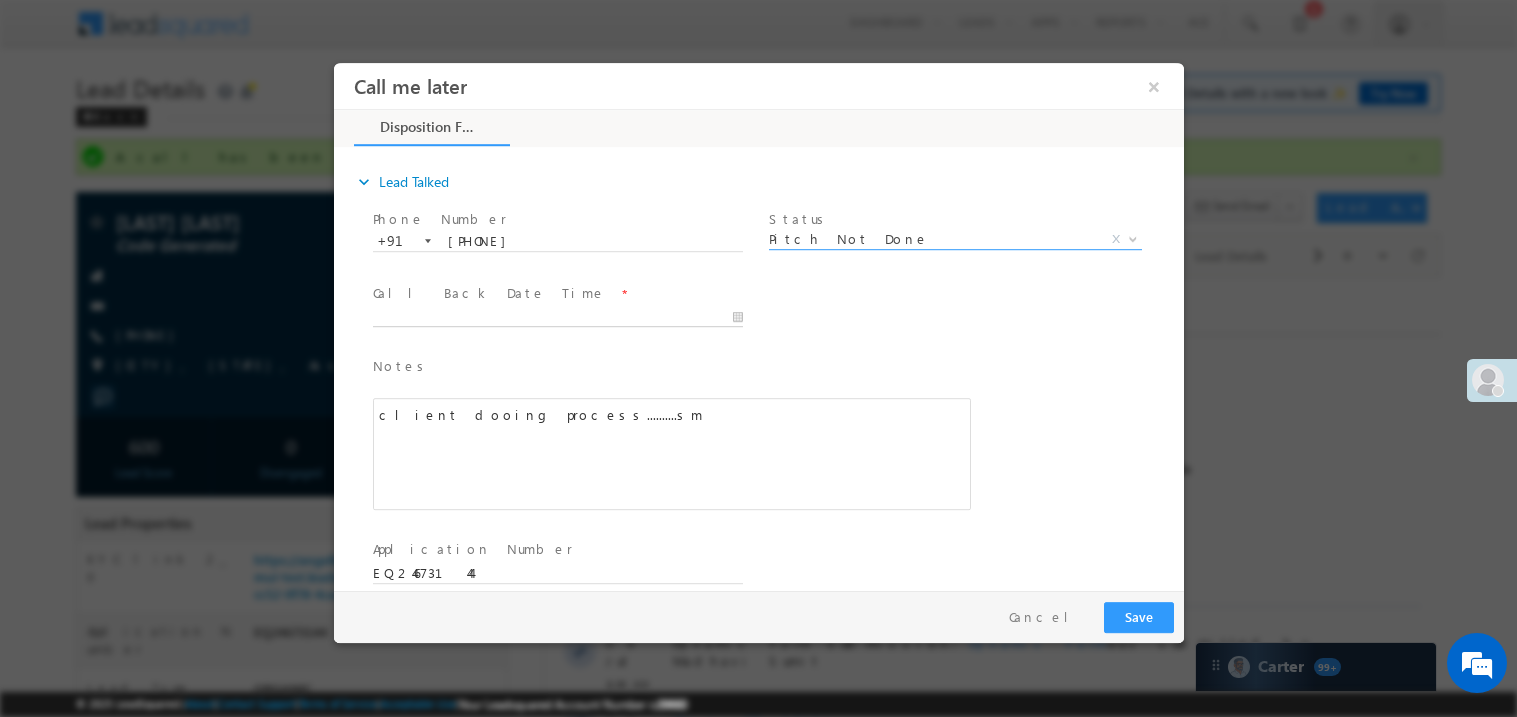 click on "Call me later
×" at bounding box center (758, 325) 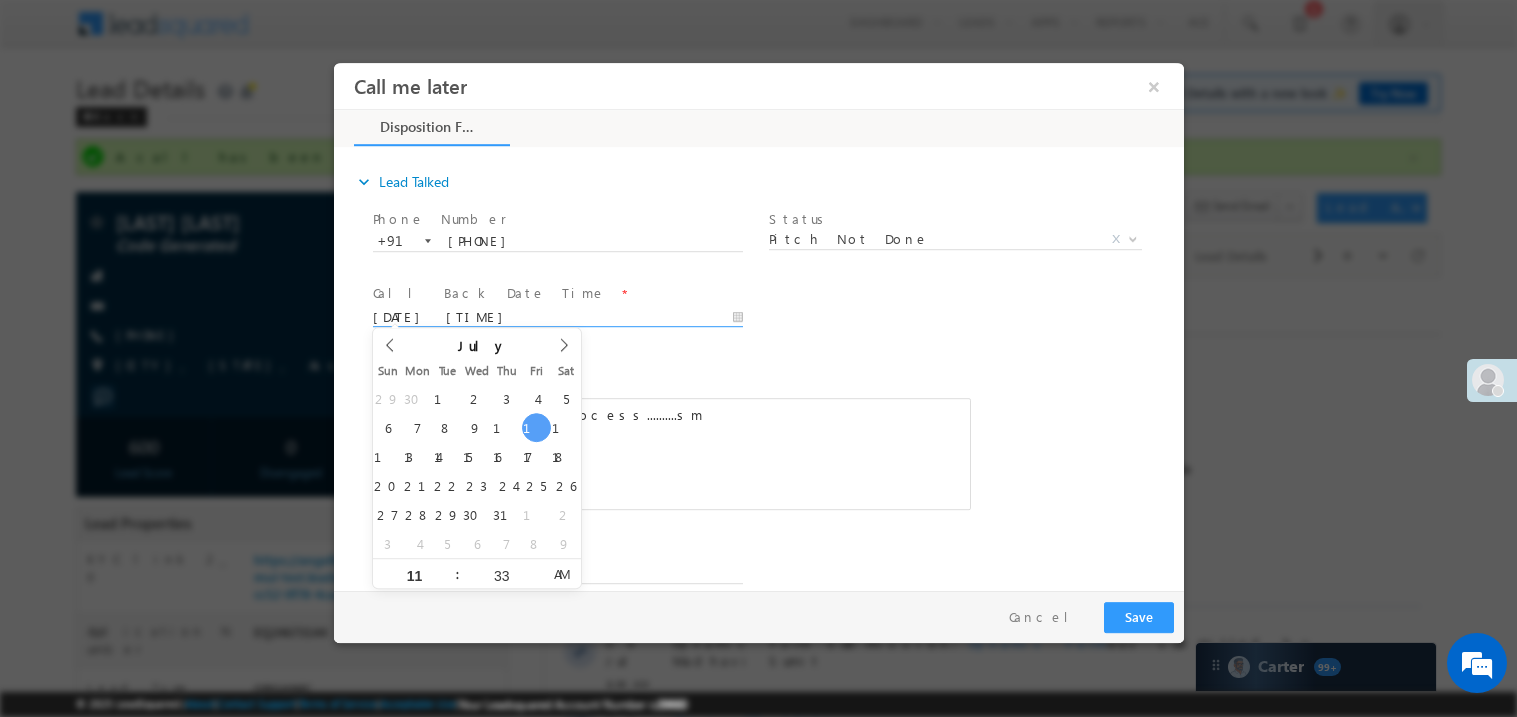 click on "Notes
*" at bounding box center [656, 366] 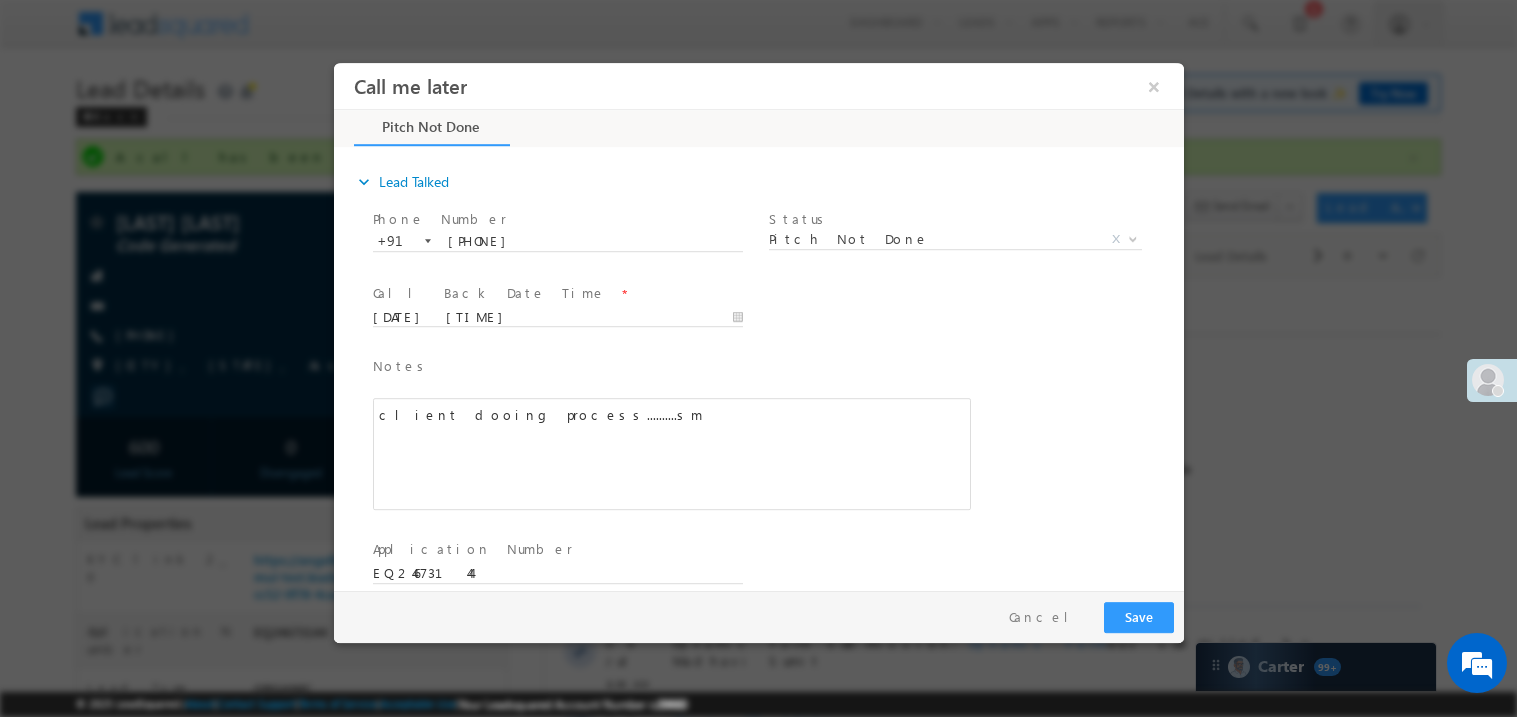 click on "client dooing process..........sm" at bounding box center [671, 453] 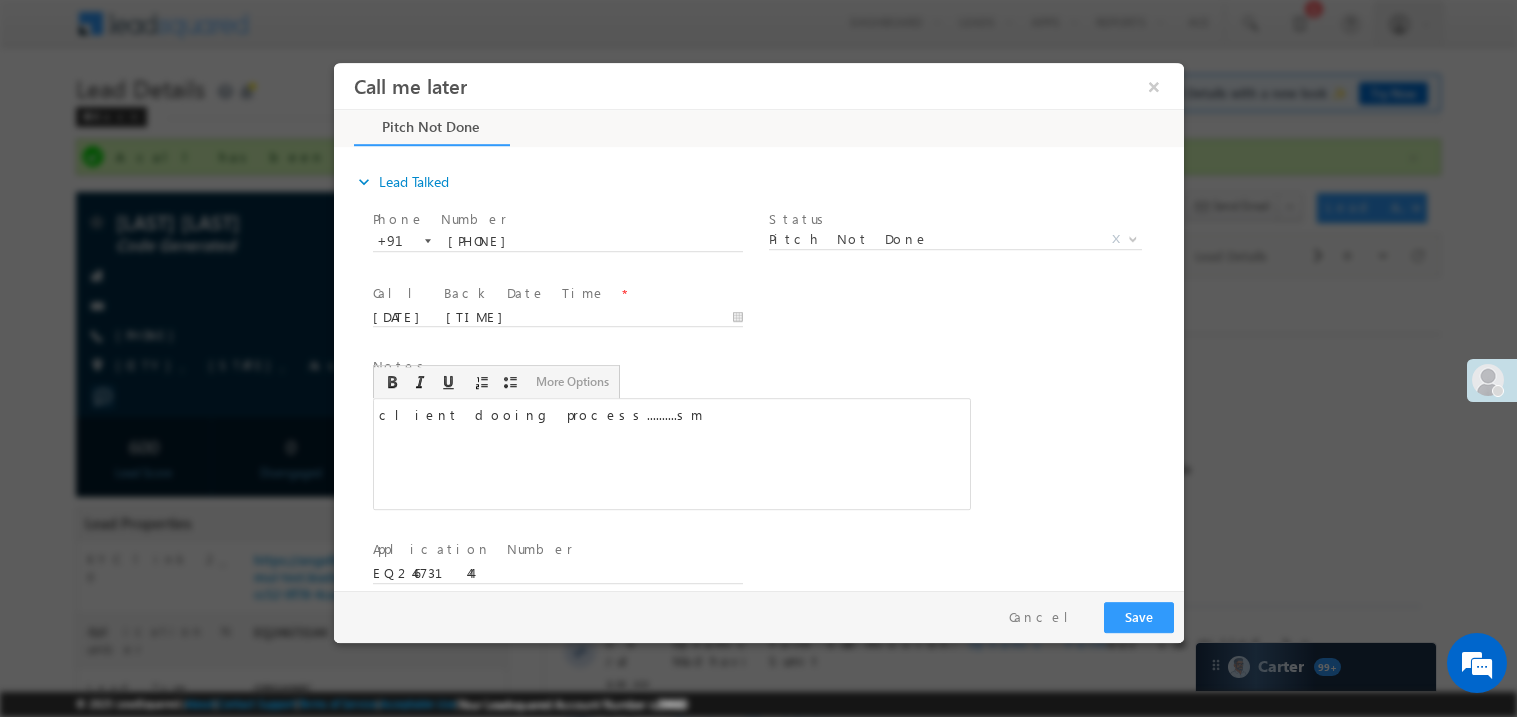 type 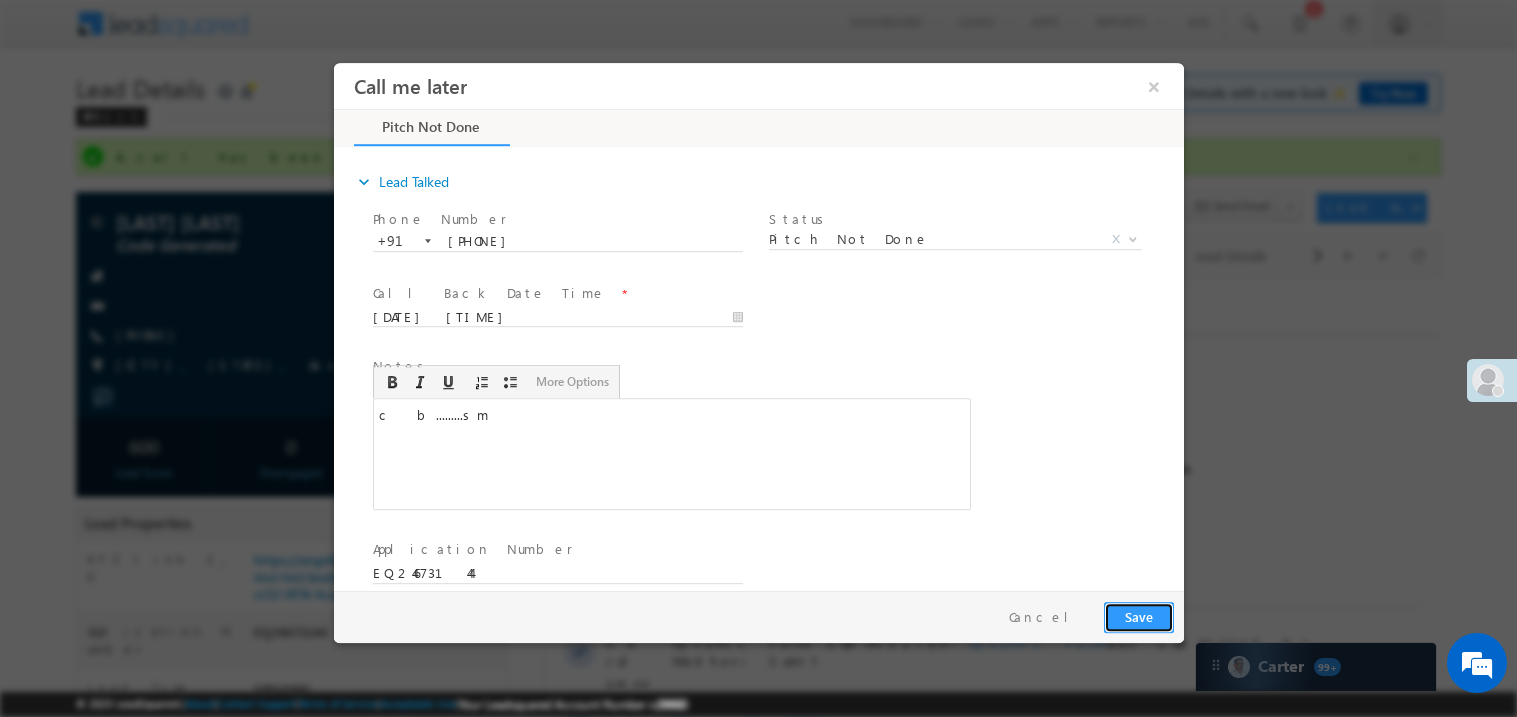 click on "Save" at bounding box center (1138, 616) 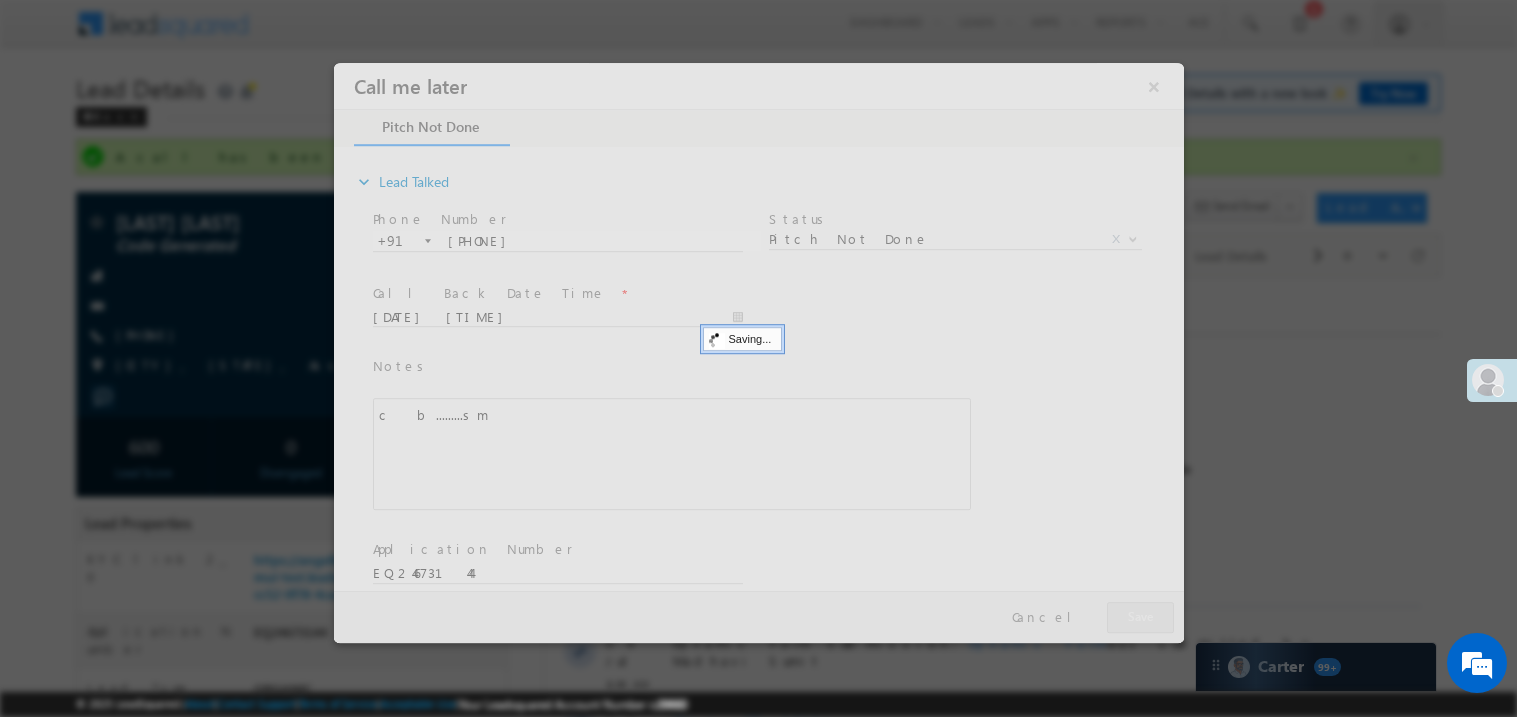 click at bounding box center [758, 352] 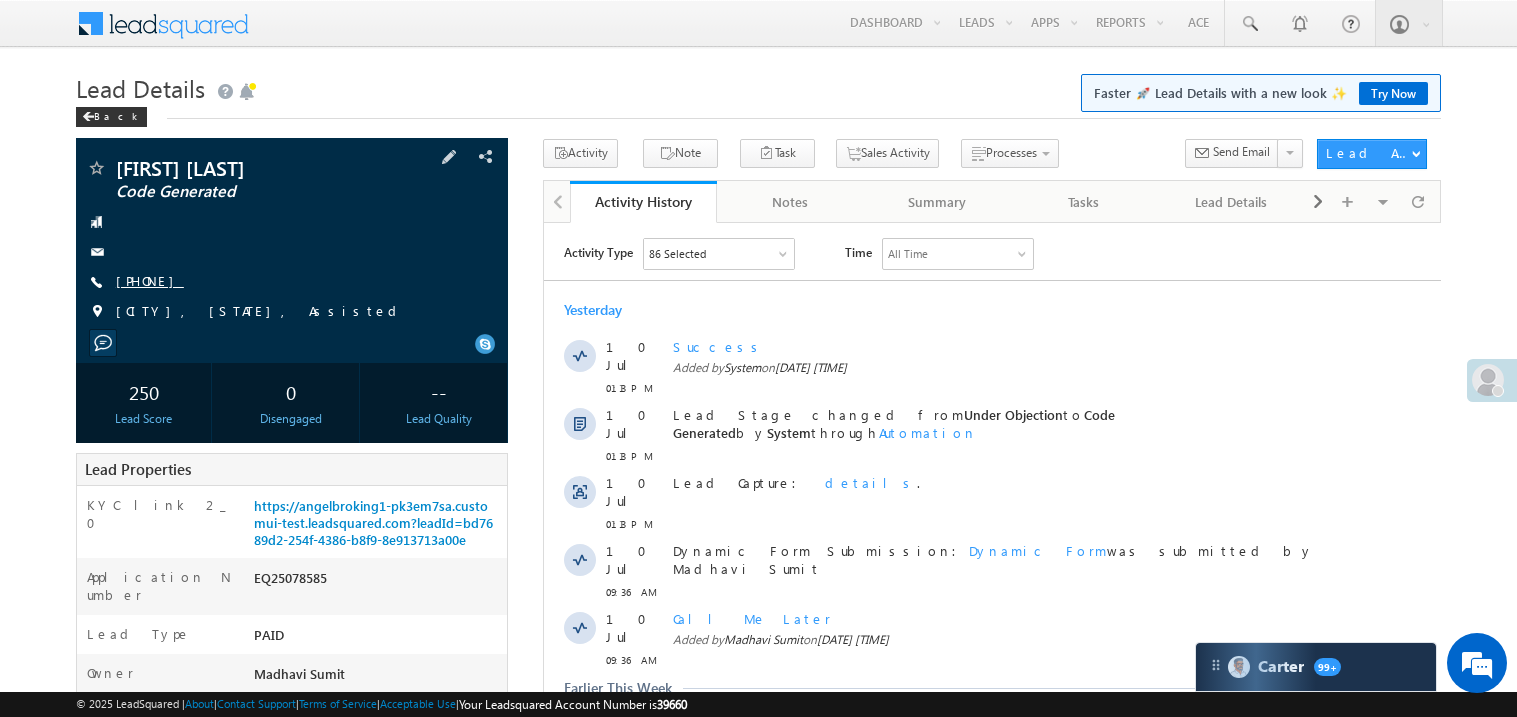 scroll, scrollTop: 0, scrollLeft: 0, axis: both 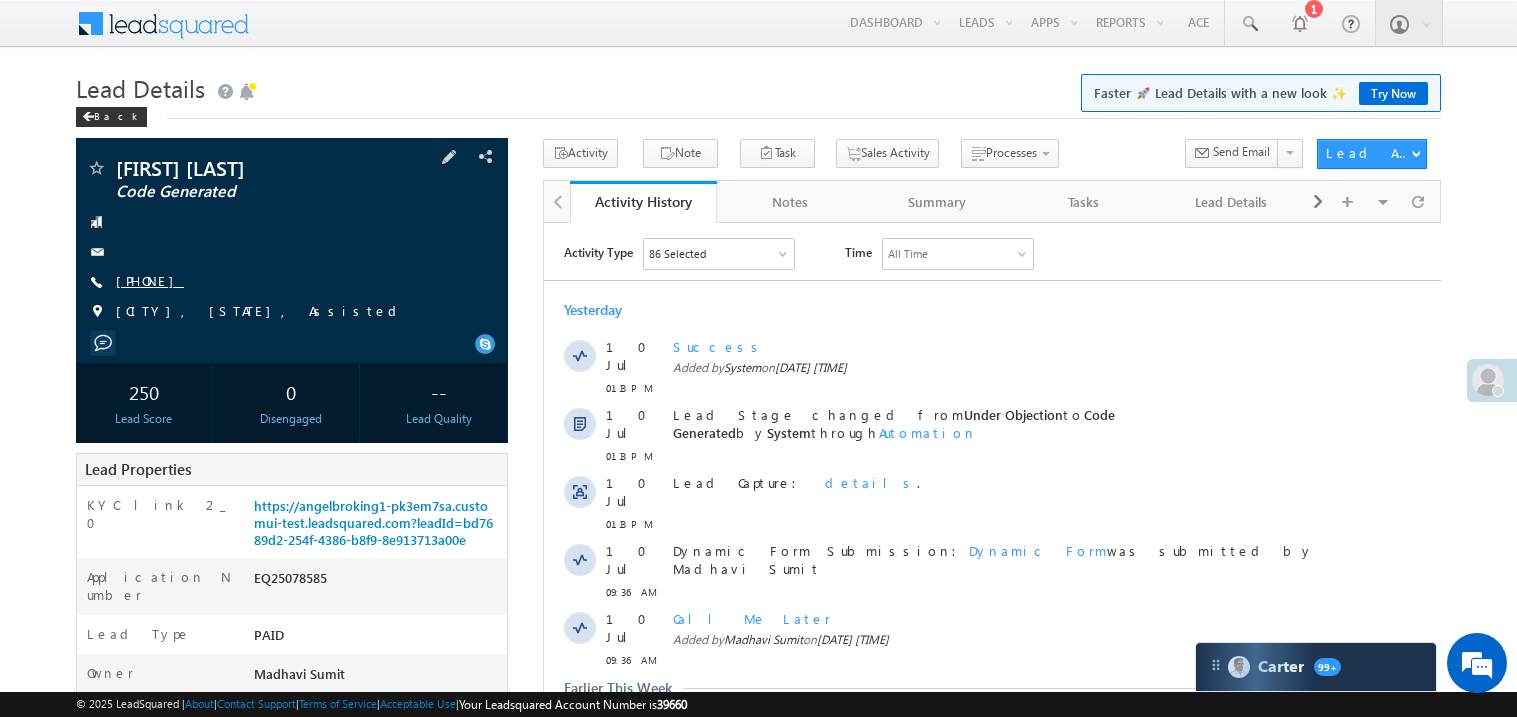 click on "[PHONE]" at bounding box center [150, 280] 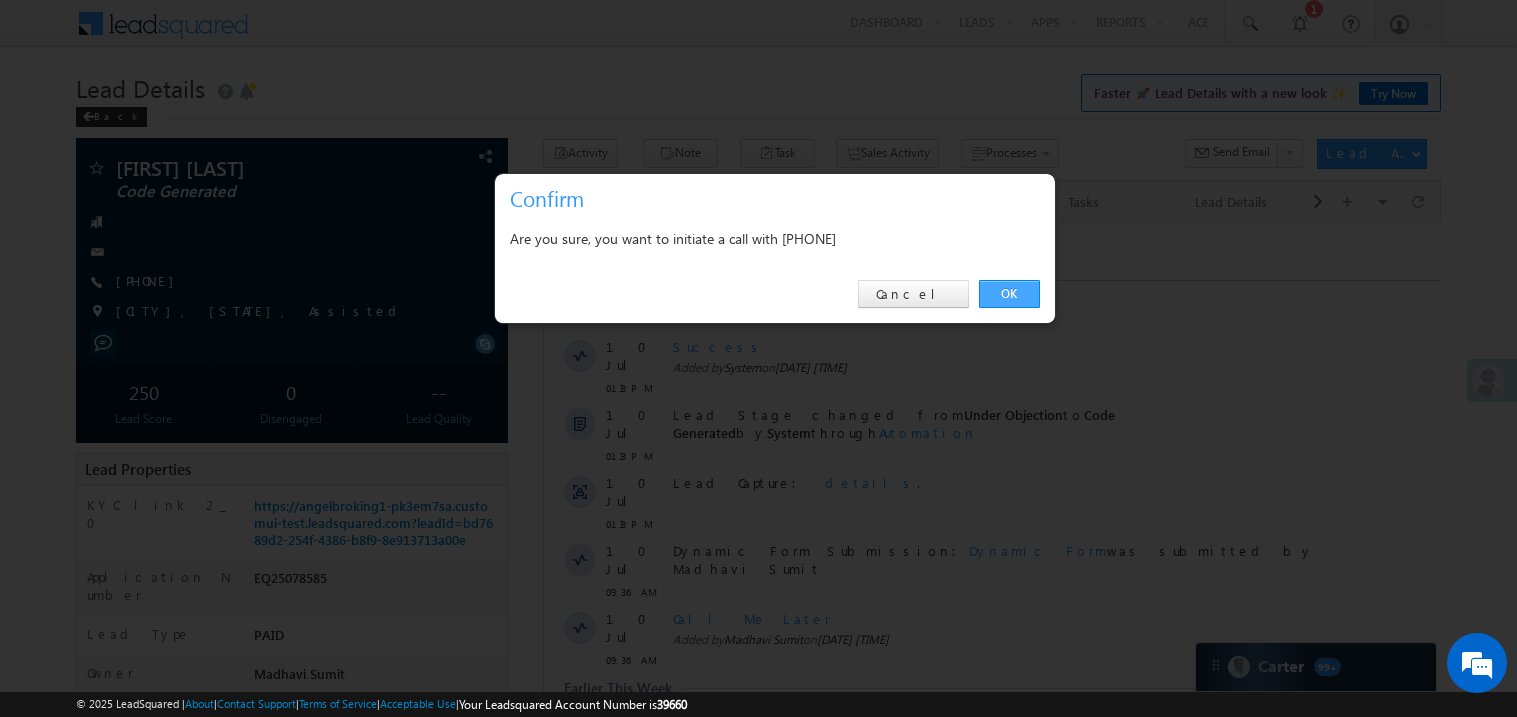 click on "OK" at bounding box center [1009, 294] 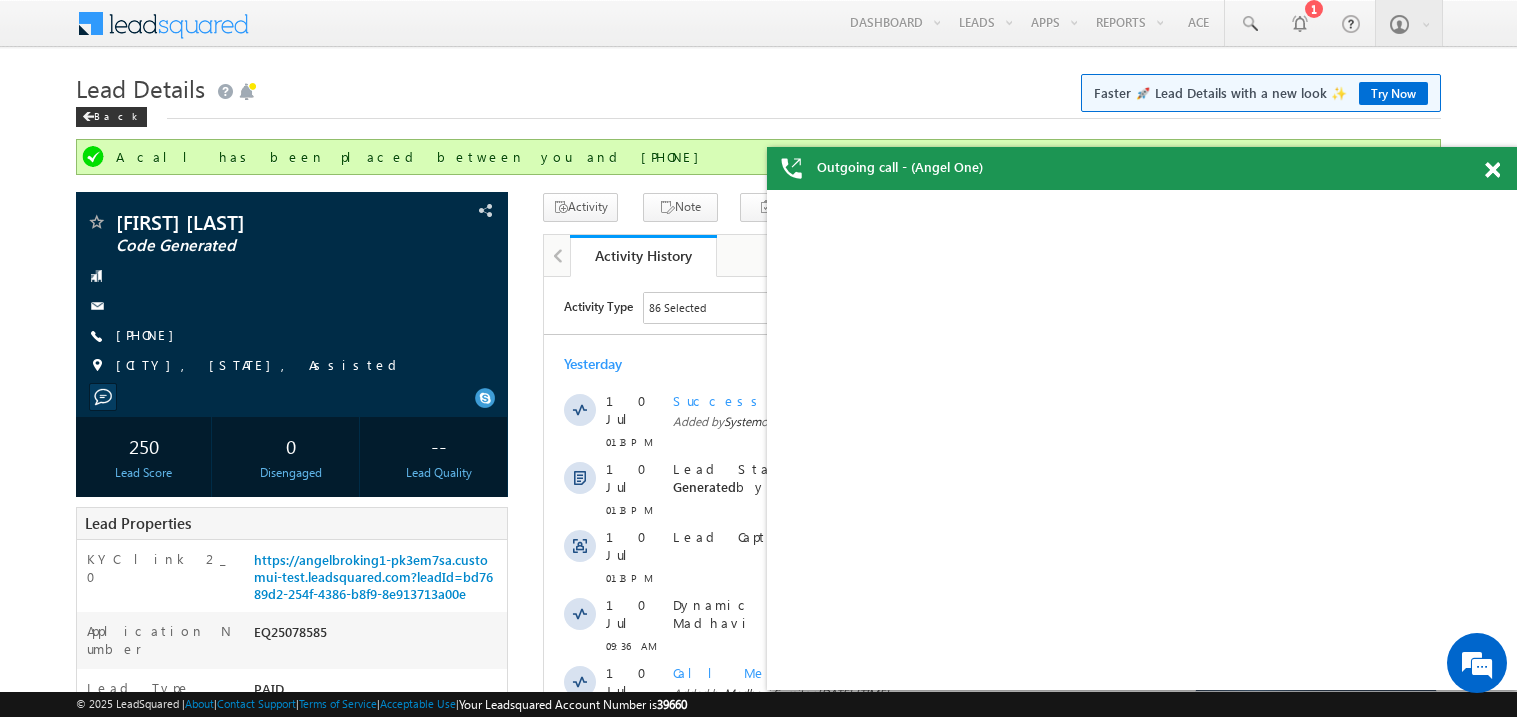 scroll, scrollTop: 0, scrollLeft: 0, axis: both 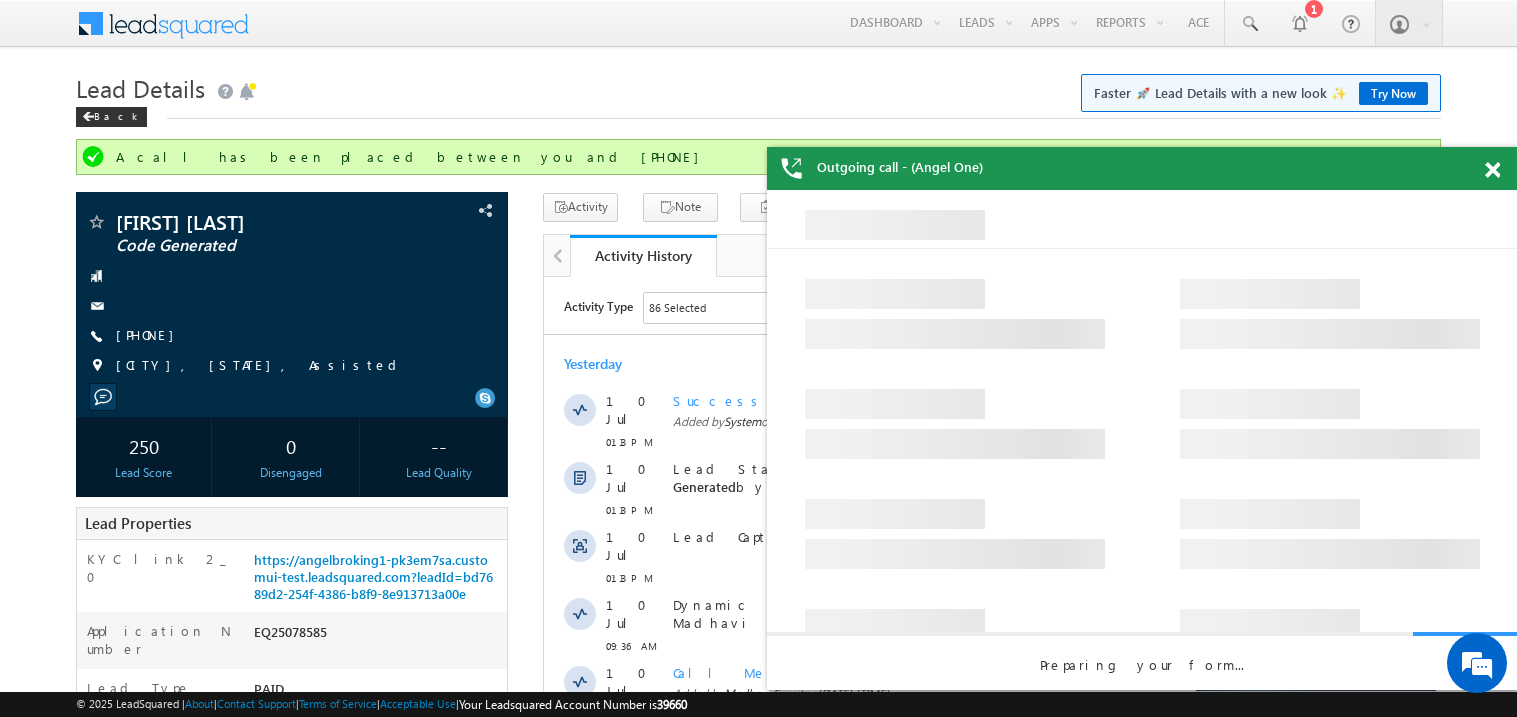 click at bounding box center (1492, 170) 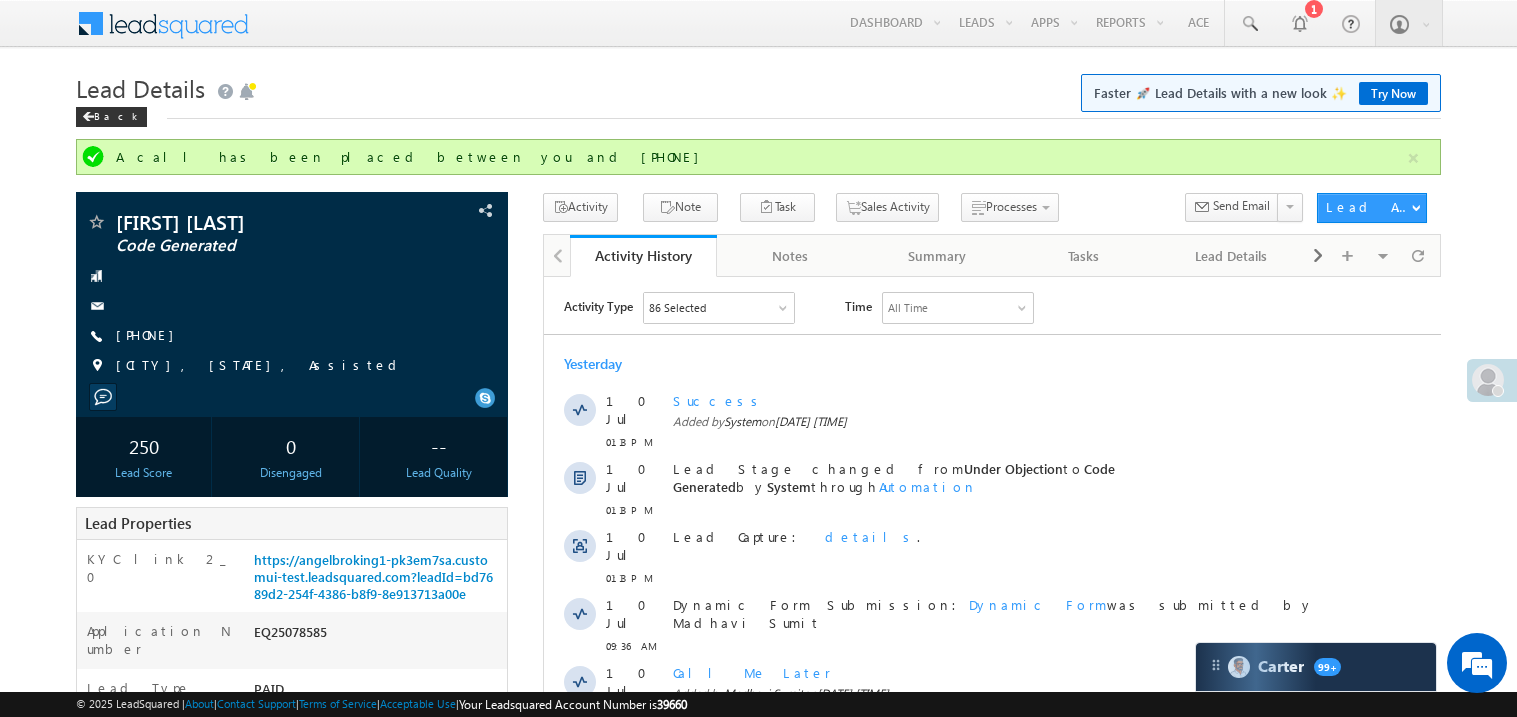 scroll, scrollTop: 0, scrollLeft: 0, axis: both 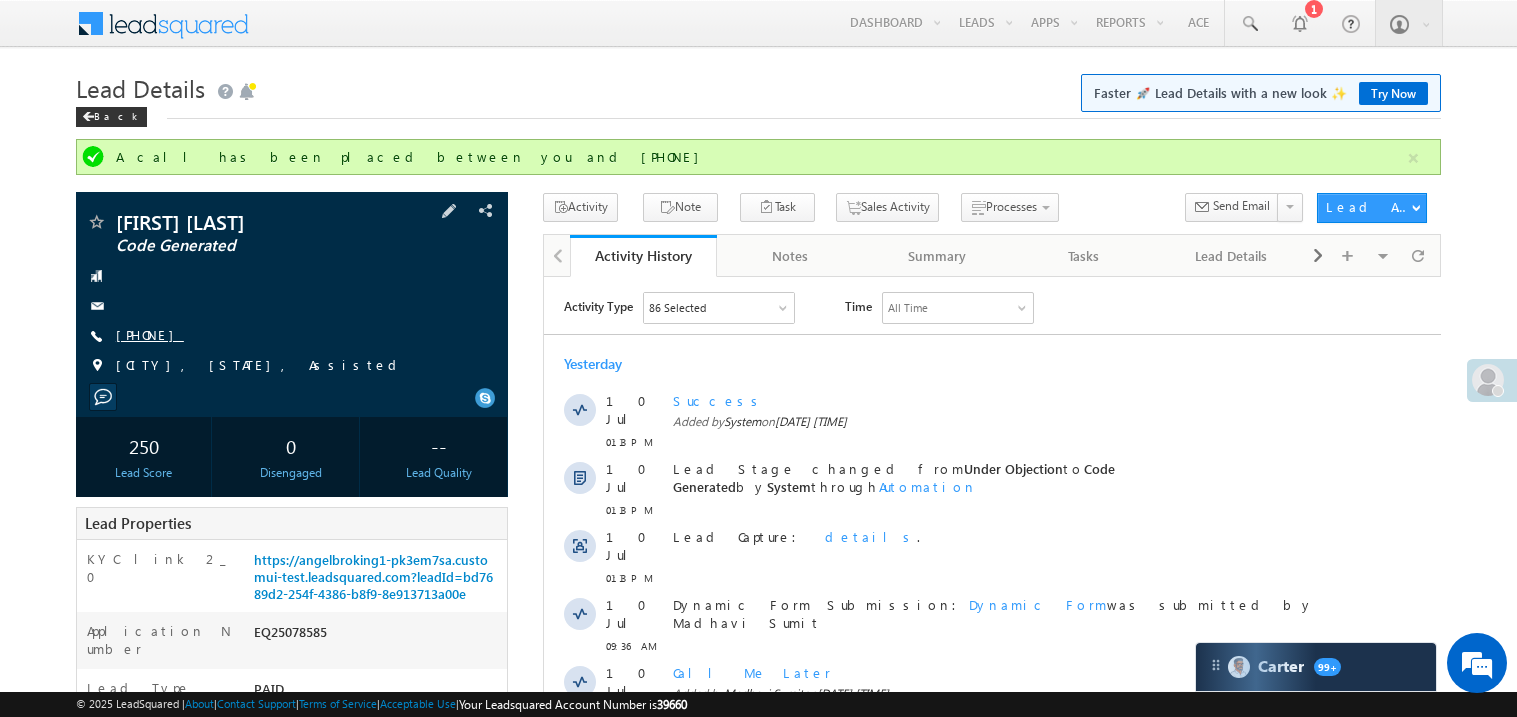click on "[PHONE]" at bounding box center [150, 334] 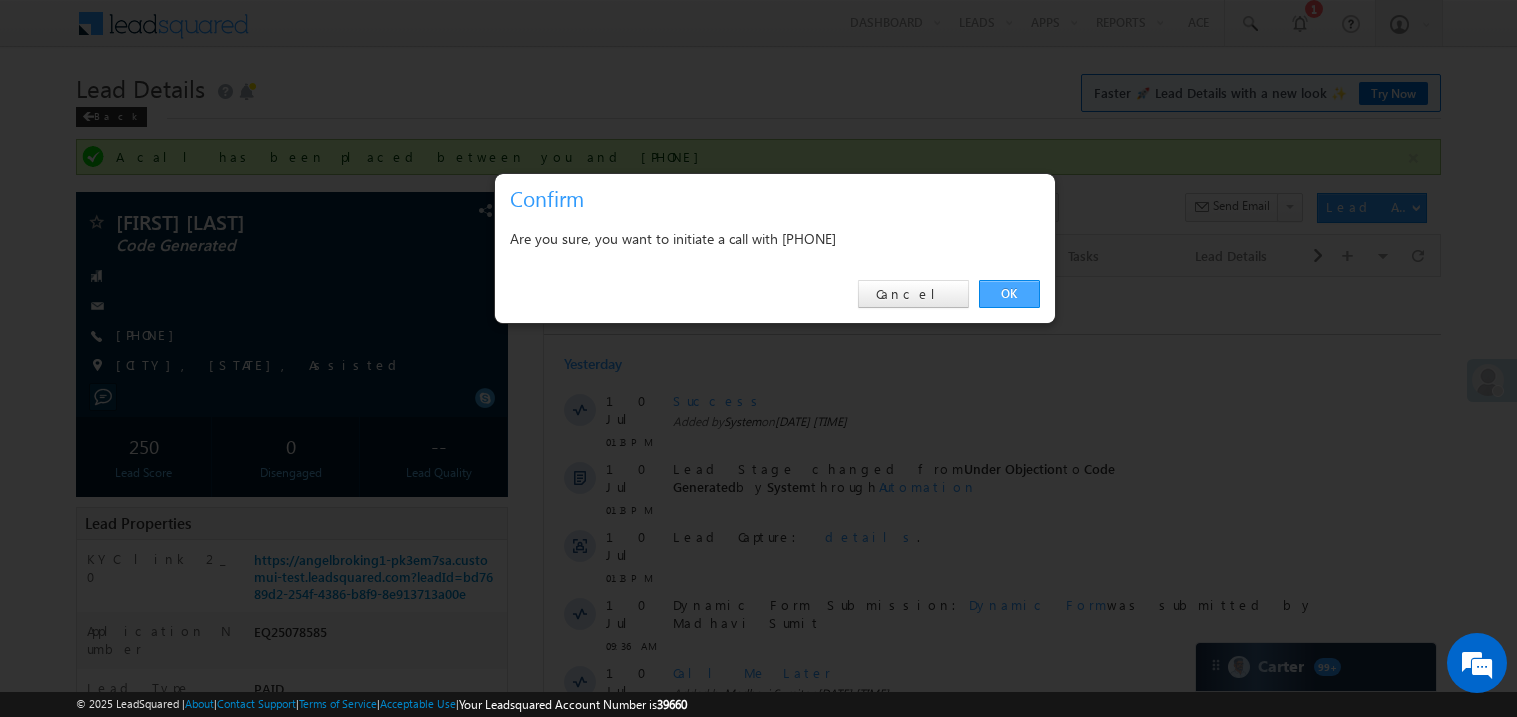 click on "OK" at bounding box center (1009, 294) 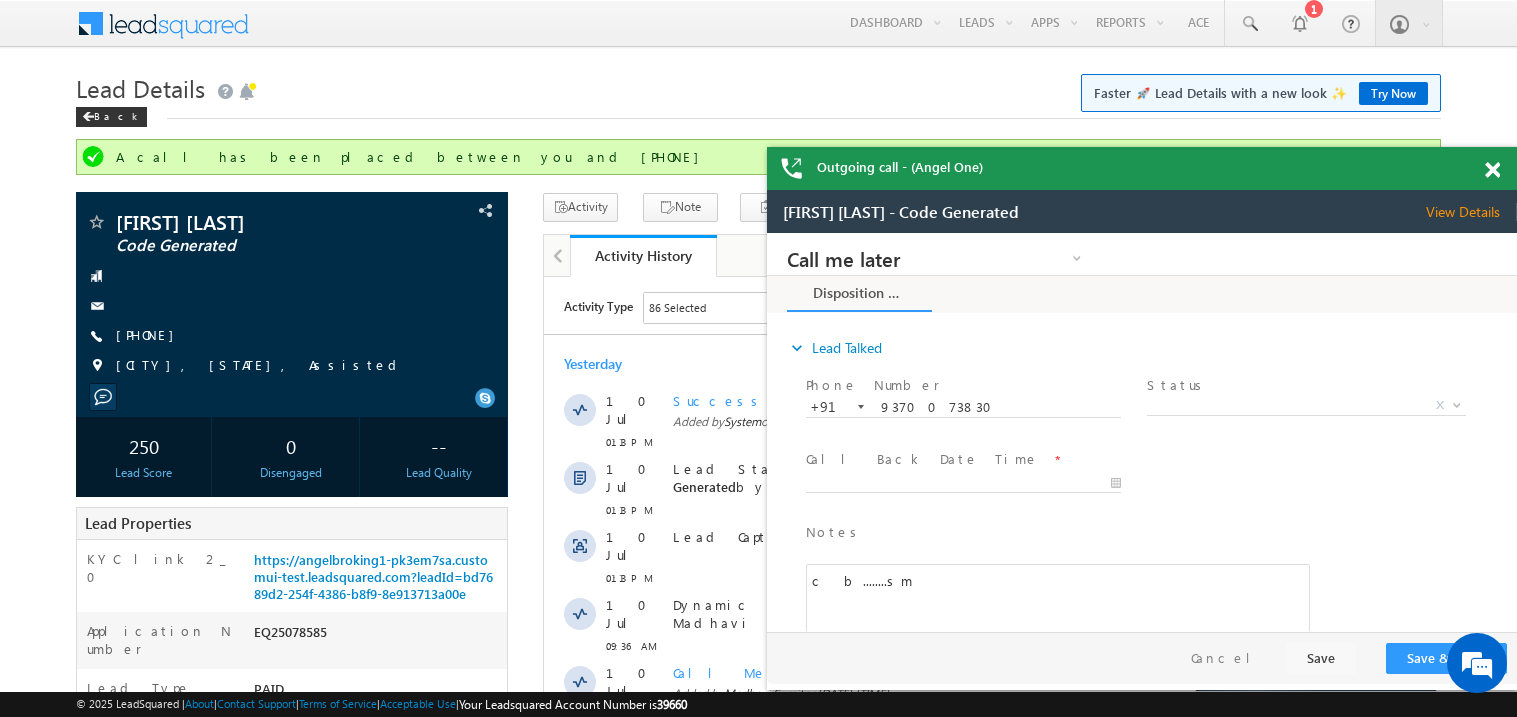 scroll, scrollTop: 0, scrollLeft: 0, axis: both 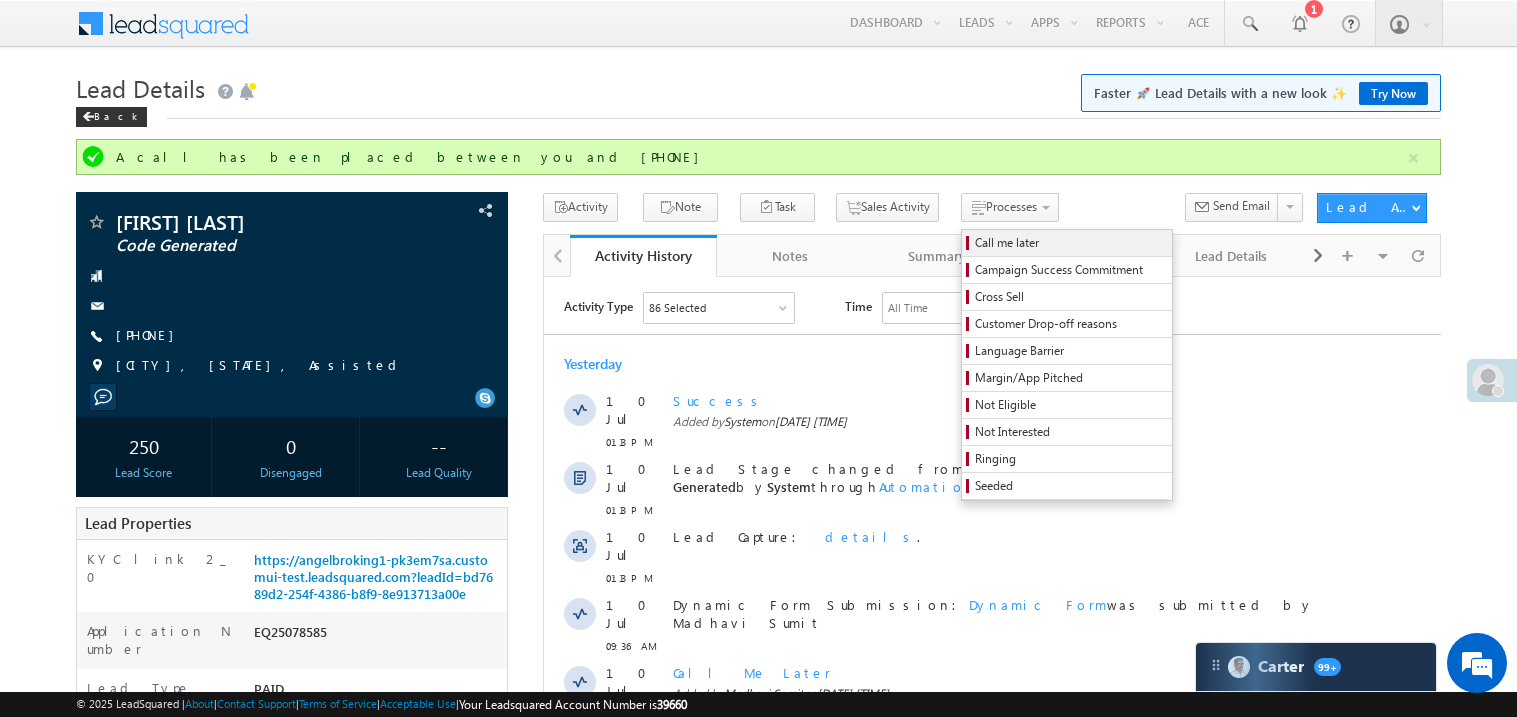 click on "Call me later" at bounding box center (1070, 243) 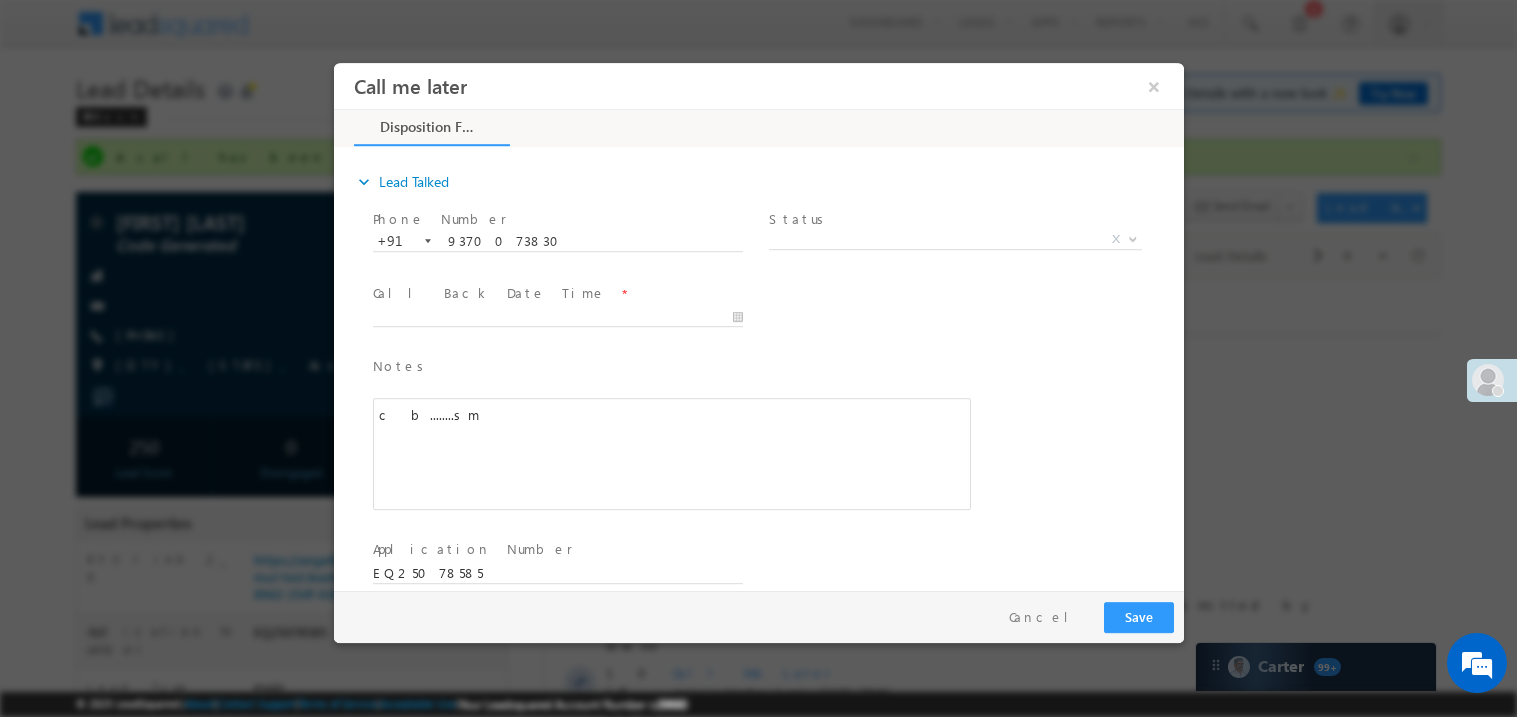 scroll, scrollTop: 0, scrollLeft: 0, axis: both 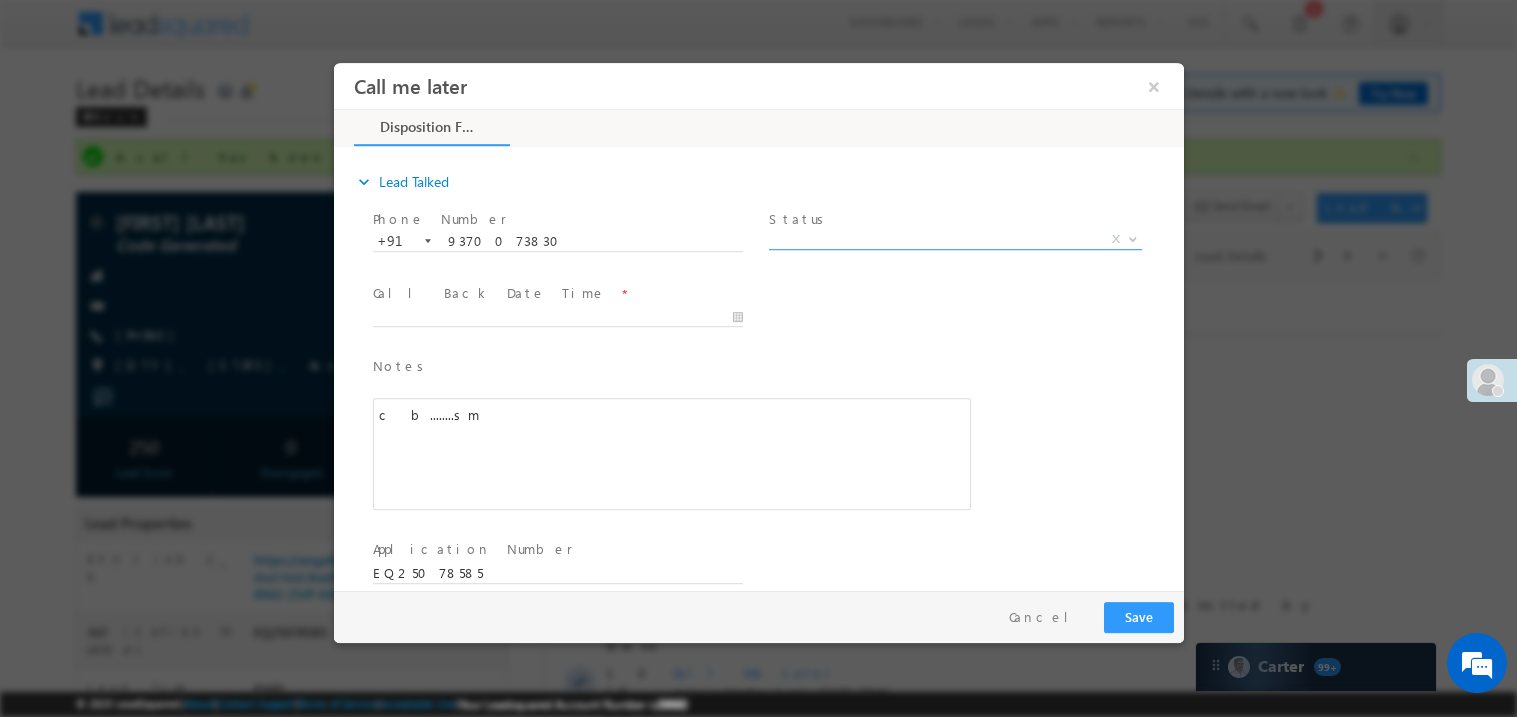 click on "X" at bounding box center [954, 239] 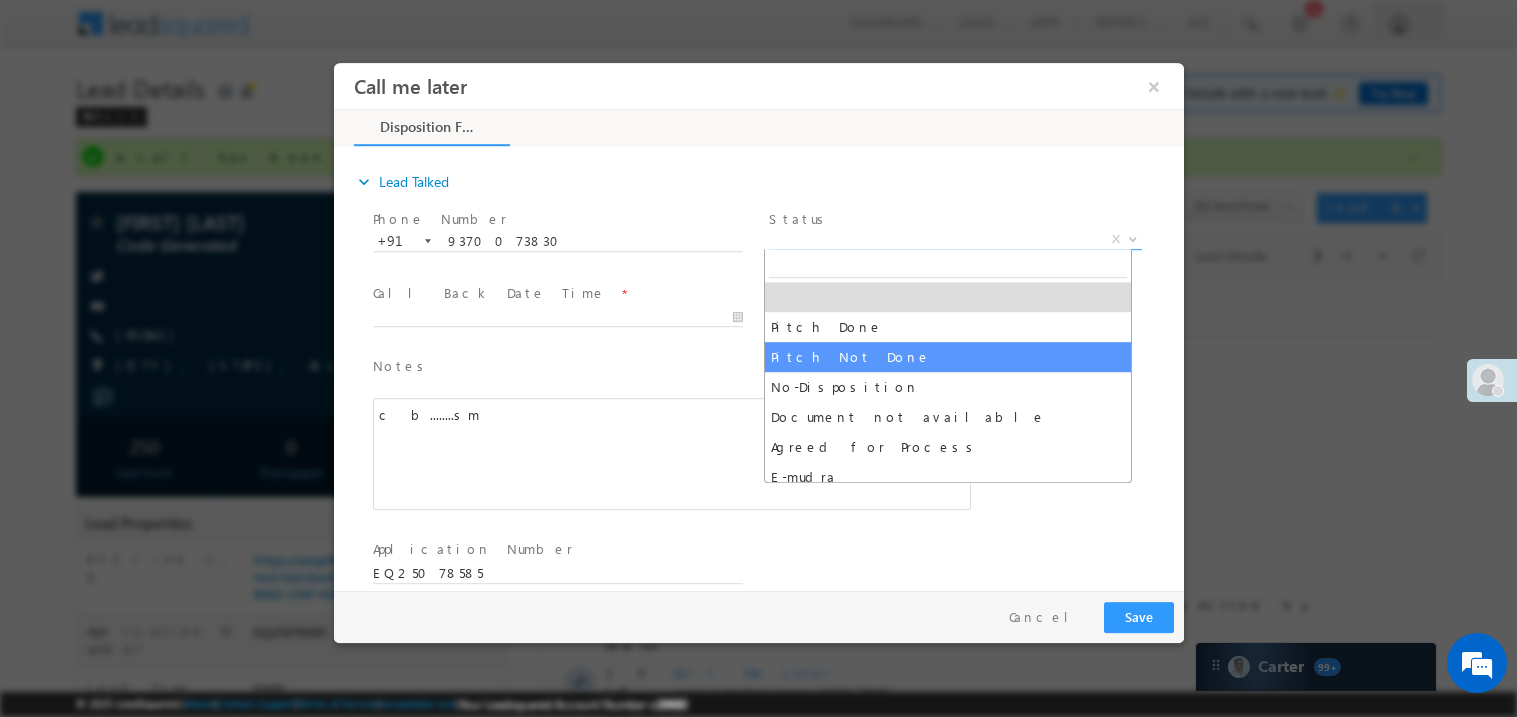 select on "Pitch Not Done" 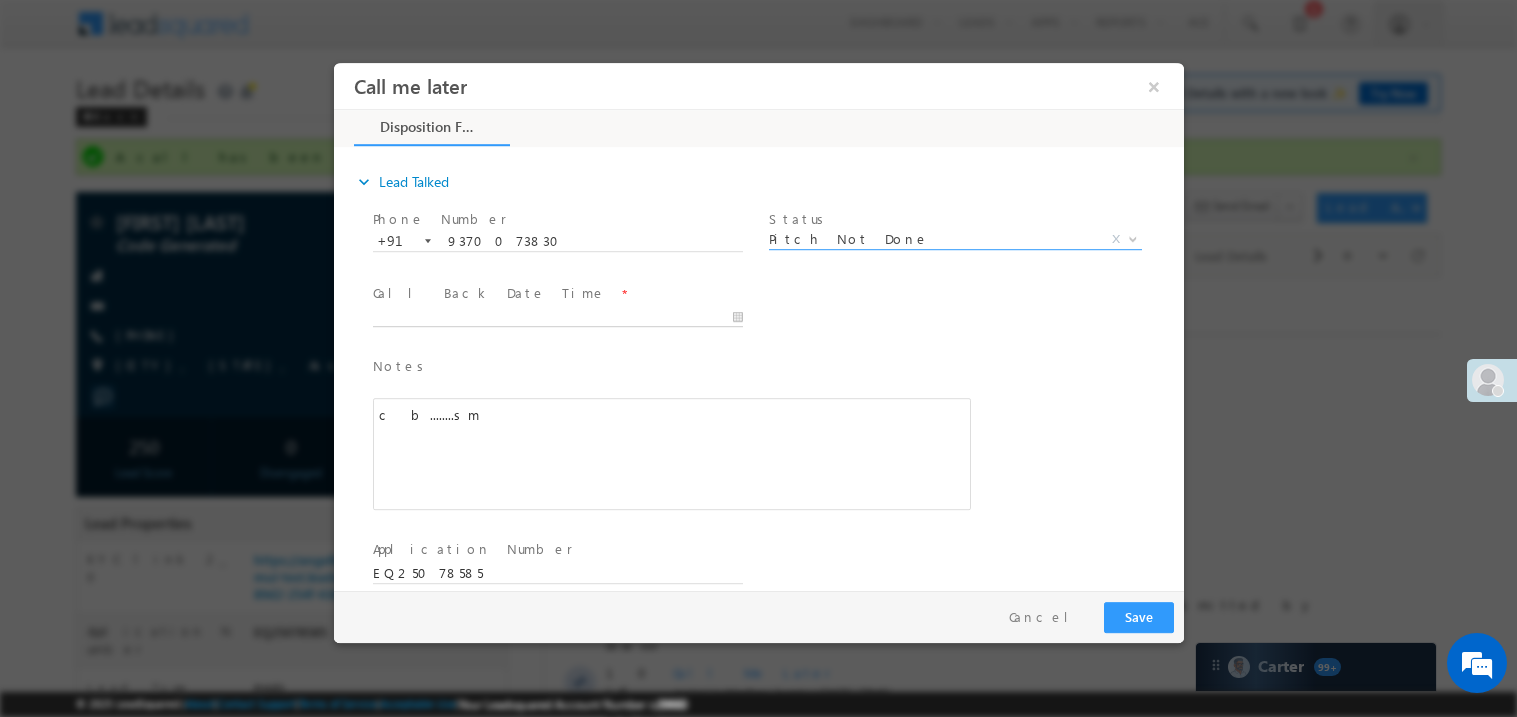 click on "Call me later
×" at bounding box center [758, 325] 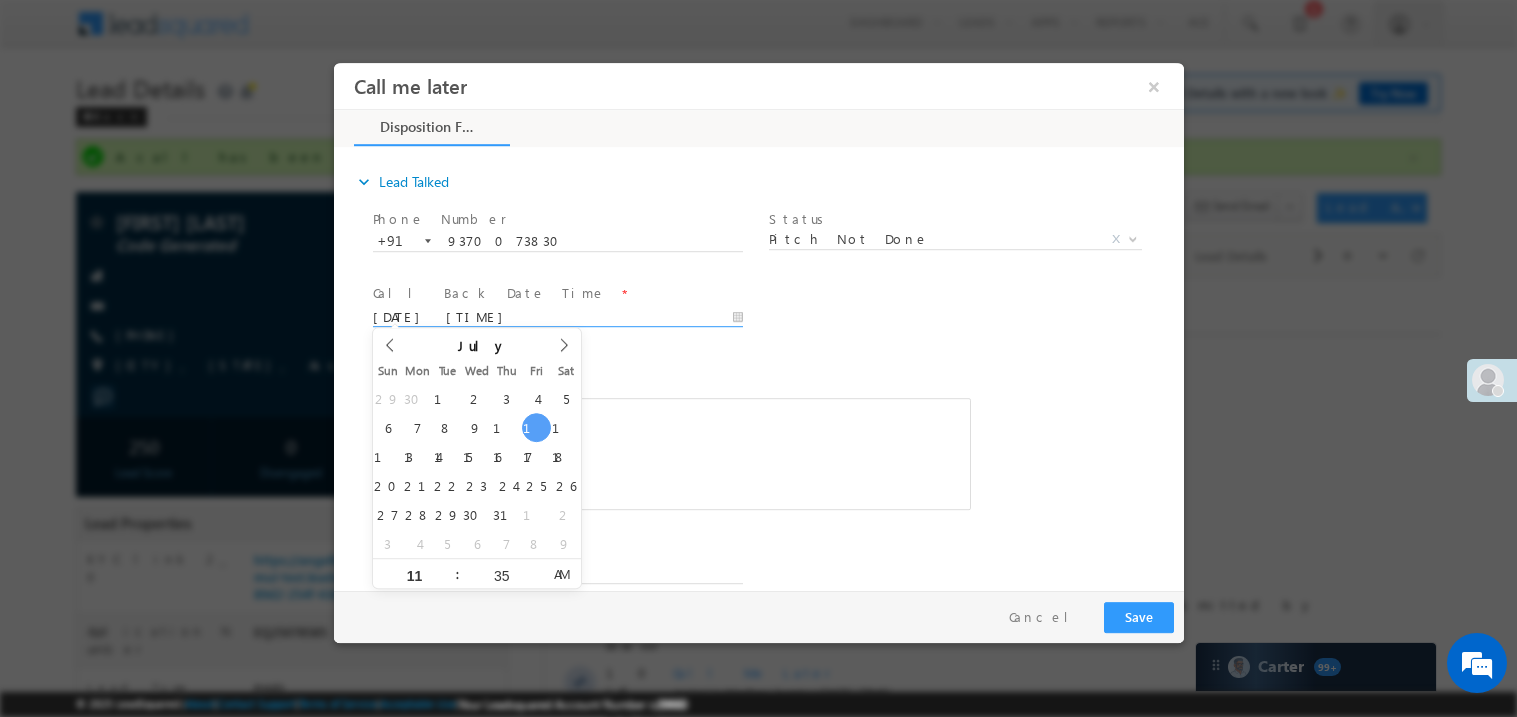 click on "c b........sm" at bounding box center (671, 453) 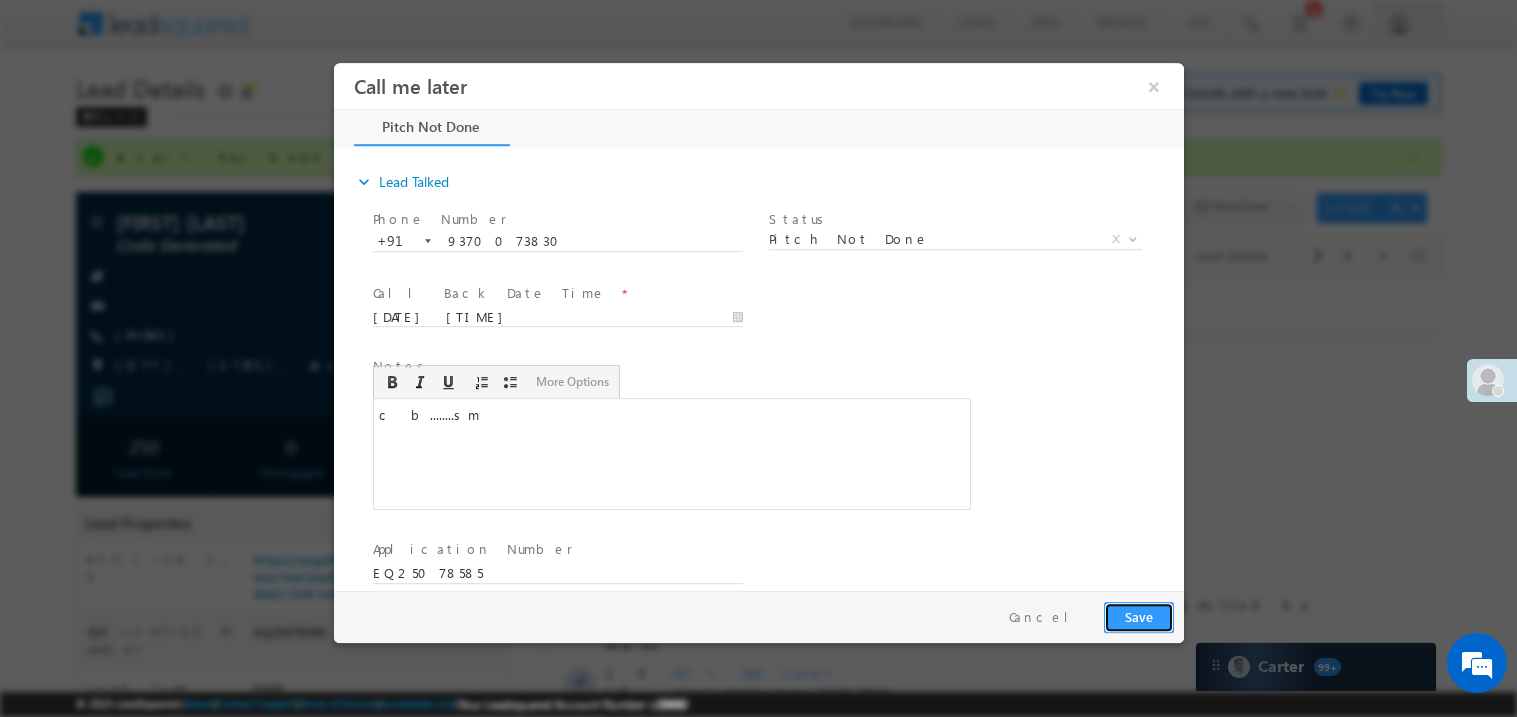 click on "Save" at bounding box center (1138, 616) 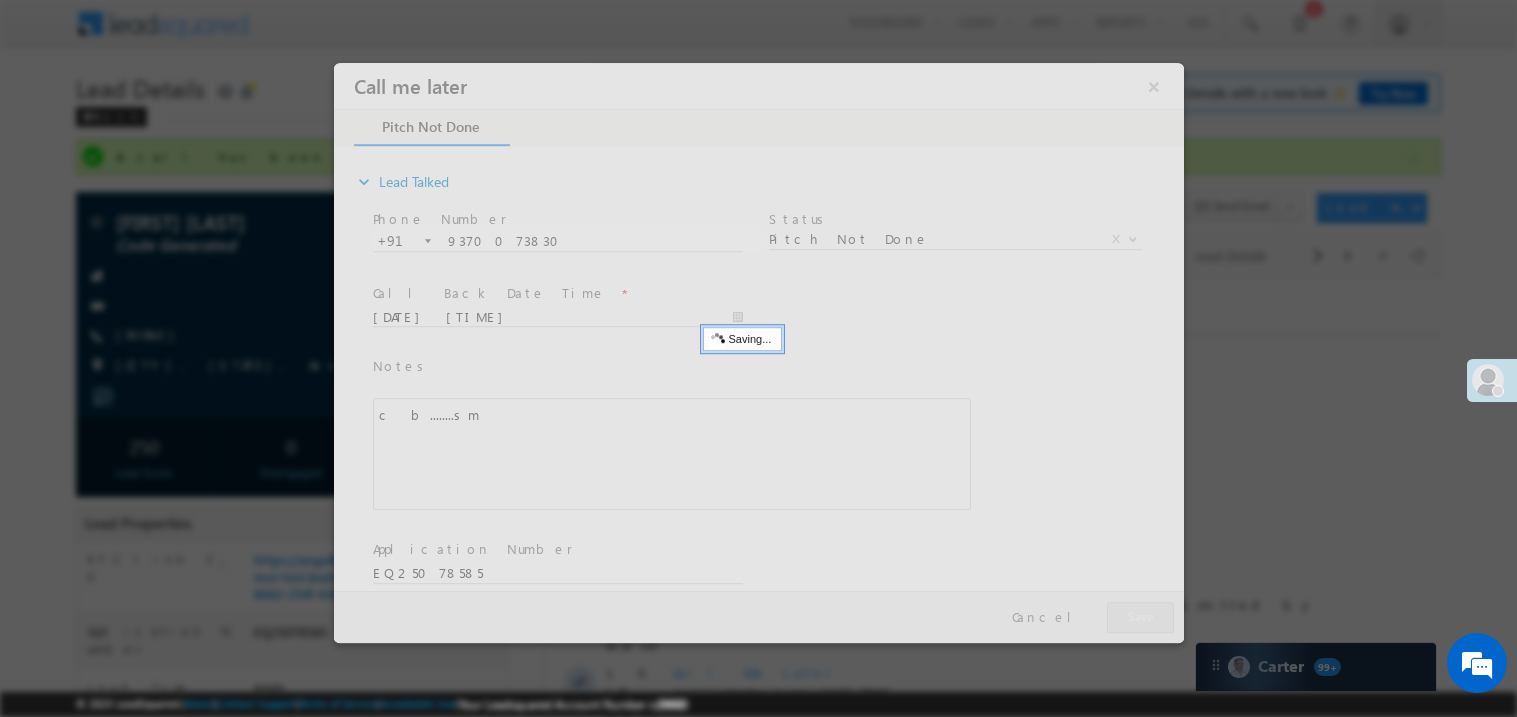 click at bounding box center [758, 352] 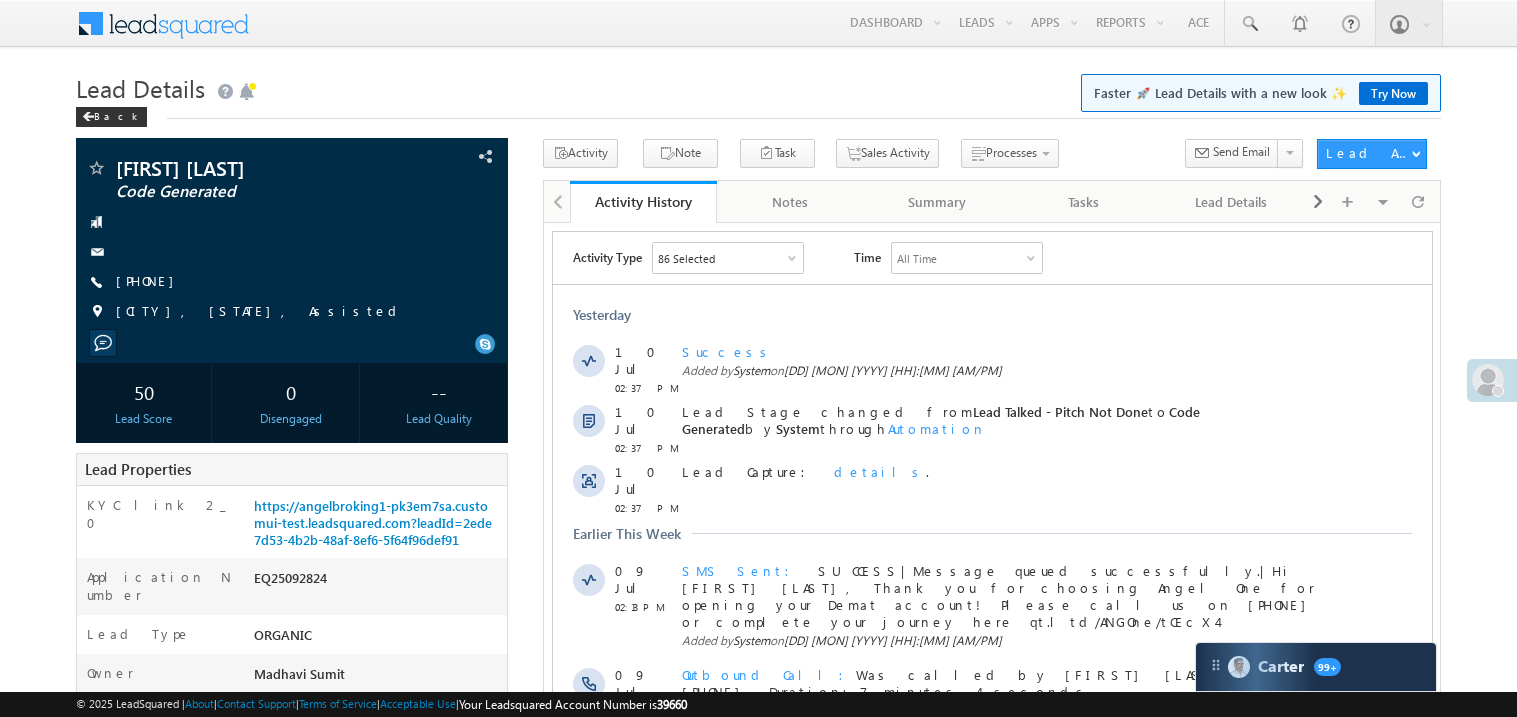scroll, scrollTop: 0, scrollLeft: 0, axis: both 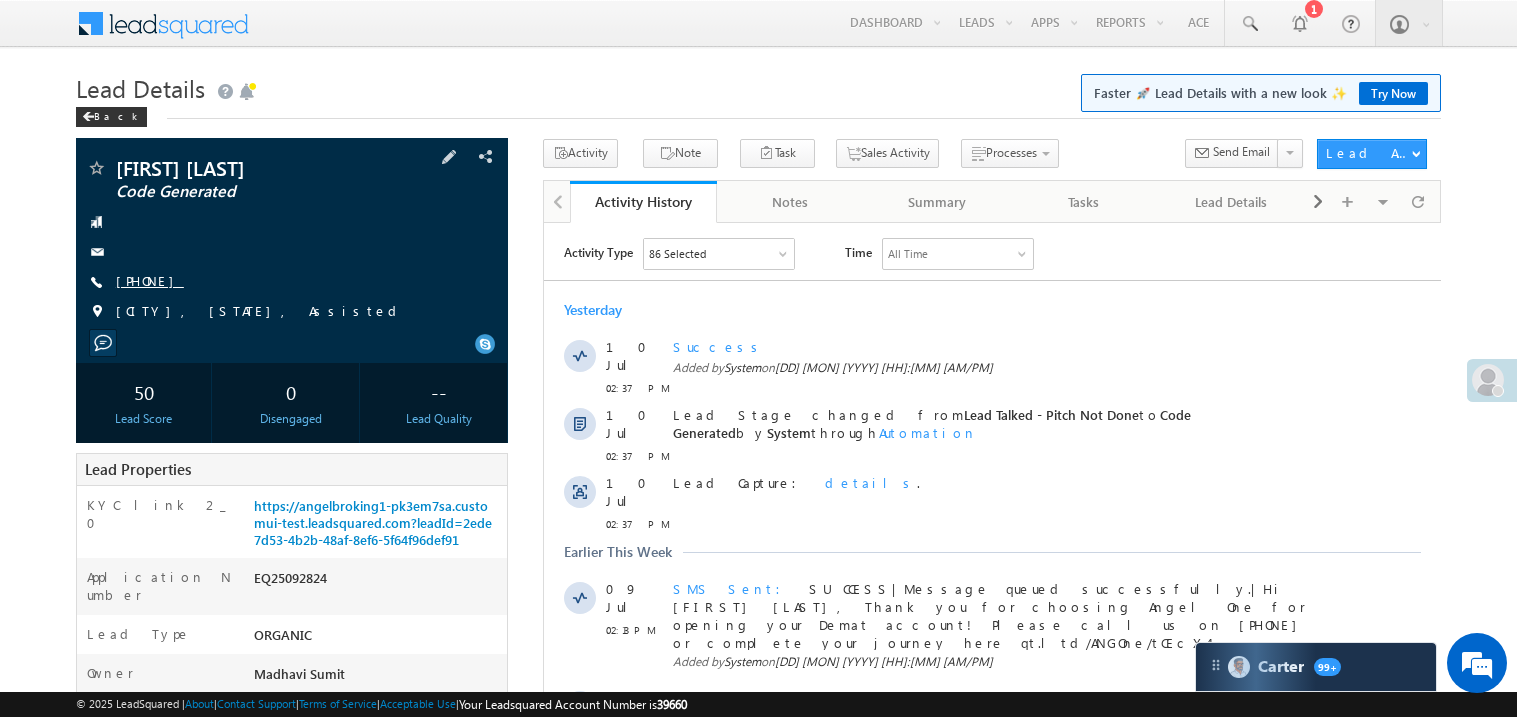 click on "[PHONE]" at bounding box center [150, 280] 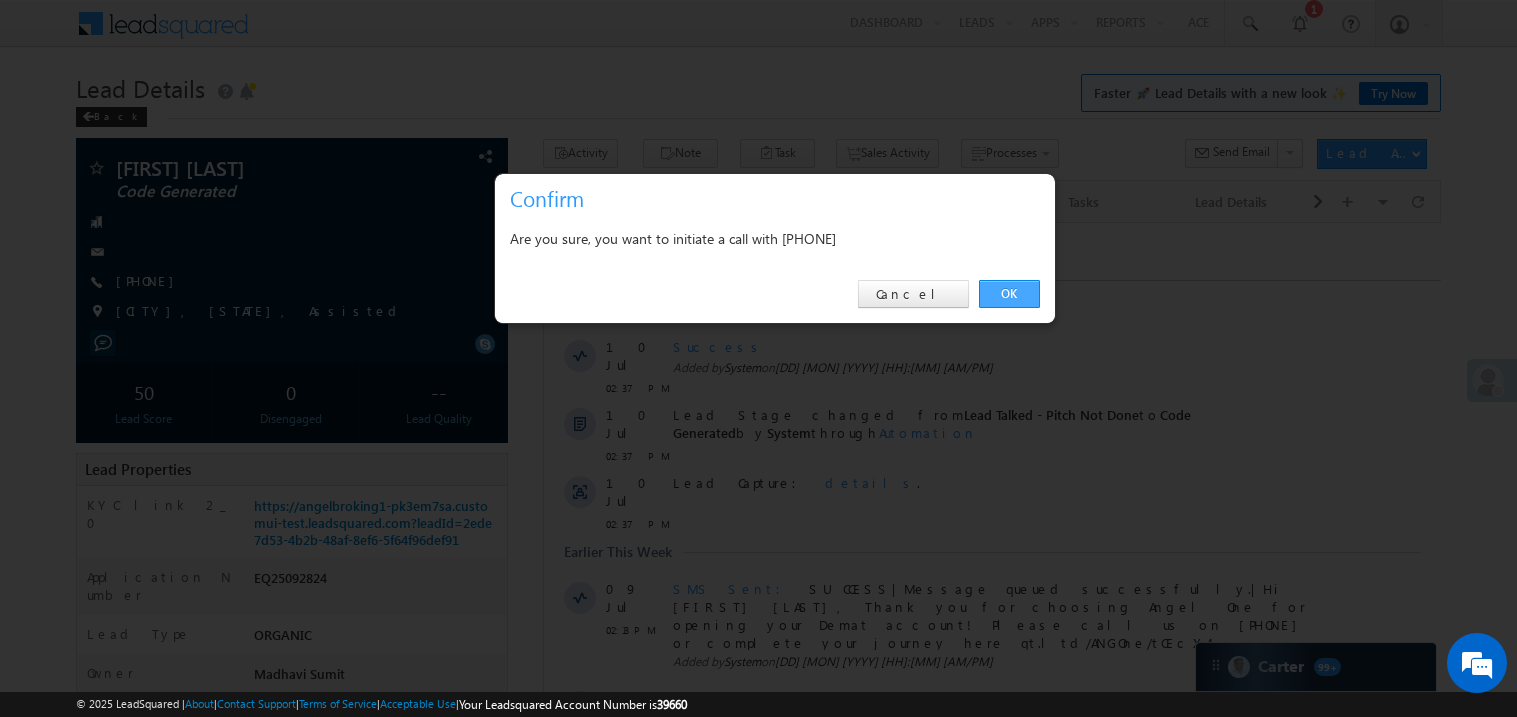 click on "OK" at bounding box center (1009, 294) 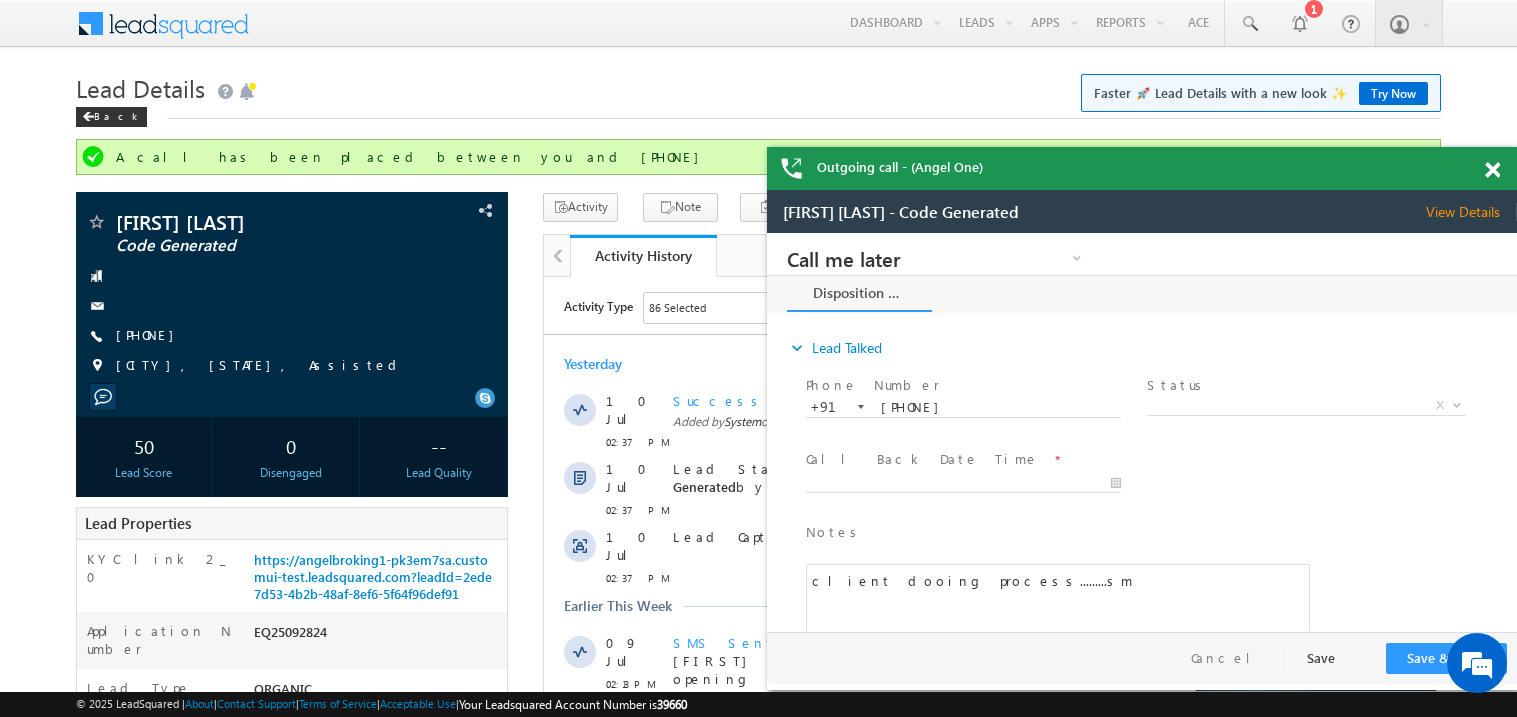 scroll, scrollTop: 0, scrollLeft: 0, axis: both 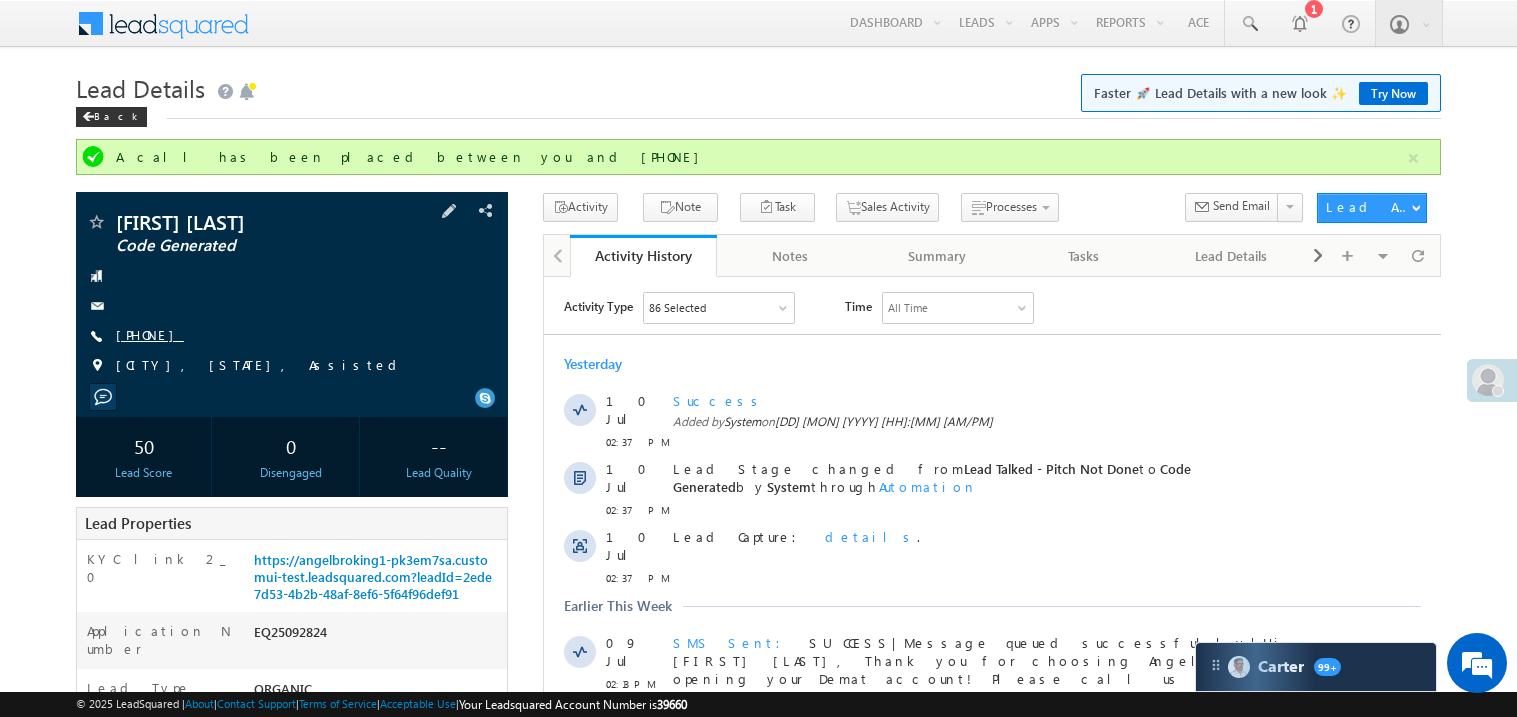 click on "[PHONE]" at bounding box center (150, 334) 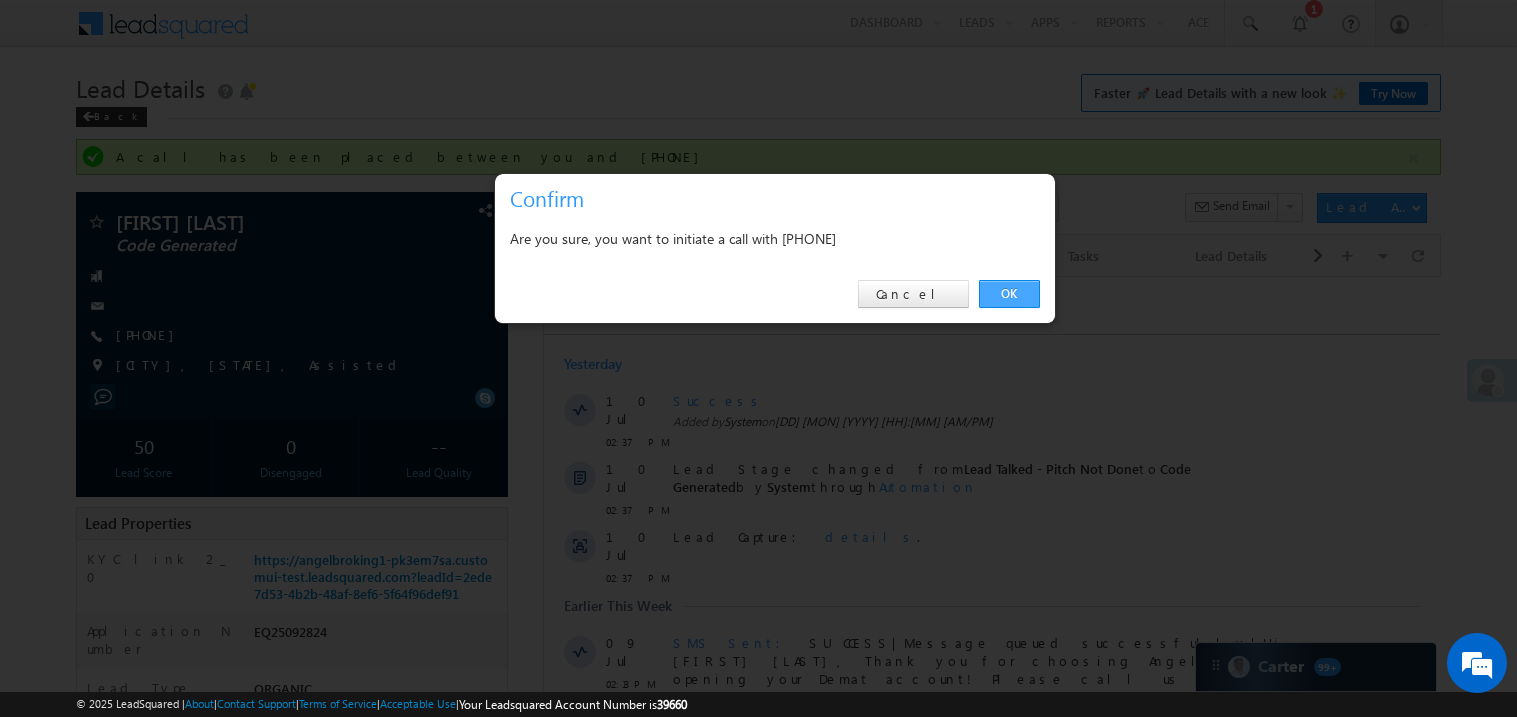 click on "OK" at bounding box center [1009, 294] 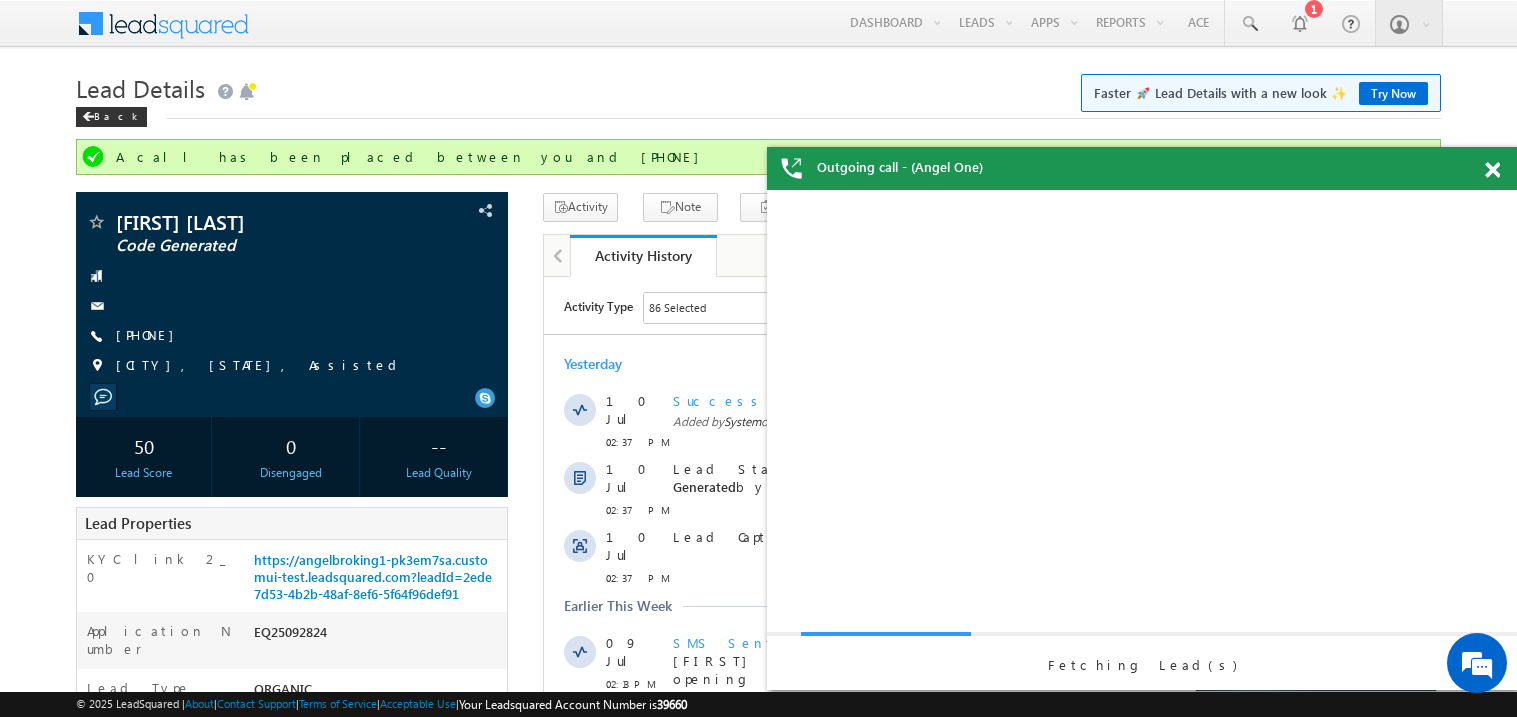 scroll, scrollTop: 0, scrollLeft: 0, axis: both 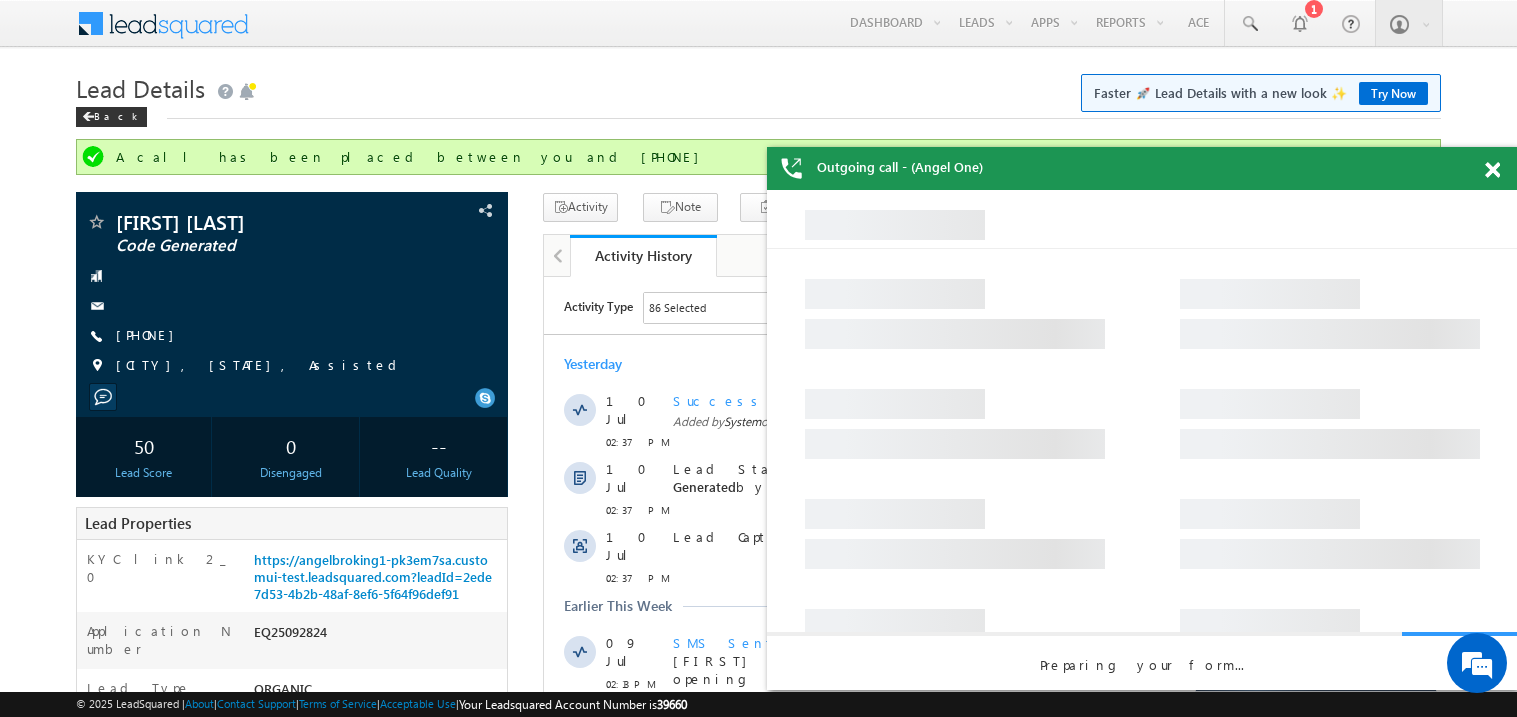 click at bounding box center (1492, 170) 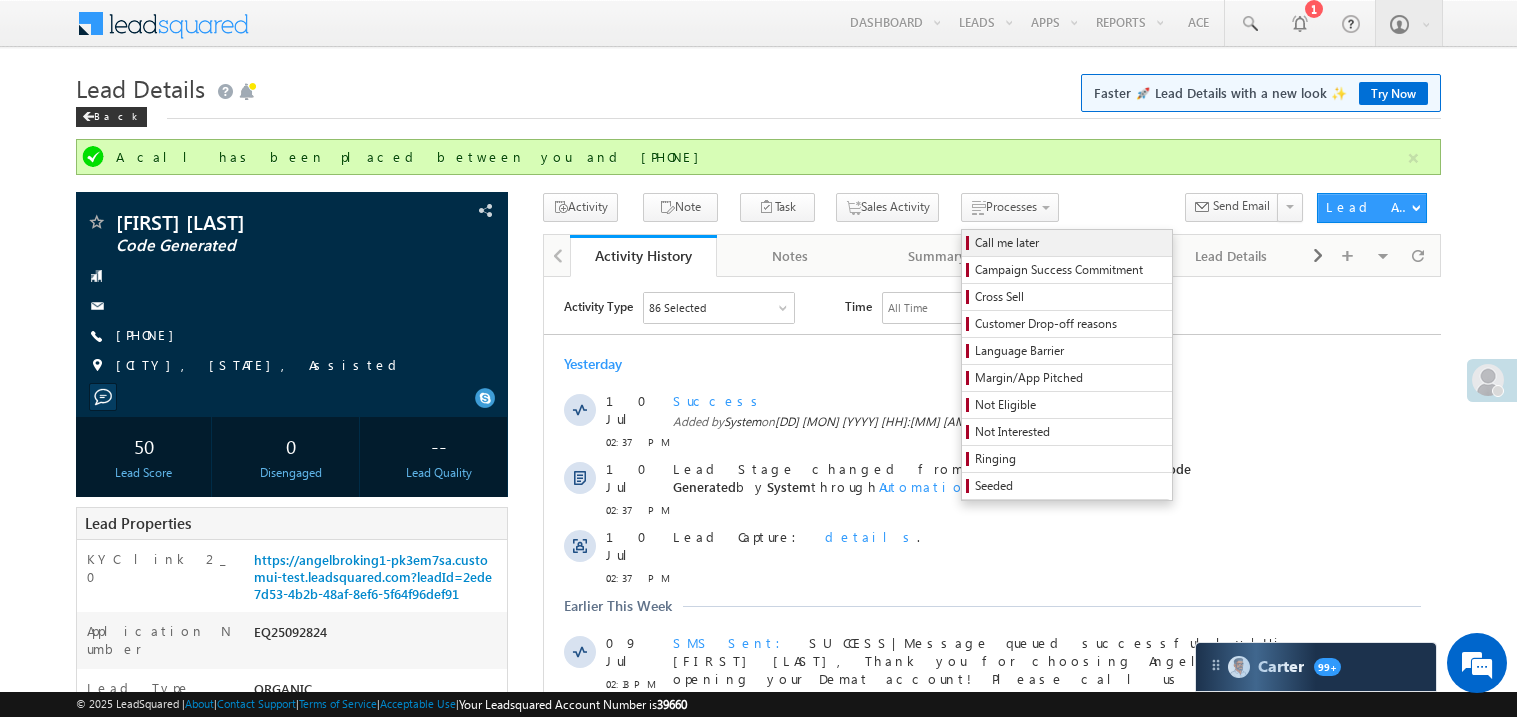 click on "Call me later" at bounding box center [1070, 243] 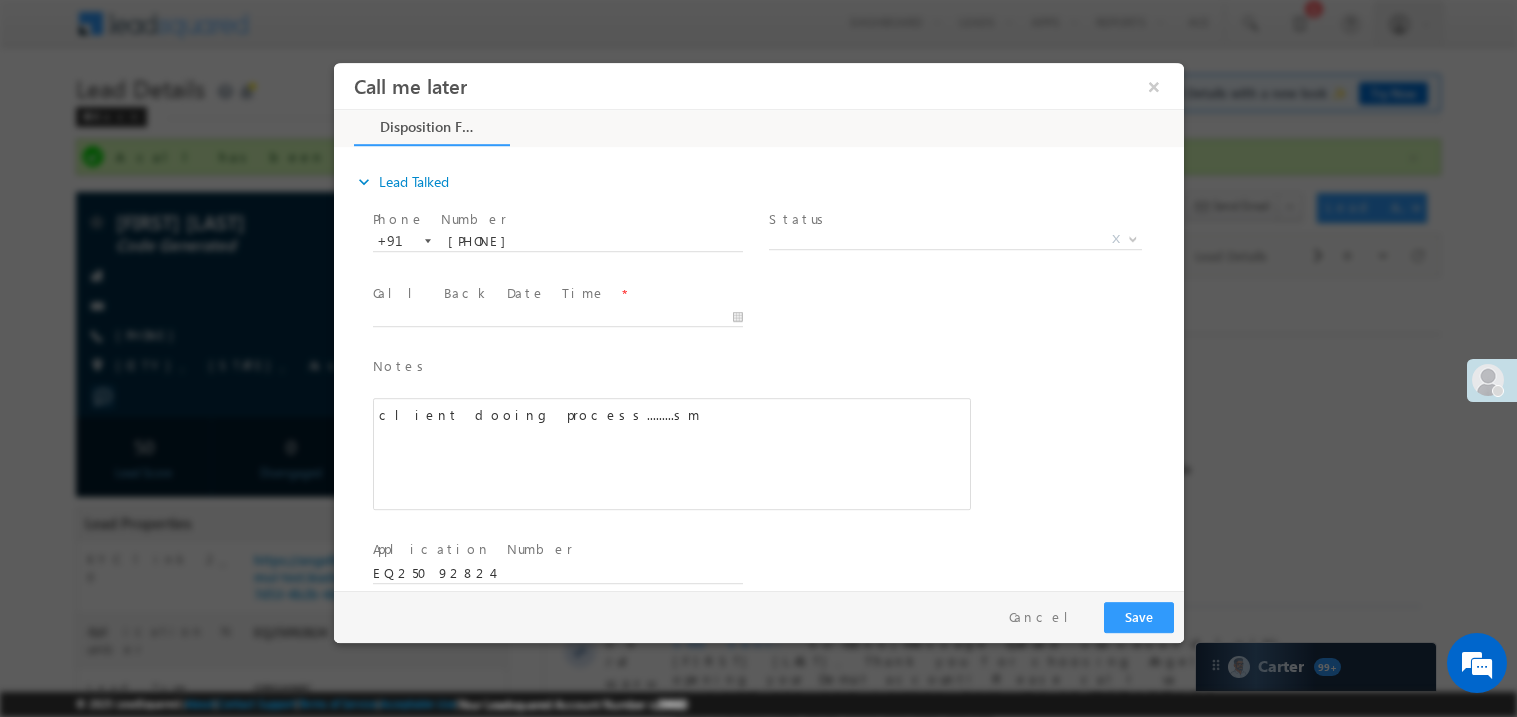scroll, scrollTop: 0, scrollLeft: 0, axis: both 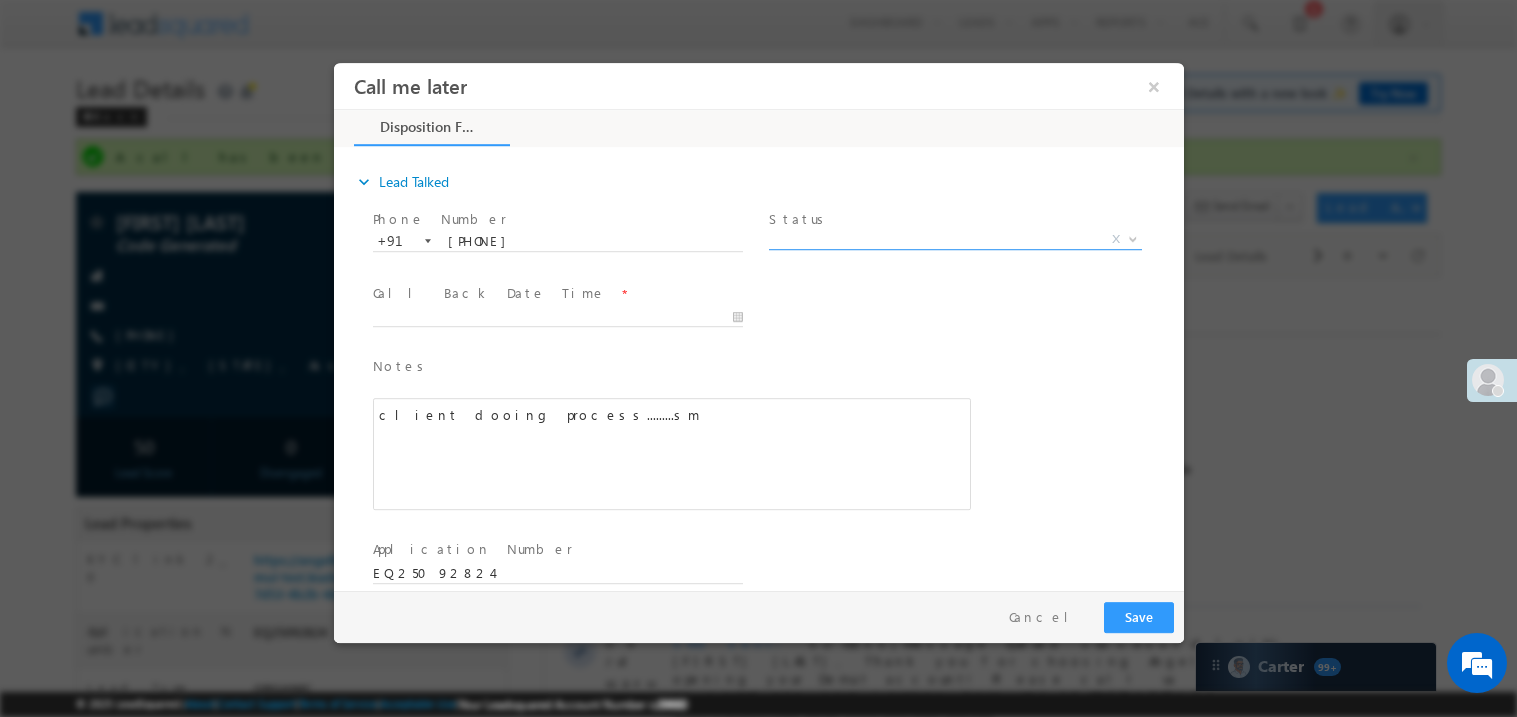 click on "X" at bounding box center (954, 239) 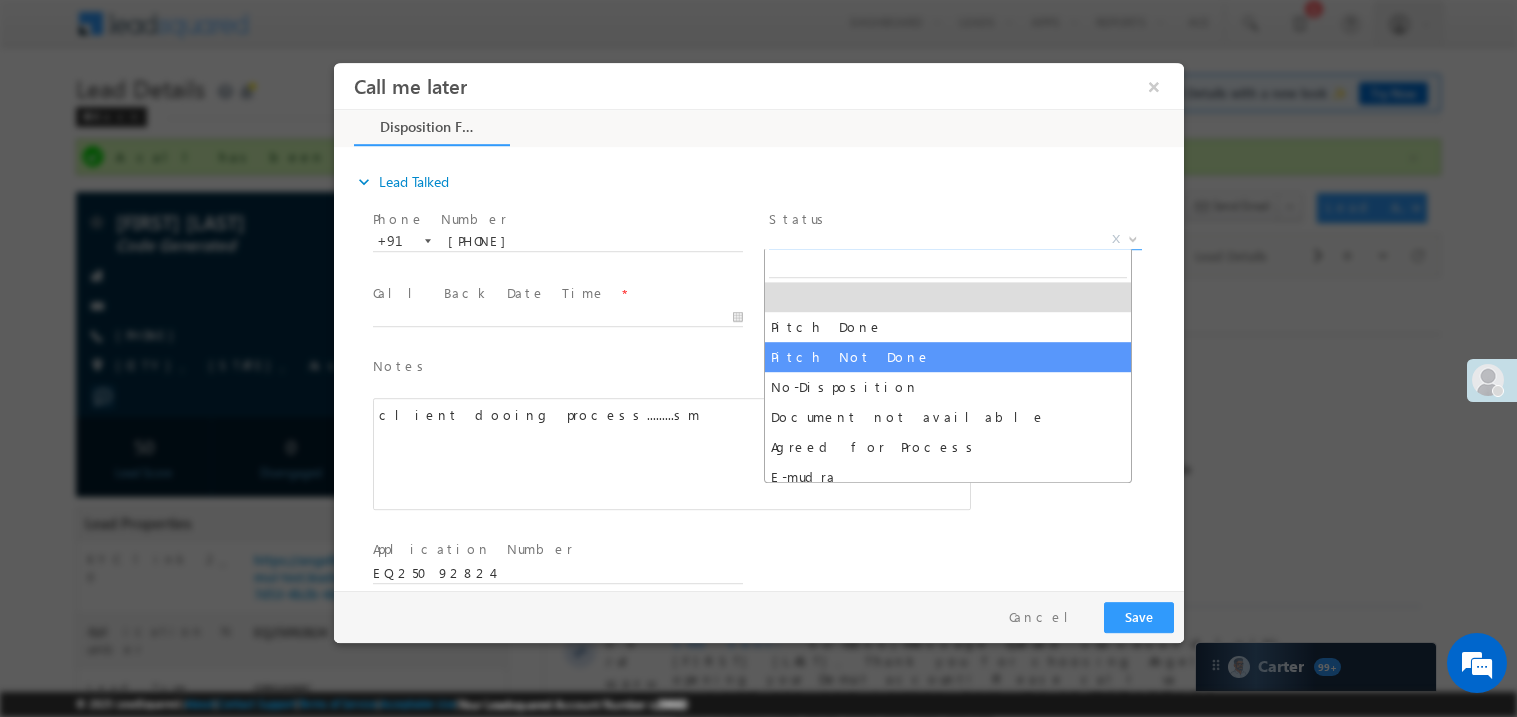 select on "Pitch Not Done" 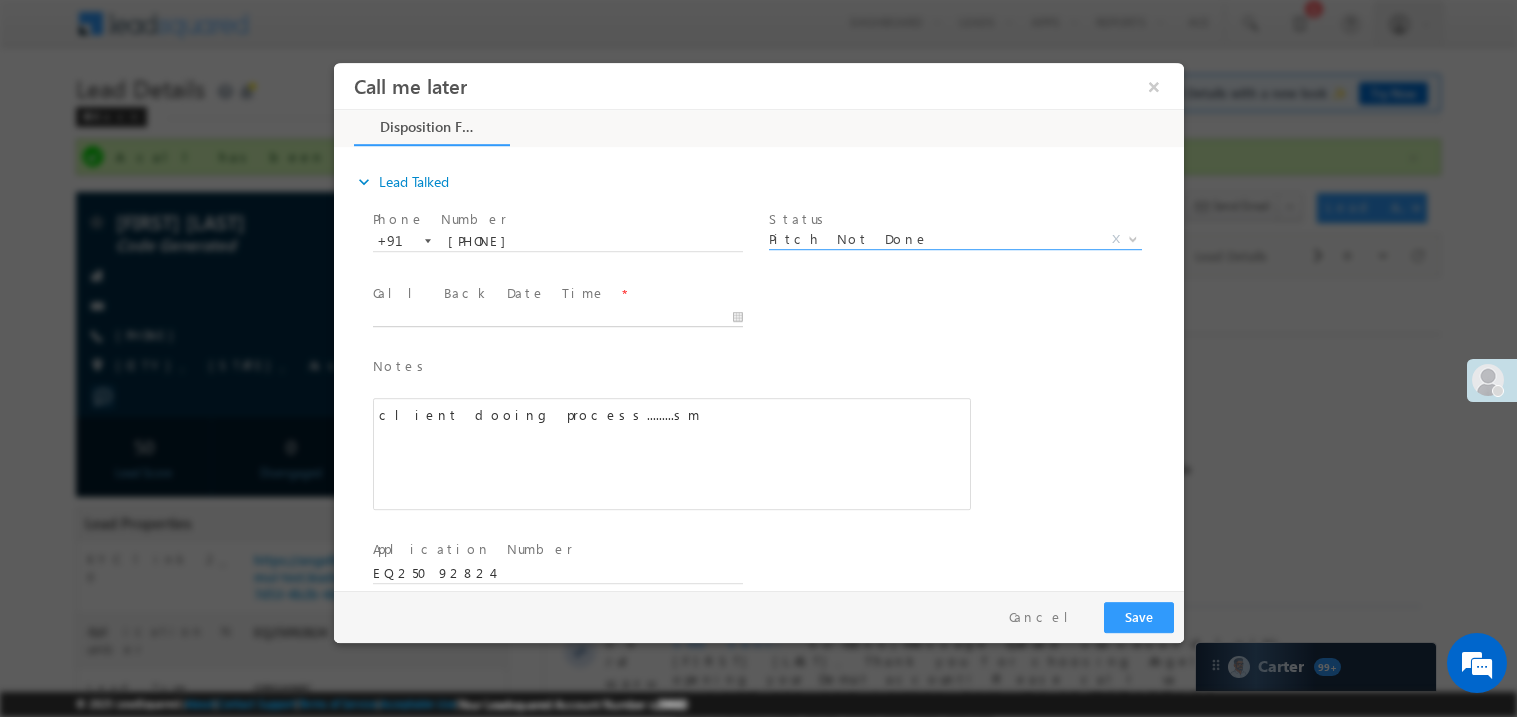 click on "Call me later
×" at bounding box center (758, 325) 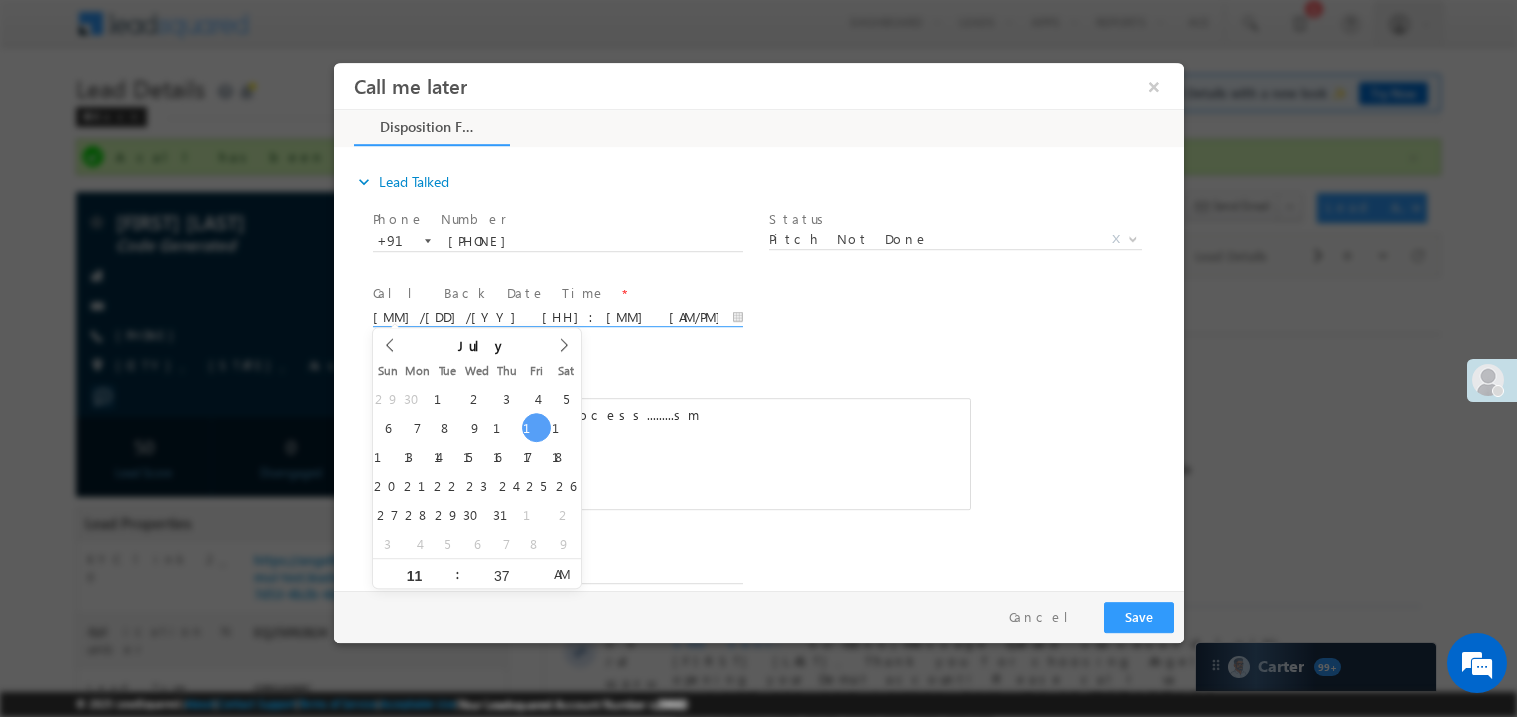 click on "client dooing process.........sm" at bounding box center [671, 453] 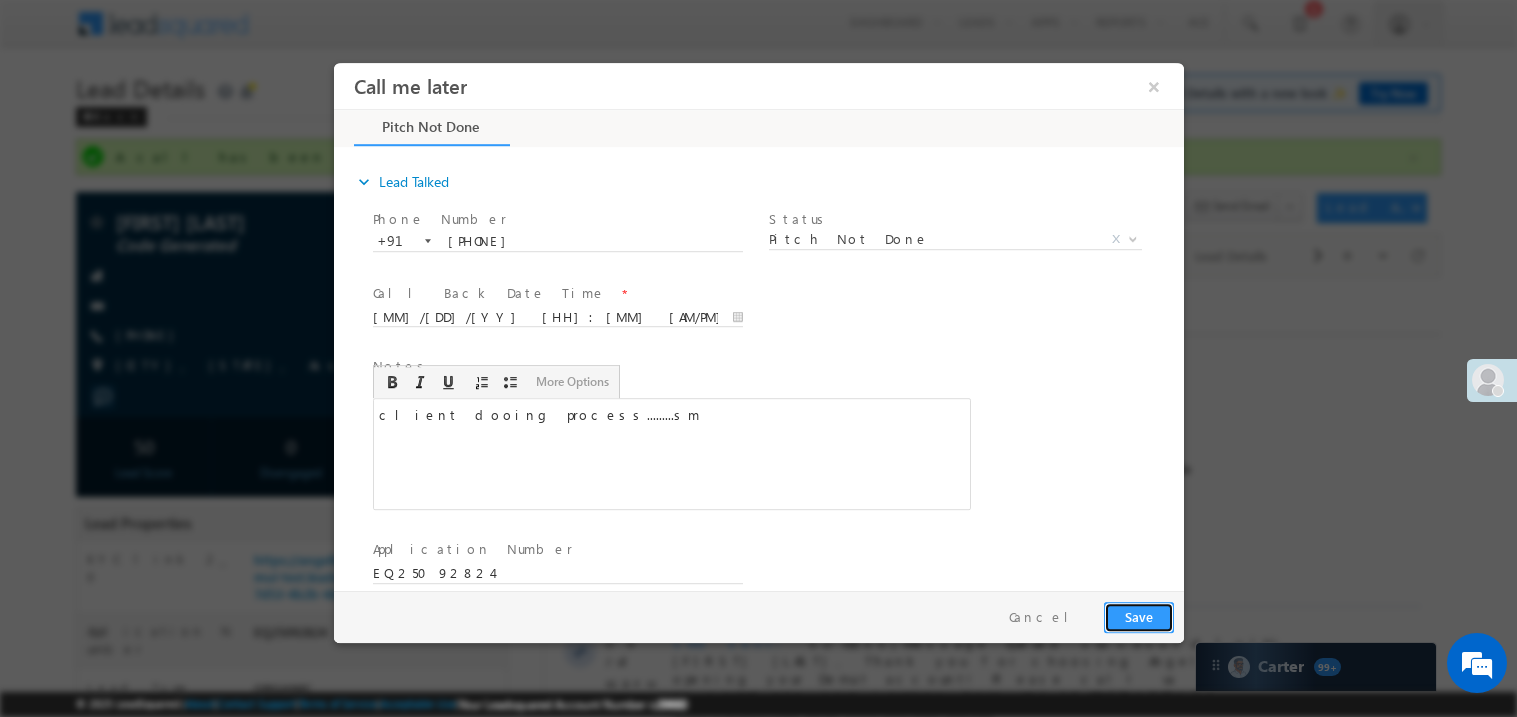 click on "Save" at bounding box center (1138, 616) 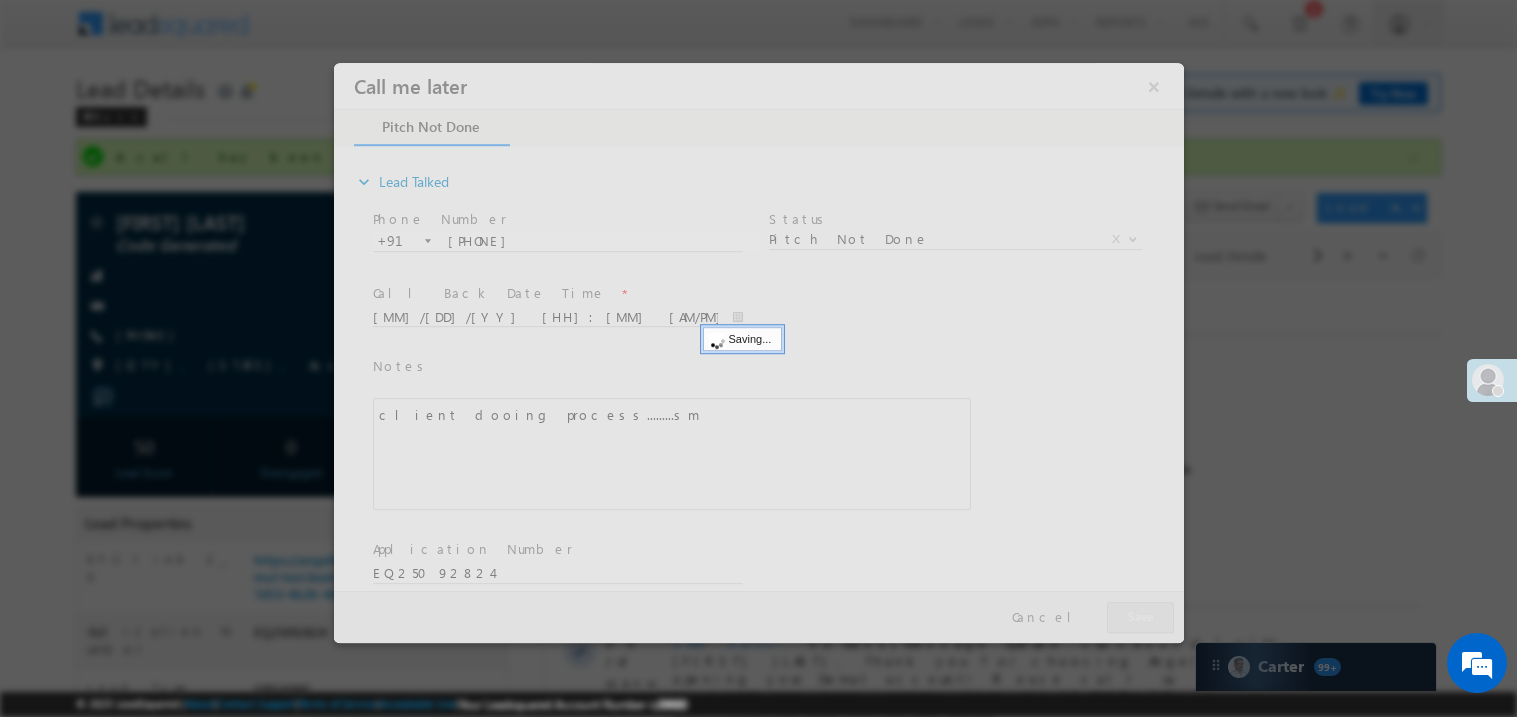 click at bounding box center (758, 352) 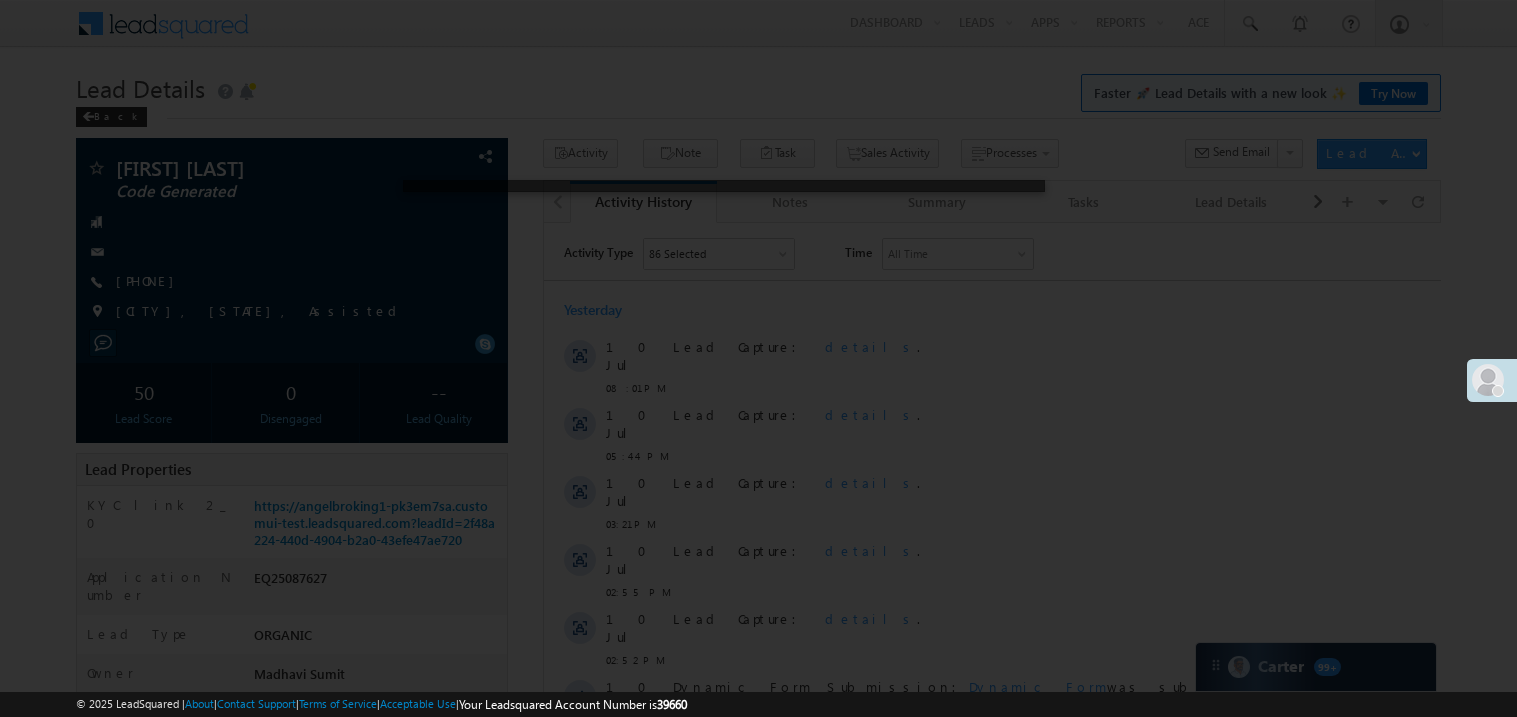 scroll, scrollTop: 0, scrollLeft: 0, axis: both 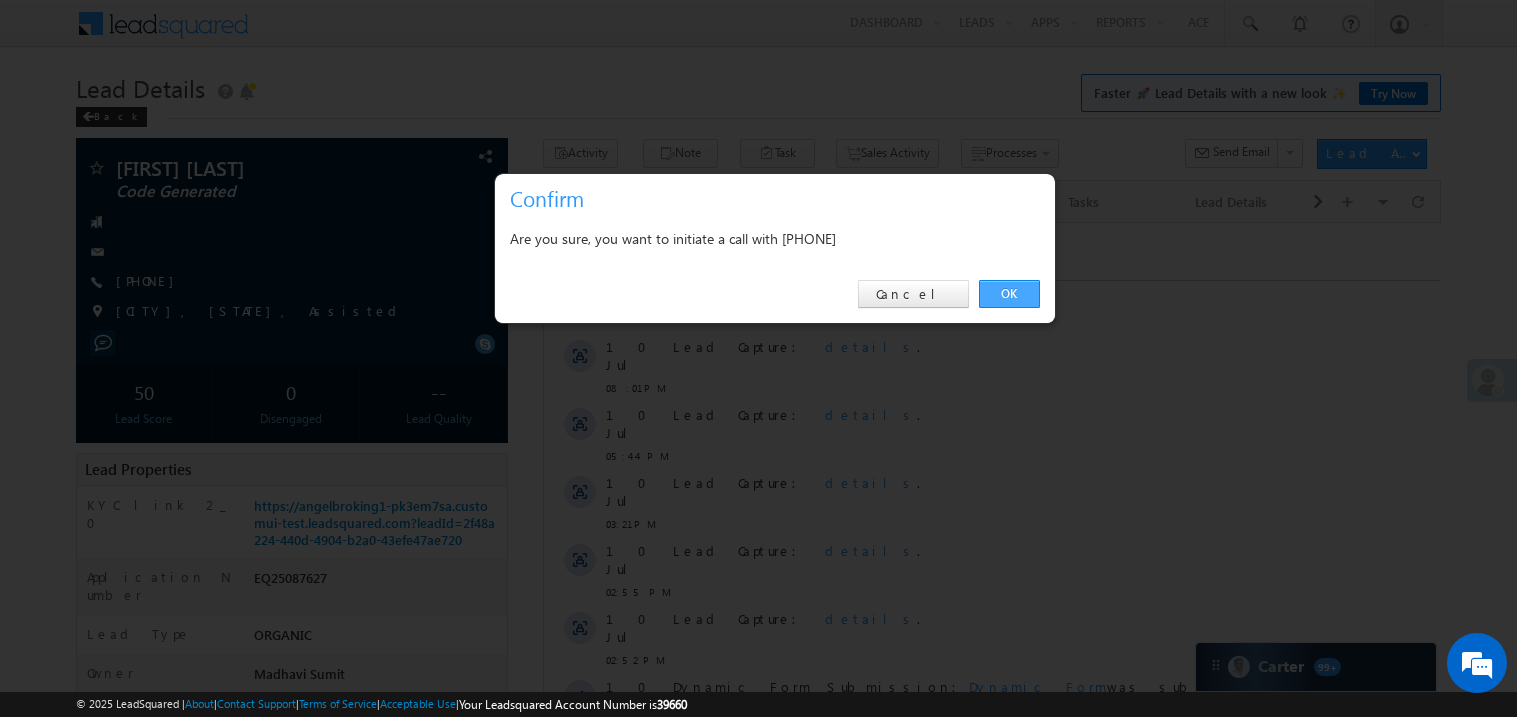 click on "OK" at bounding box center [1009, 294] 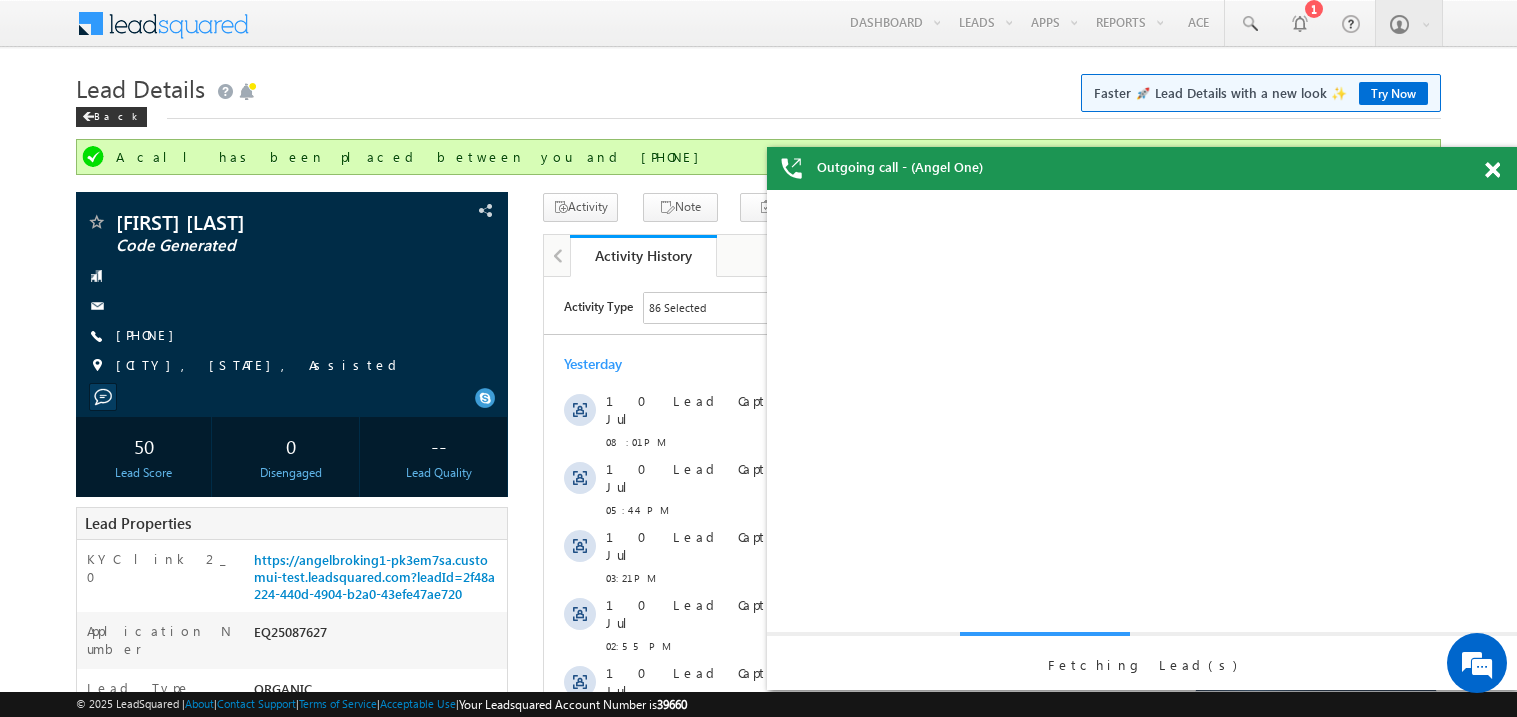 scroll, scrollTop: 0, scrollLeft: 0, axis: both 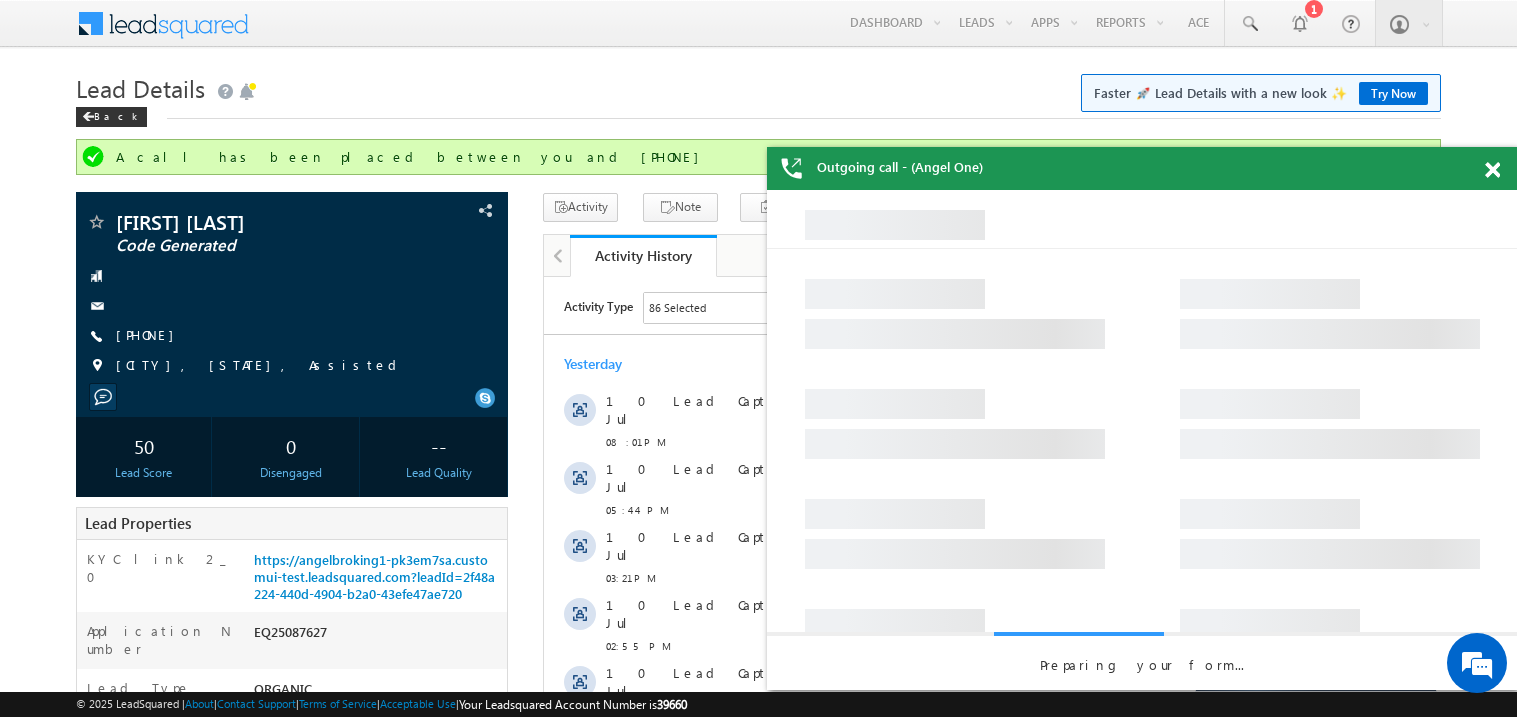 click at bounding box center (1492, 170) 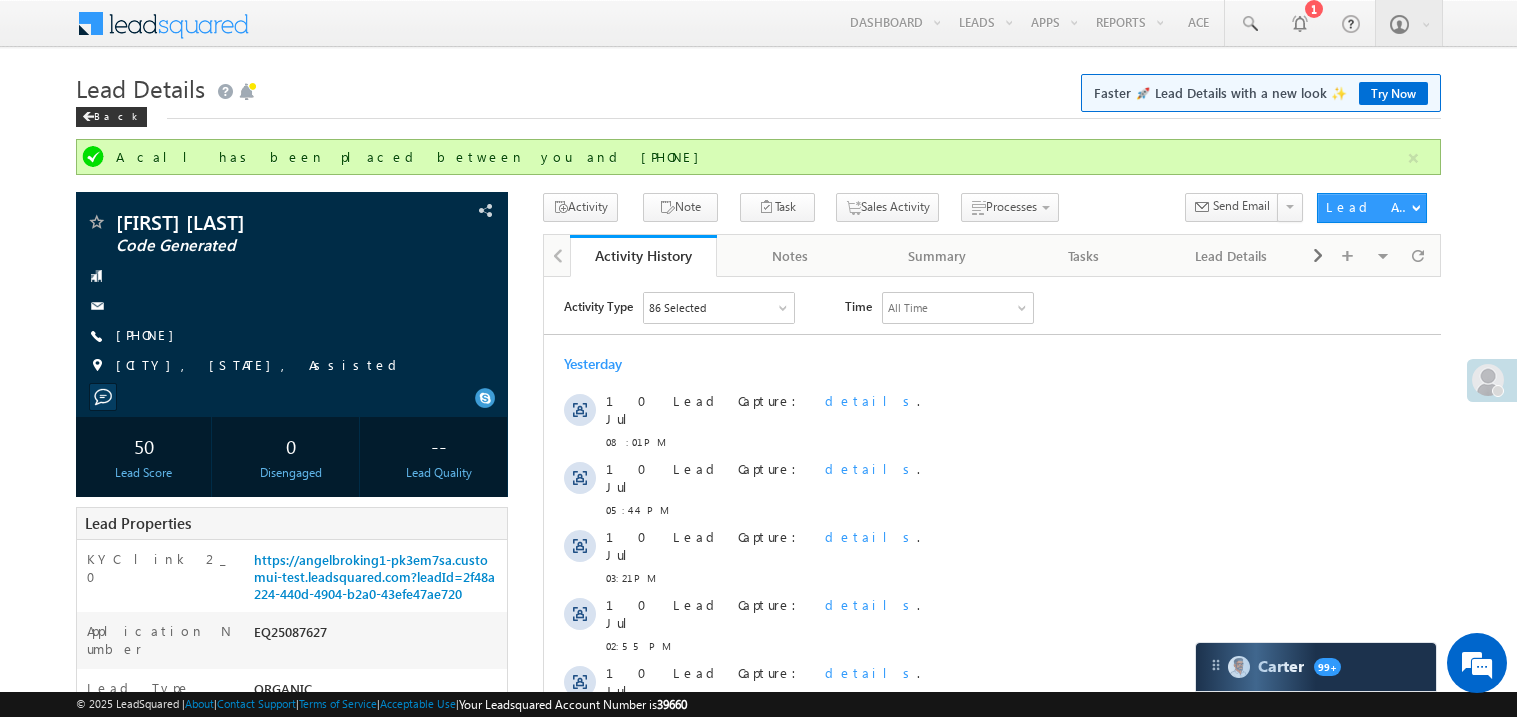 scroll, scrollTop: 0, scrollLeft: 0, axis: both 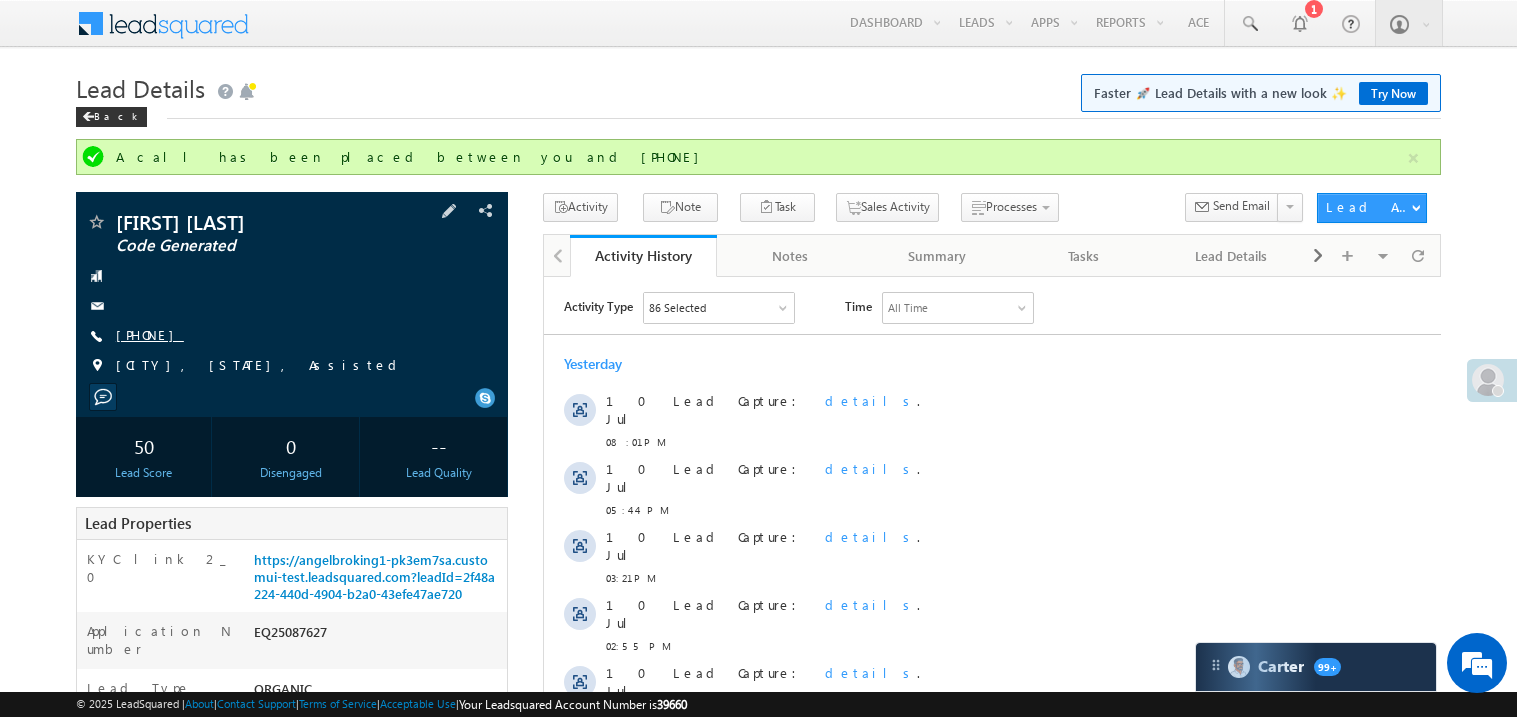 click on "+91-6009225355" at bounding box center (150, 334) 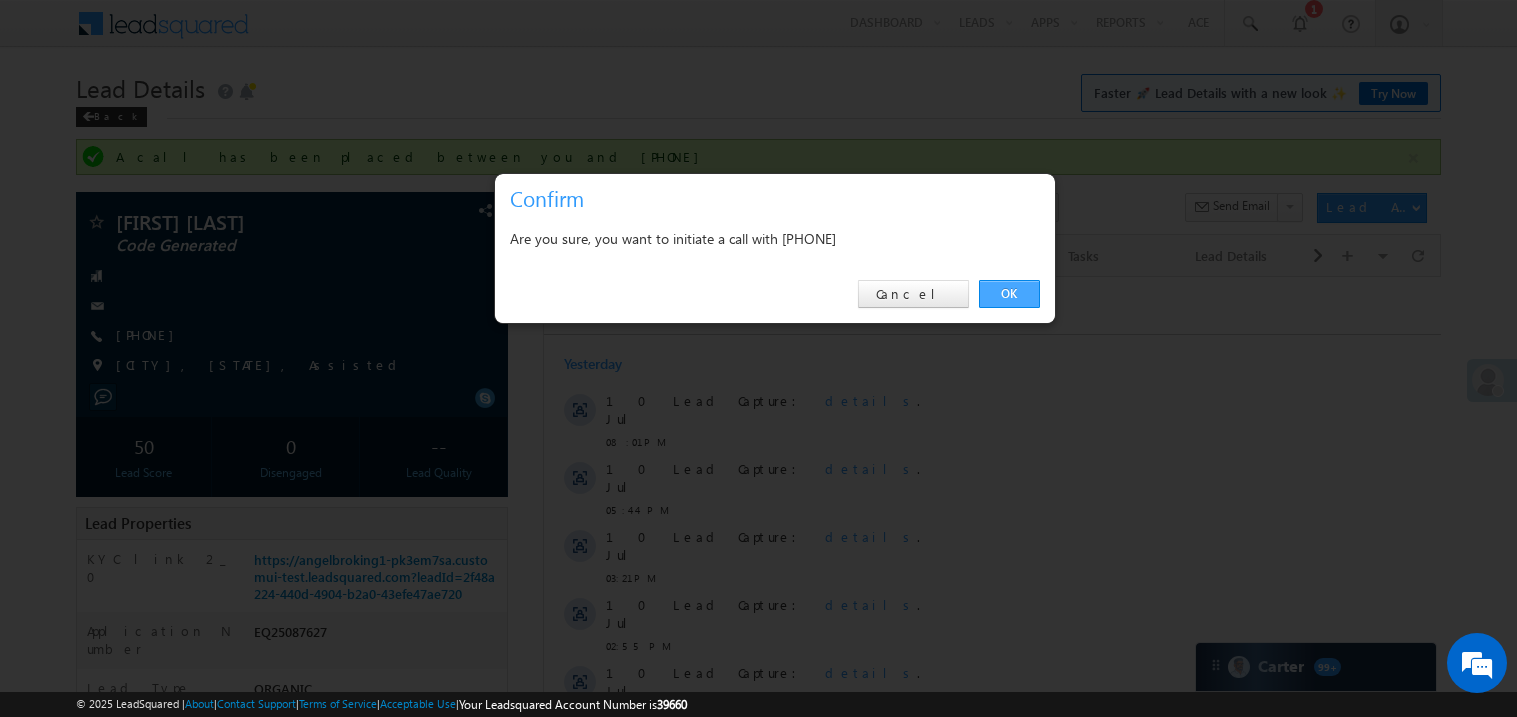 click on "OK" at bounding box center (1009, 294) 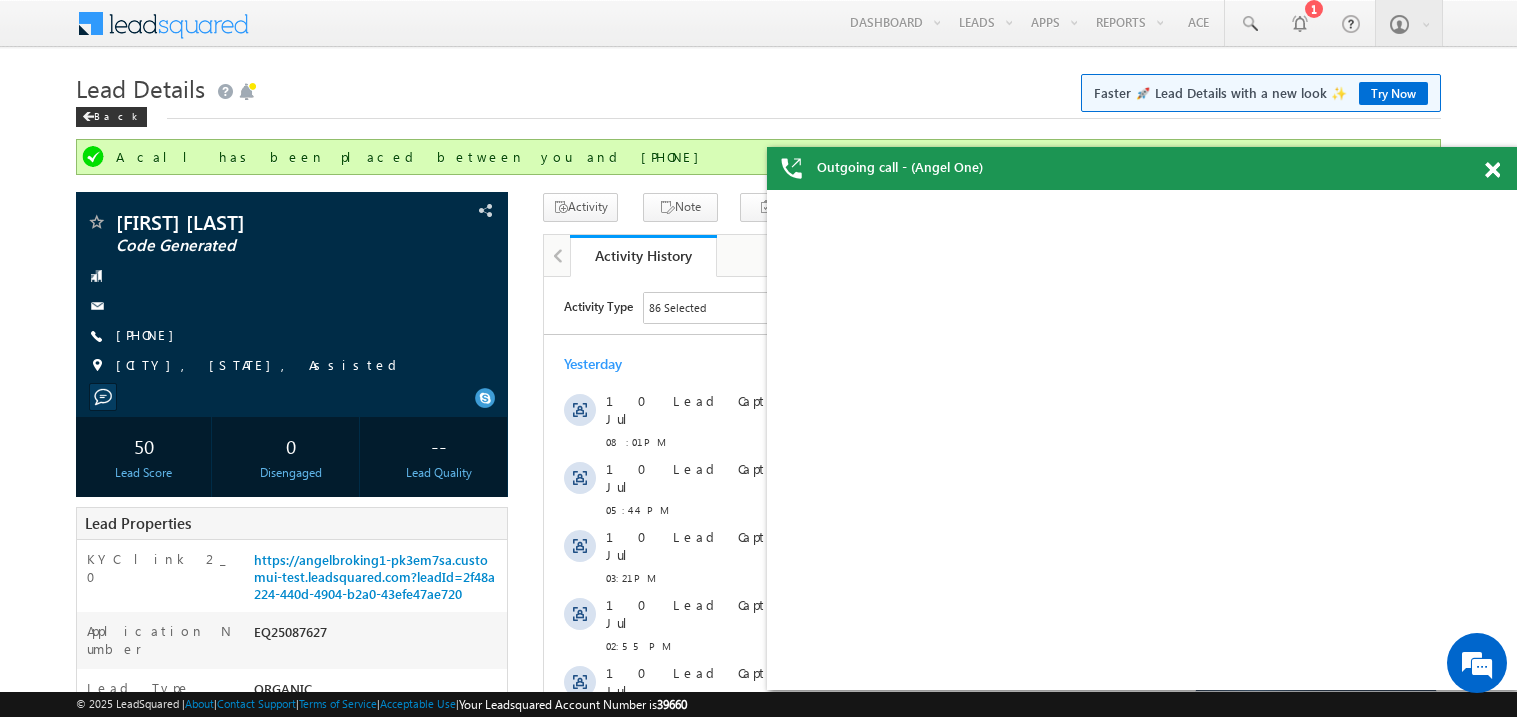 scroll, scrollTop: 0, scrollLeft: 0, axis: both 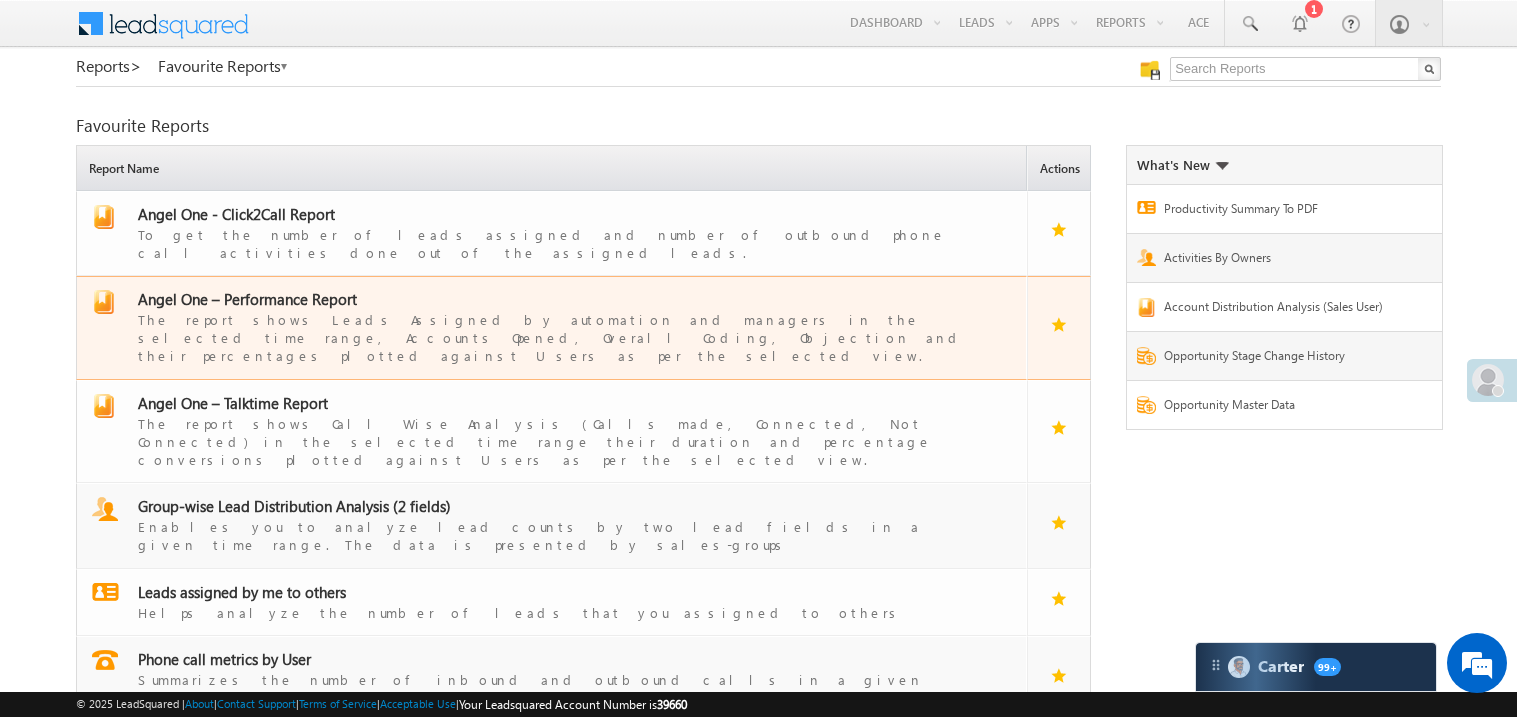 click on "Angel One – Performance Report" at bounding box center [247, 299] 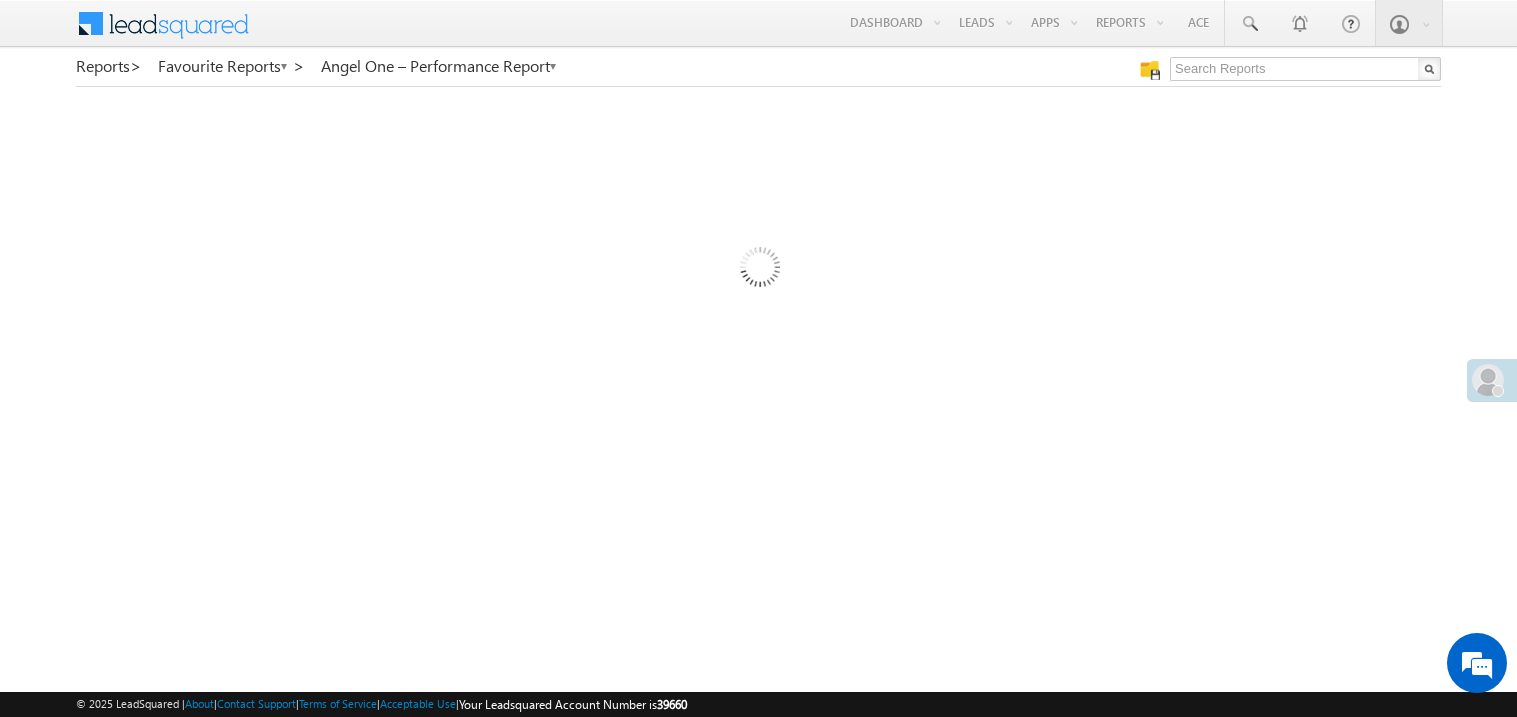 scroll, scrollTop: 0, scrollLeft: 0, axis: both 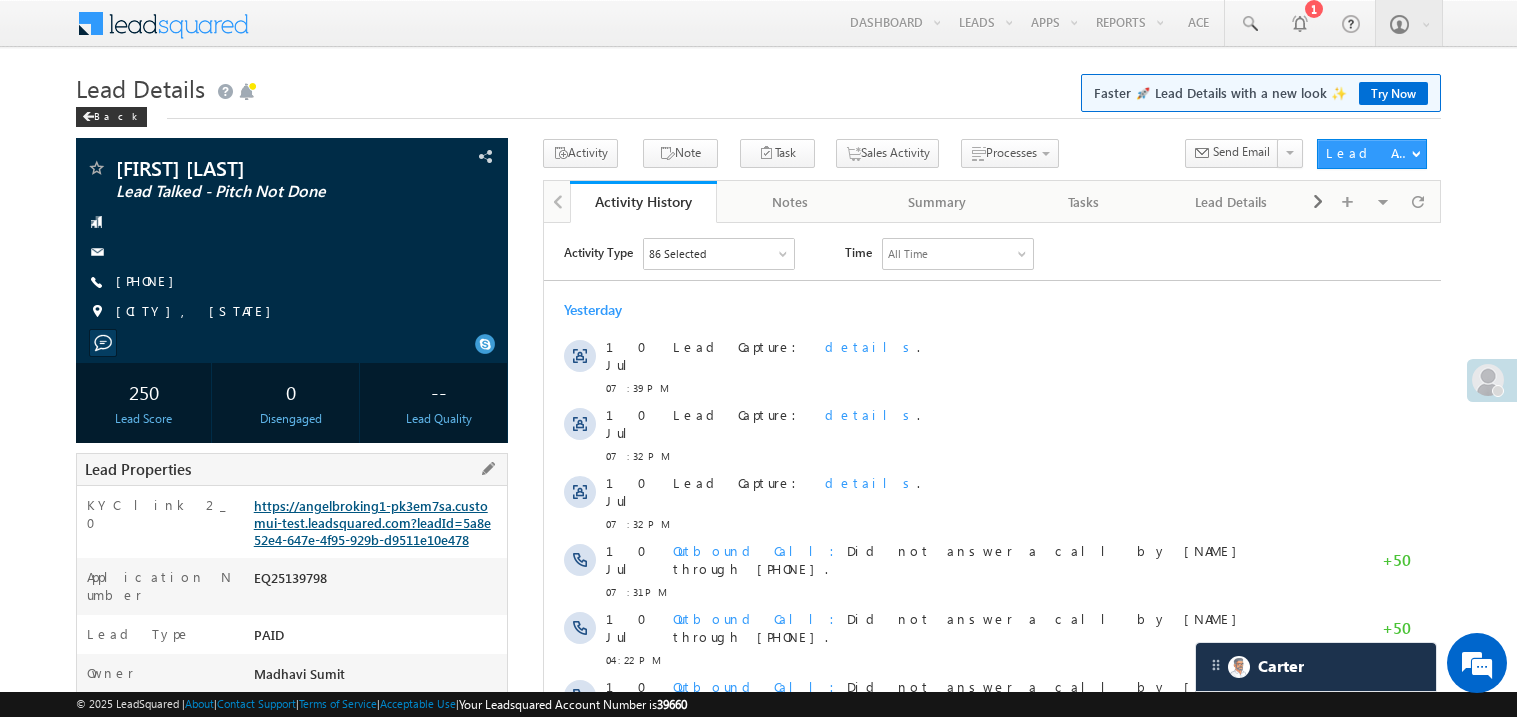 click on "https://angelbroking1-pk3em7sa.customui-test.leadsquared.com?leadId=5a8e52e4-647e-4f95-929b-d9511e10e478" at bounding box center (372, 522) 